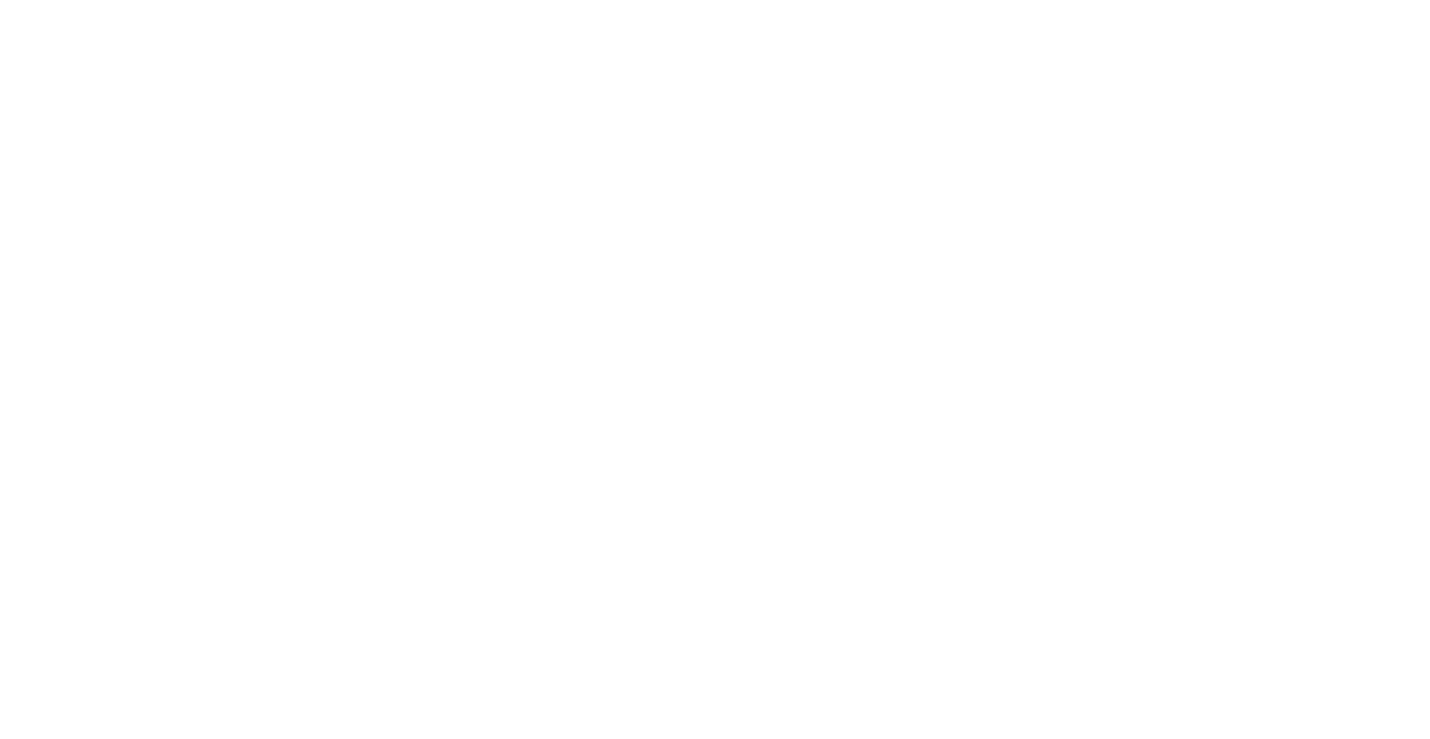scroll, scrollTop: 0, scrollLeft: 0, axis: both 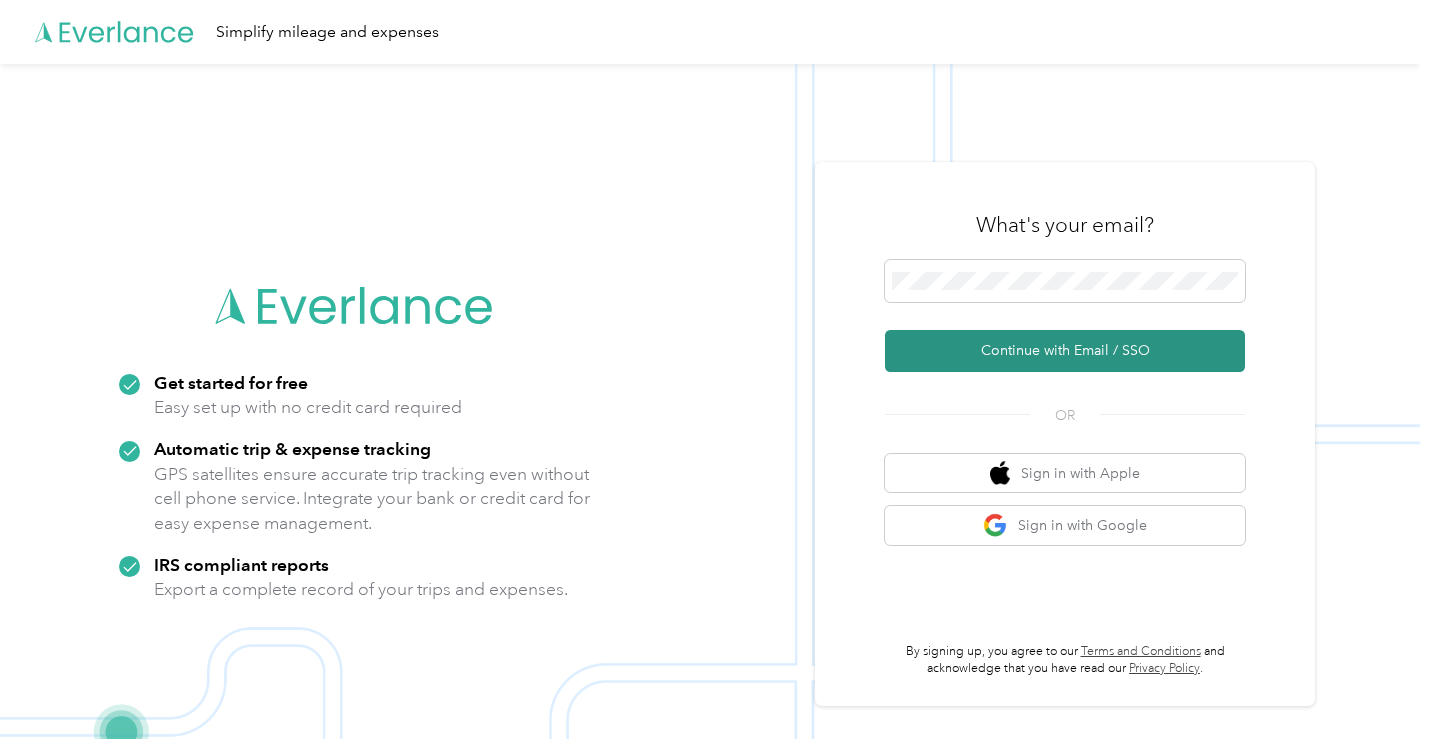click on "Continue with Email / SSO" at bounding box center (1065, 351) 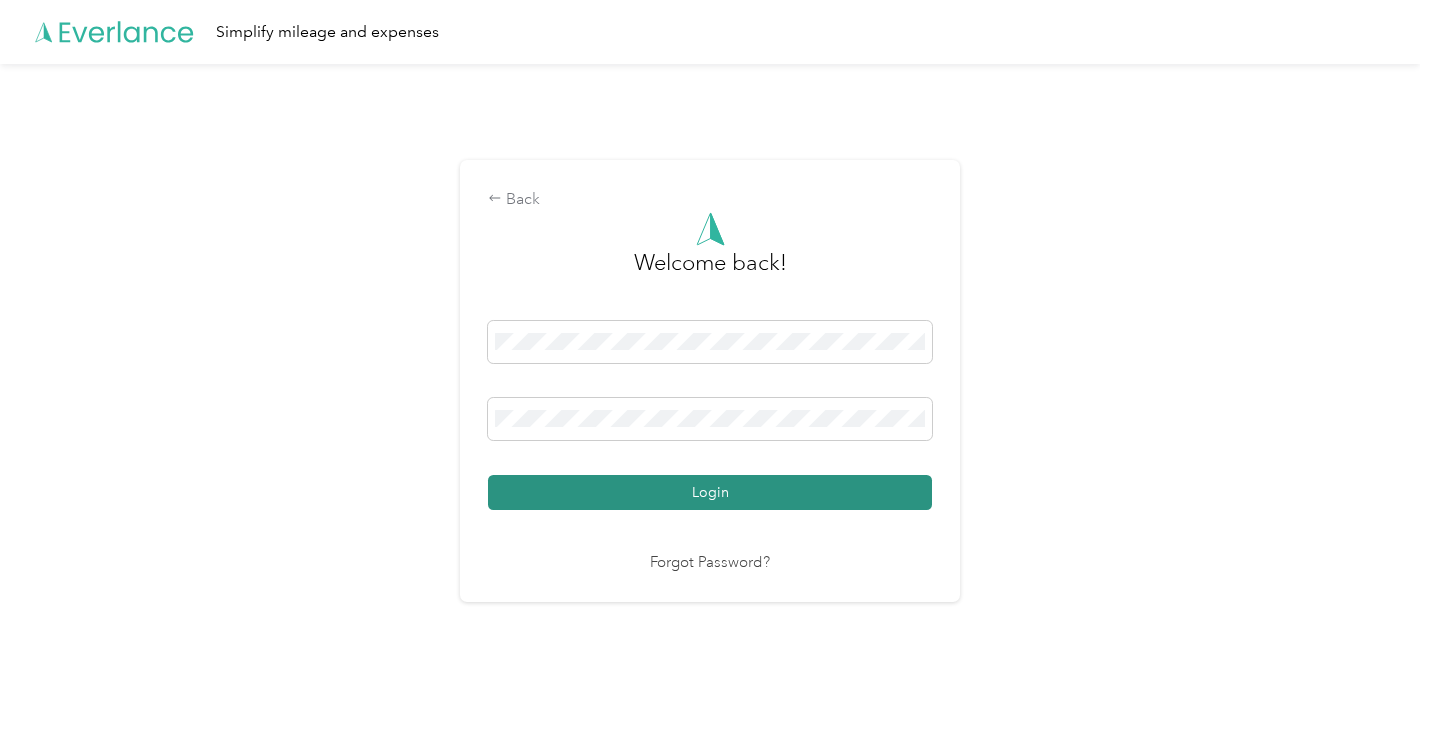 click on "Login" at bounding box center (710, 492) 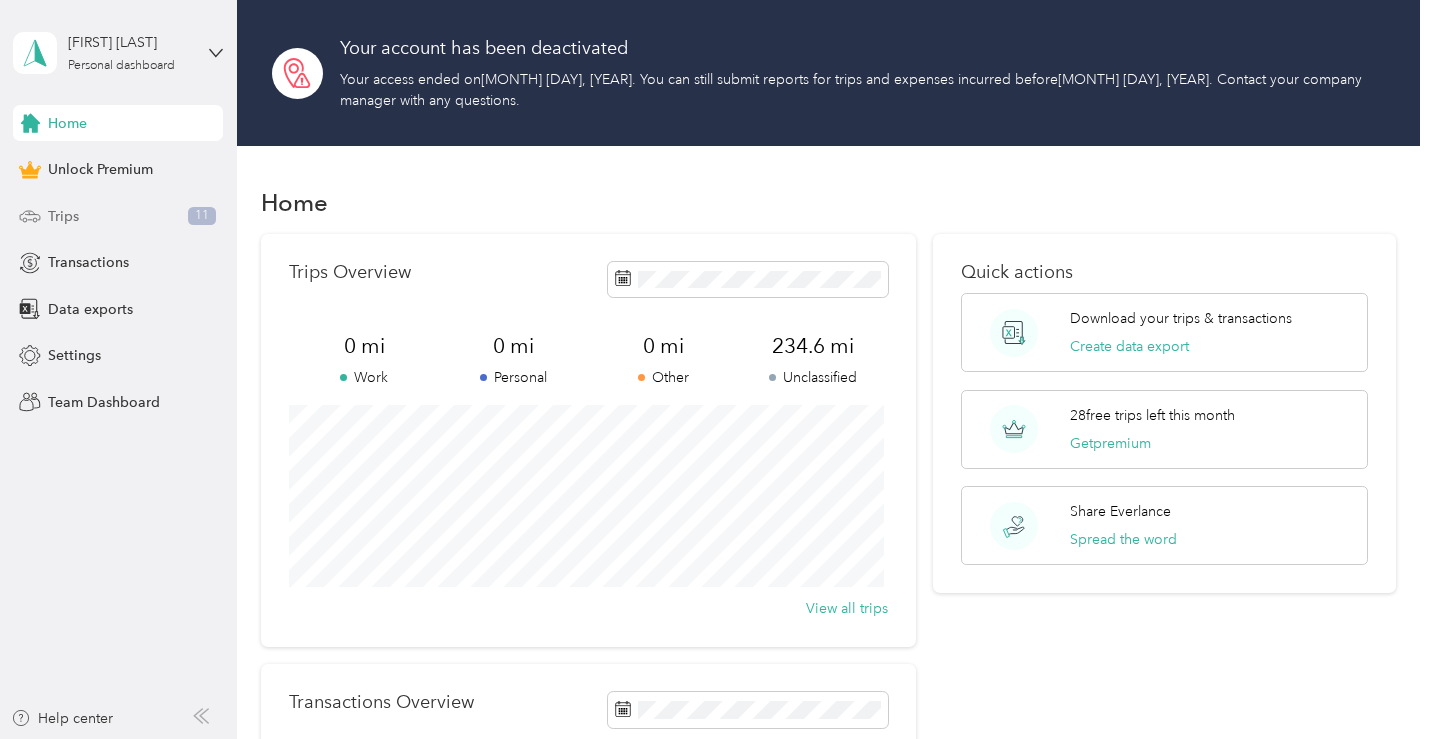 click on "Trips 11" at bounding box center (118, 216) 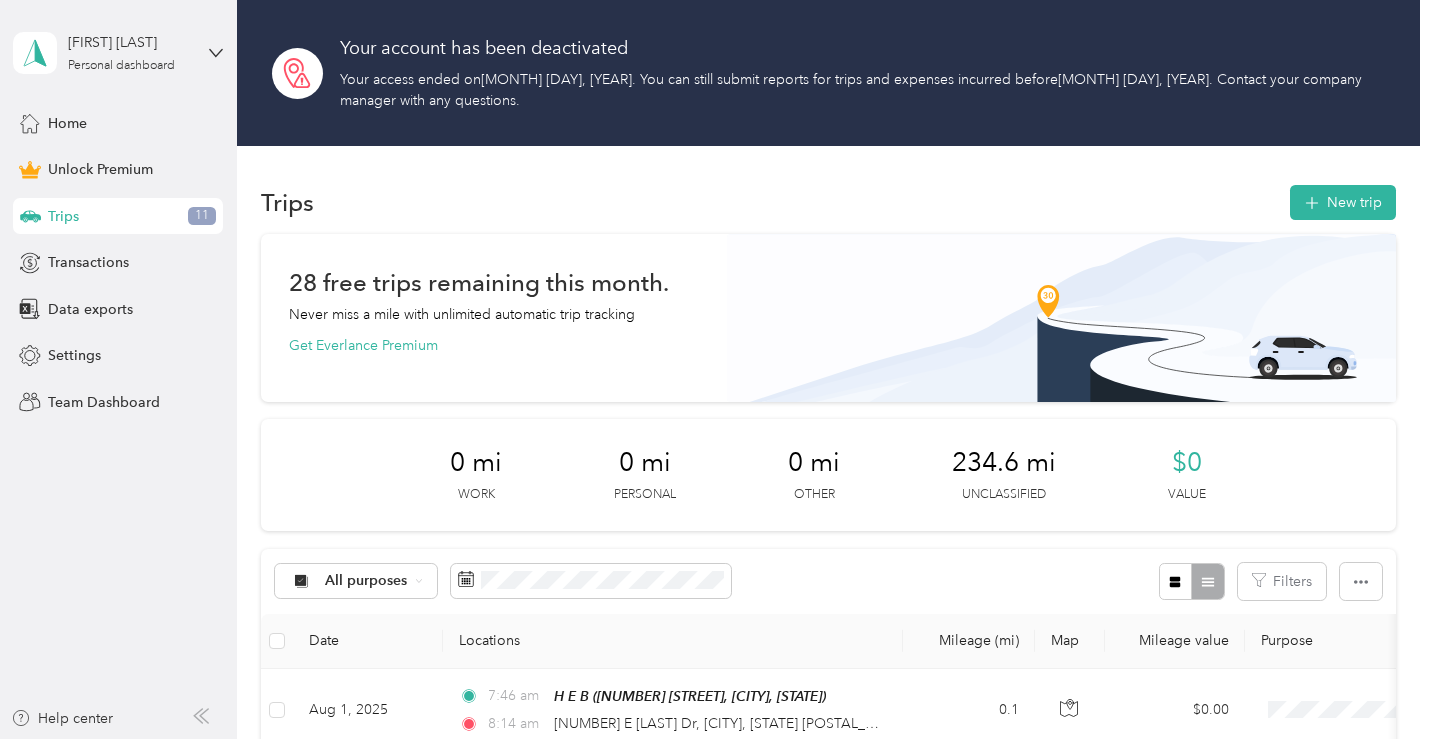 scroll, scrollTop: 200, scrollLeft: 0, axis: vertical 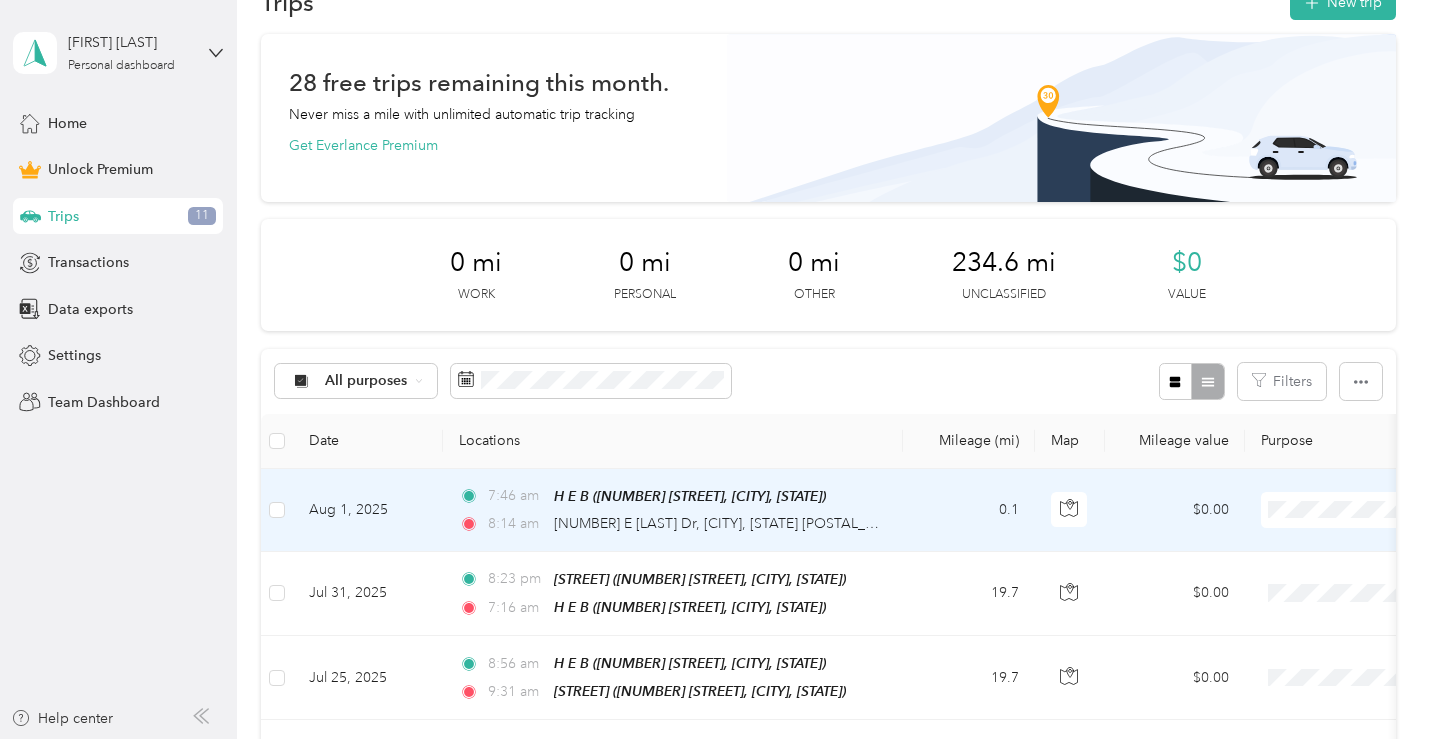 click on "Work" at bounding box center [1306, 261] 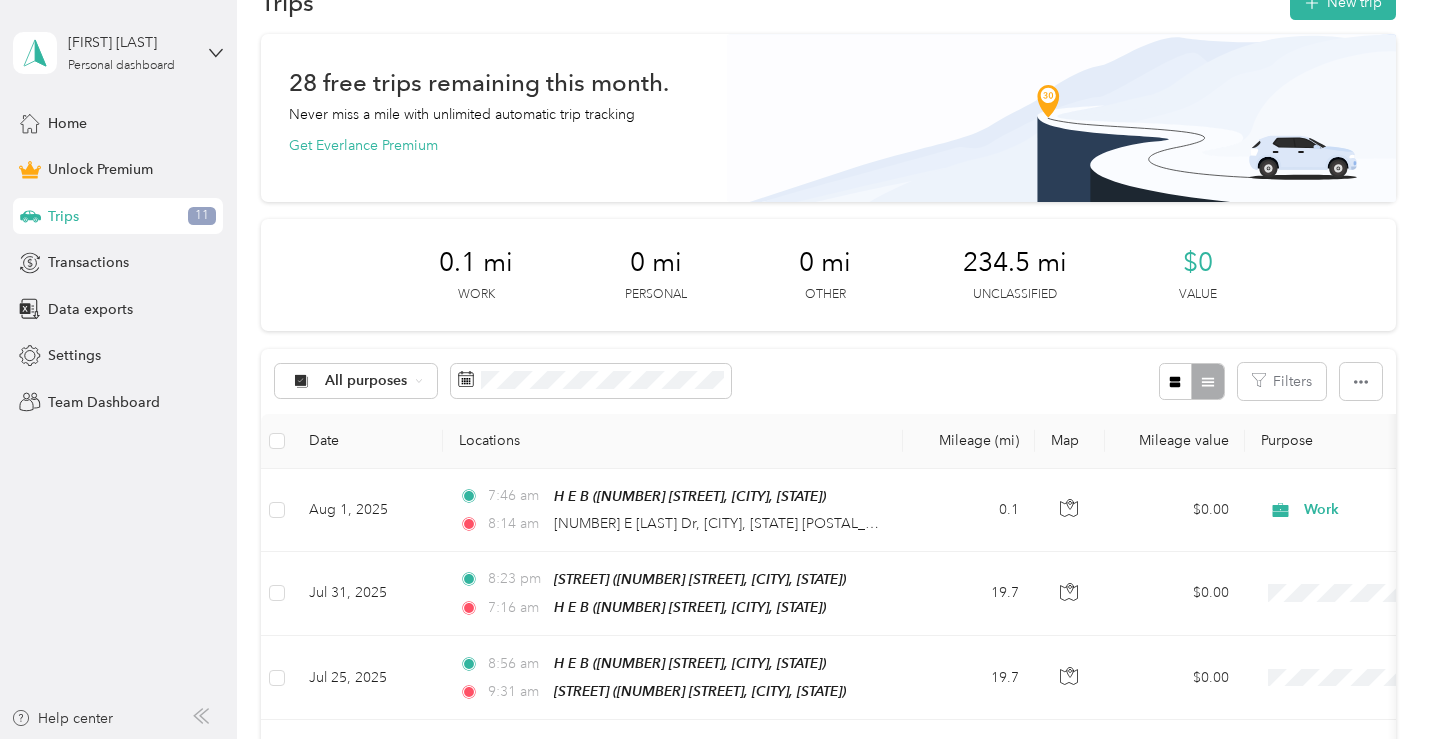 scroll, scrollTop: 0, scrollLeft: 0, axis: both 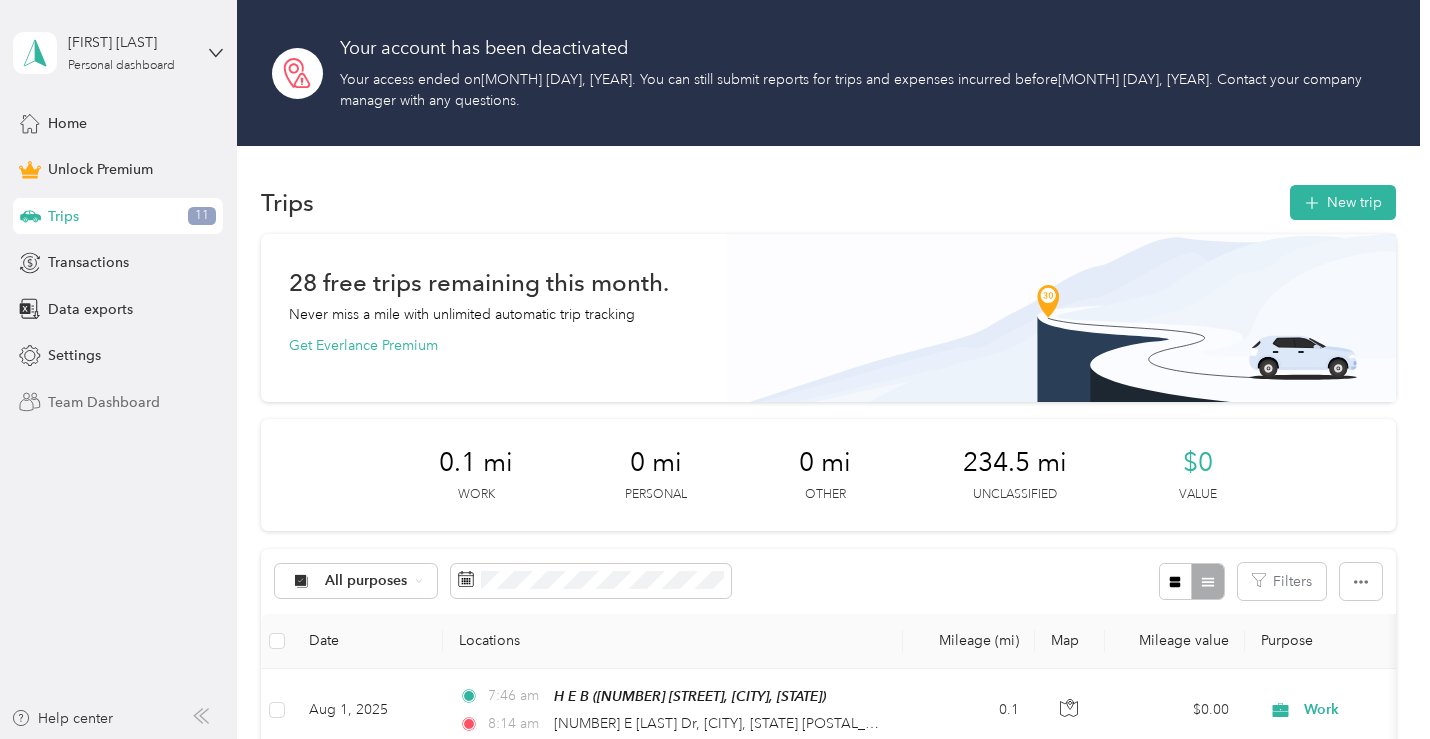 click on "Team Dashboard" at bounding box center [104, 402] 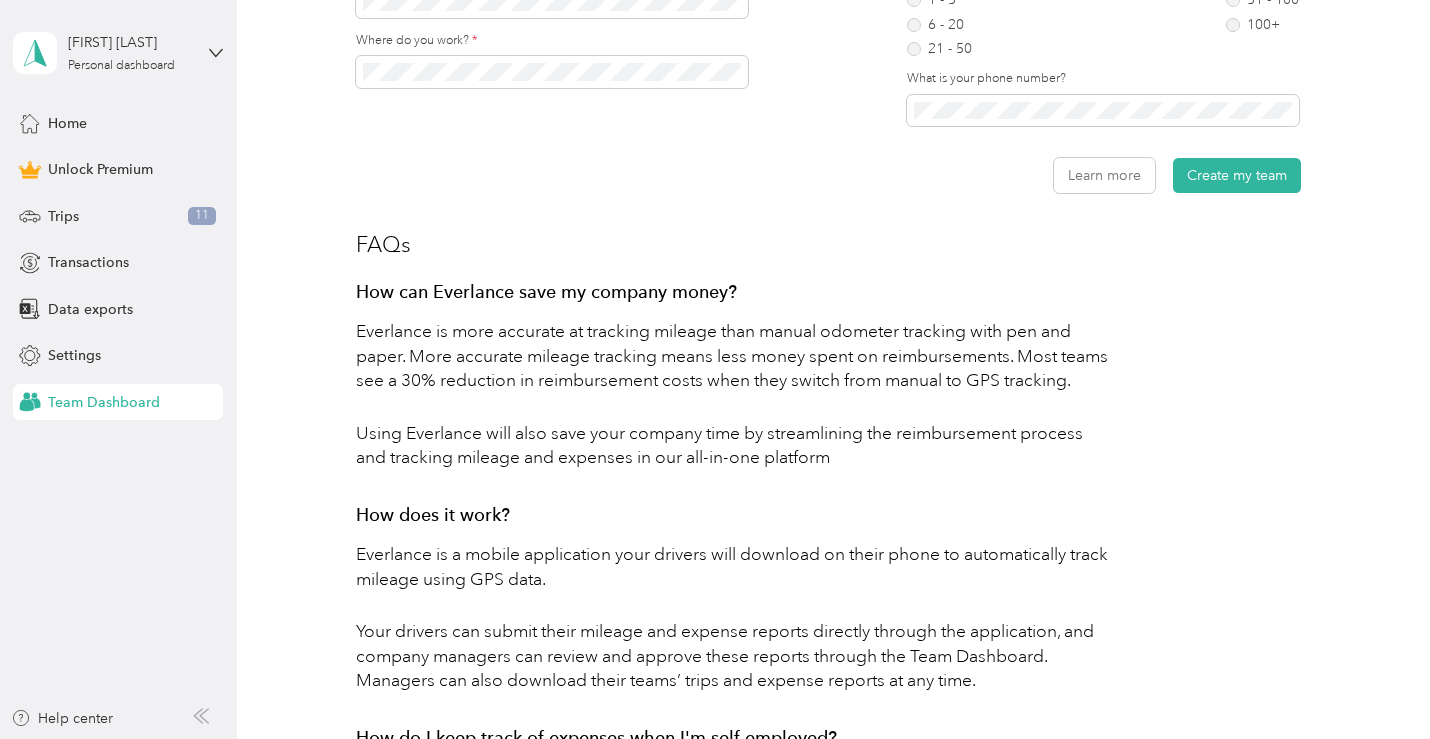 scroll, scrollTop: 0, scrollLeft: 0, axis: both 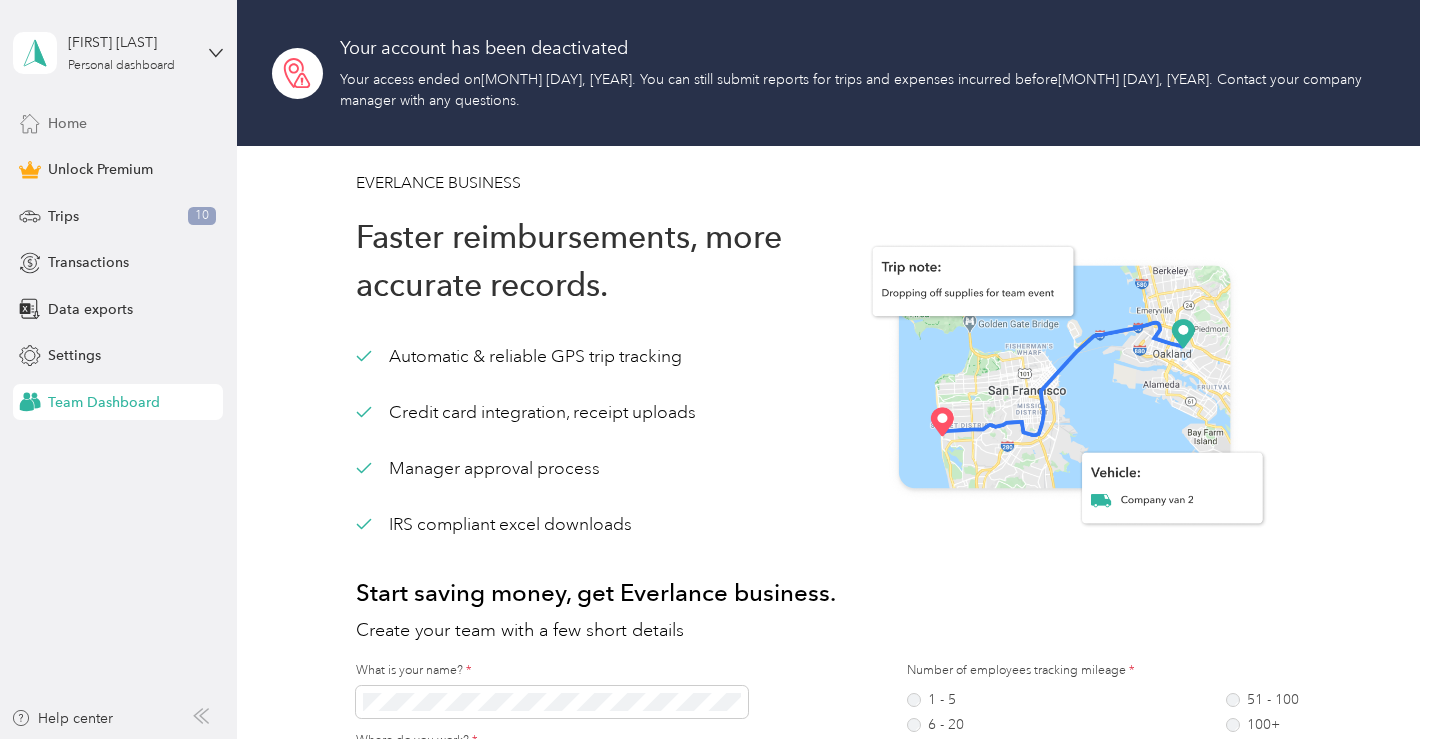 click on "Home" at bounding box center [67, 123] 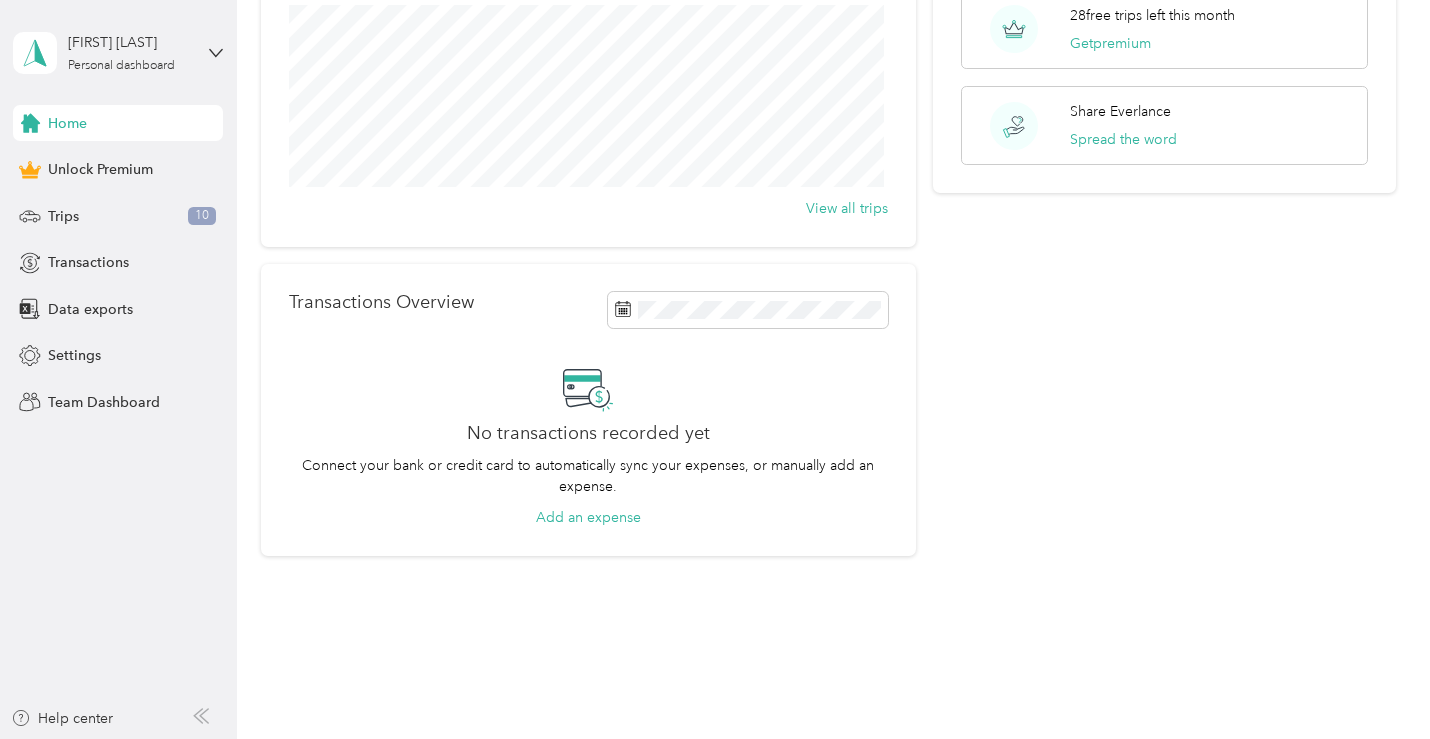 scroll, scrollTop: 0, scrollLeft: 0, axis: both 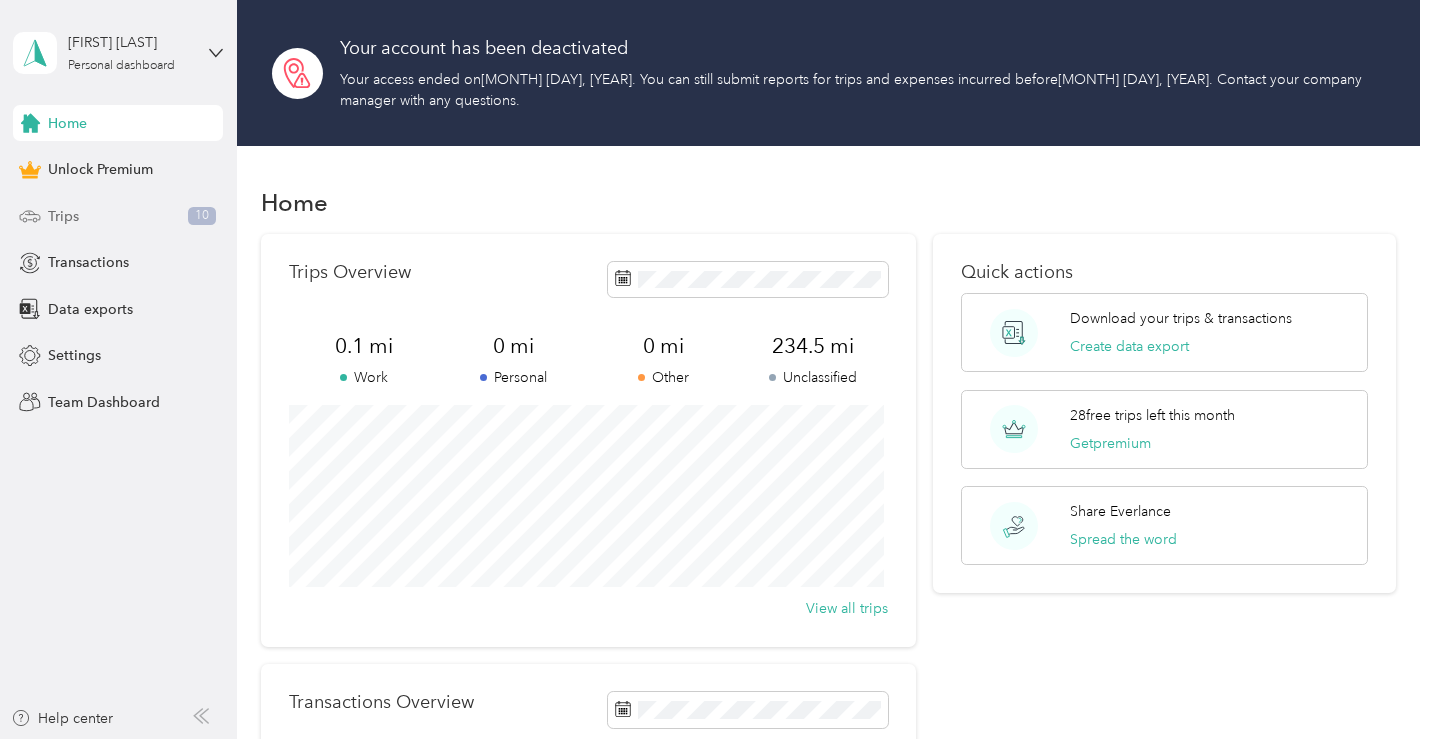click on "Trips" at bounding box center [63, 216] 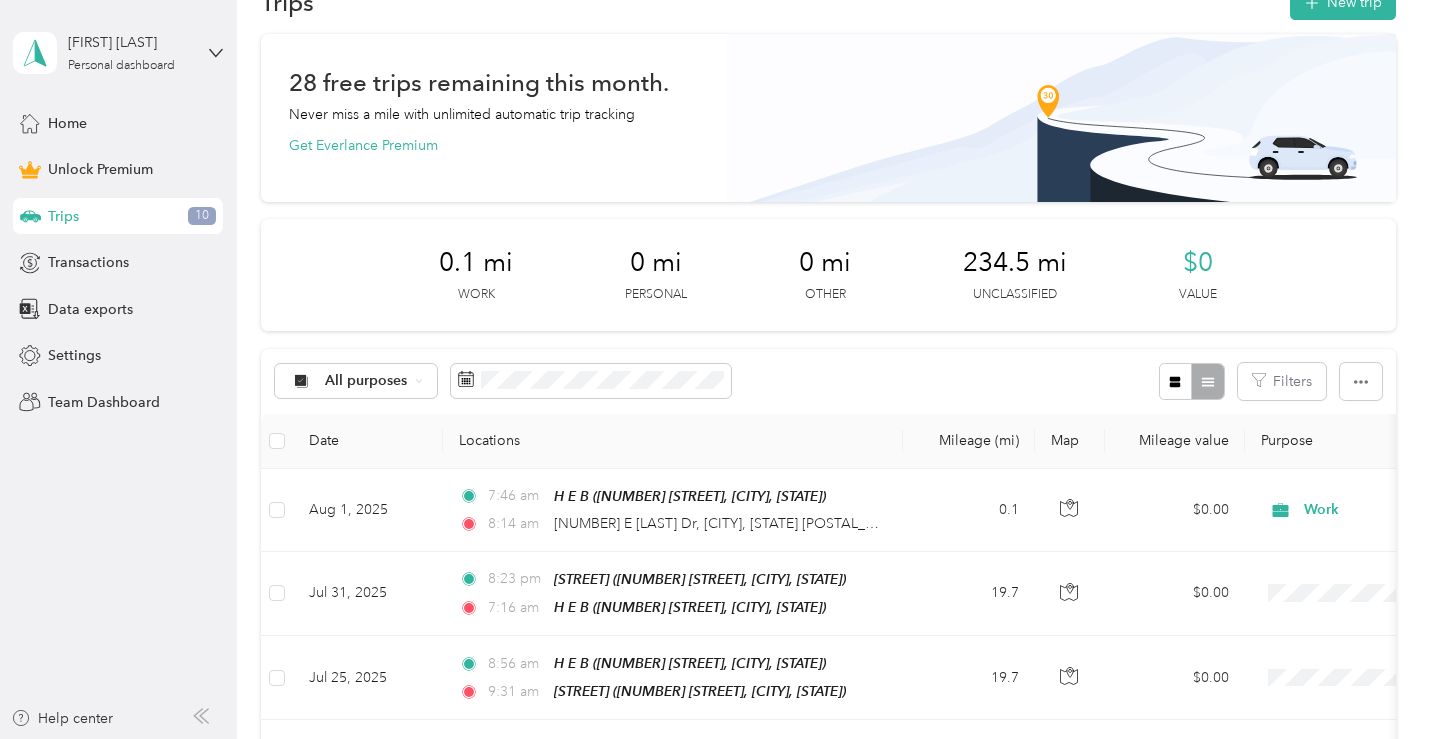 scroll, scrollTop: 300, scrollLeft: 0, axis: vertical 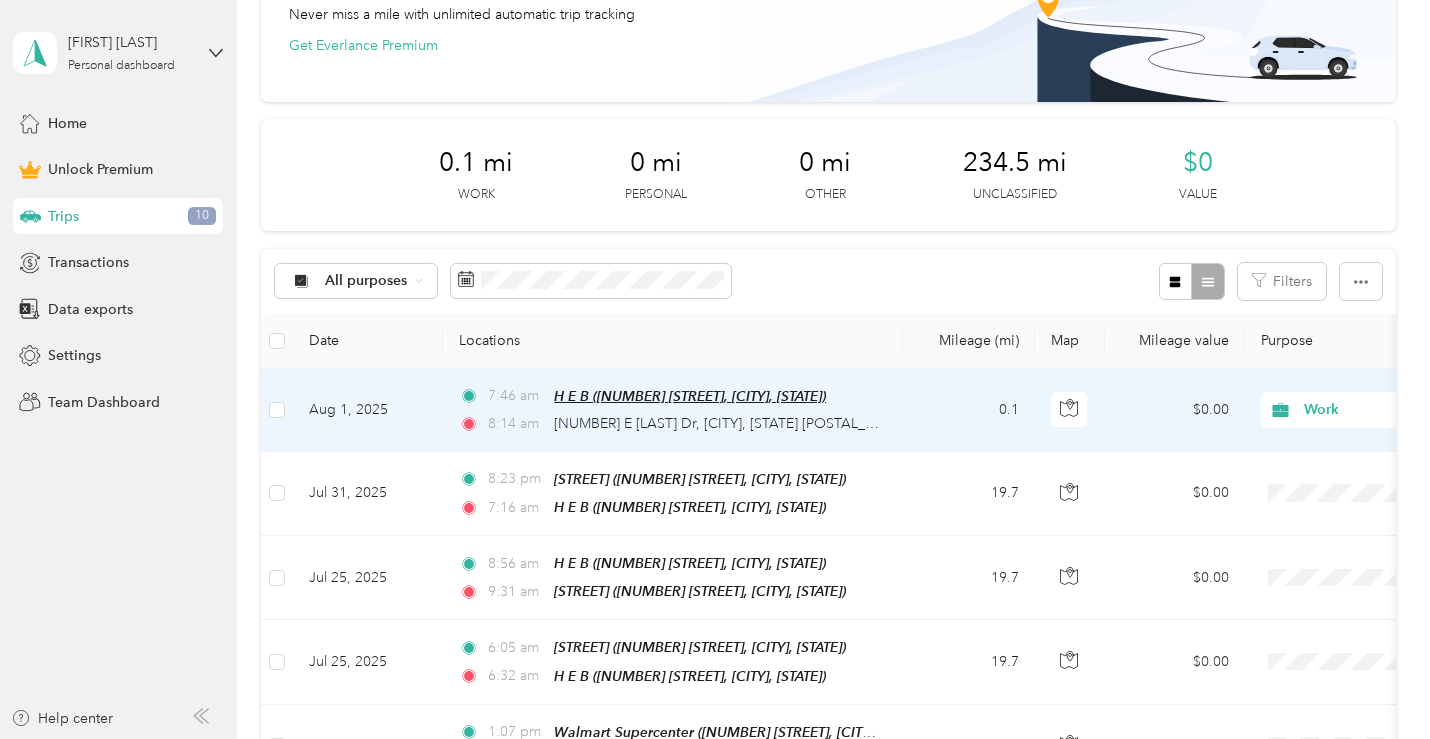 click on "H E B ([NUMBER] [STREET], [CITY], [STATE])" at bounding box center [690, 396] 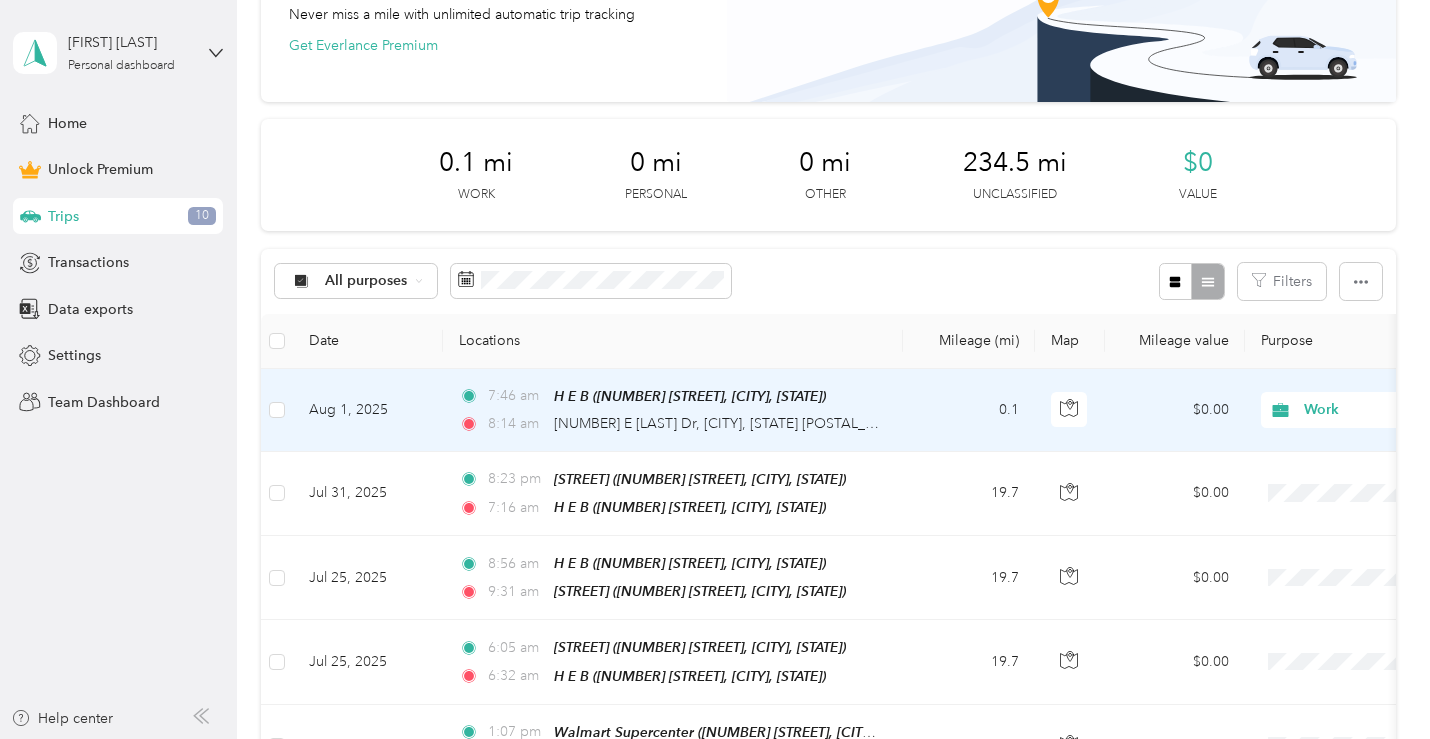 click on "Edit Place" at bounding box center [614, 345] 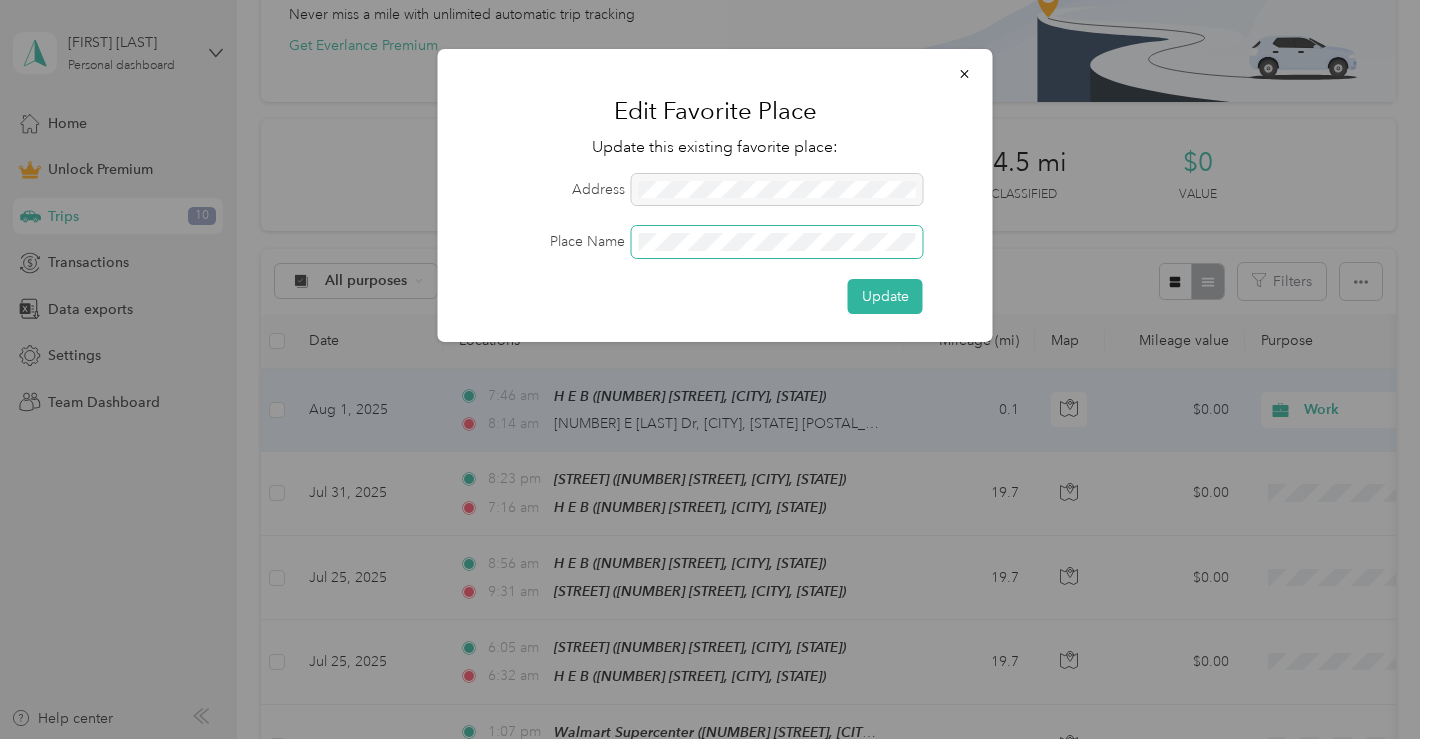 click on "Place Name" at bounding box center [715, 242] 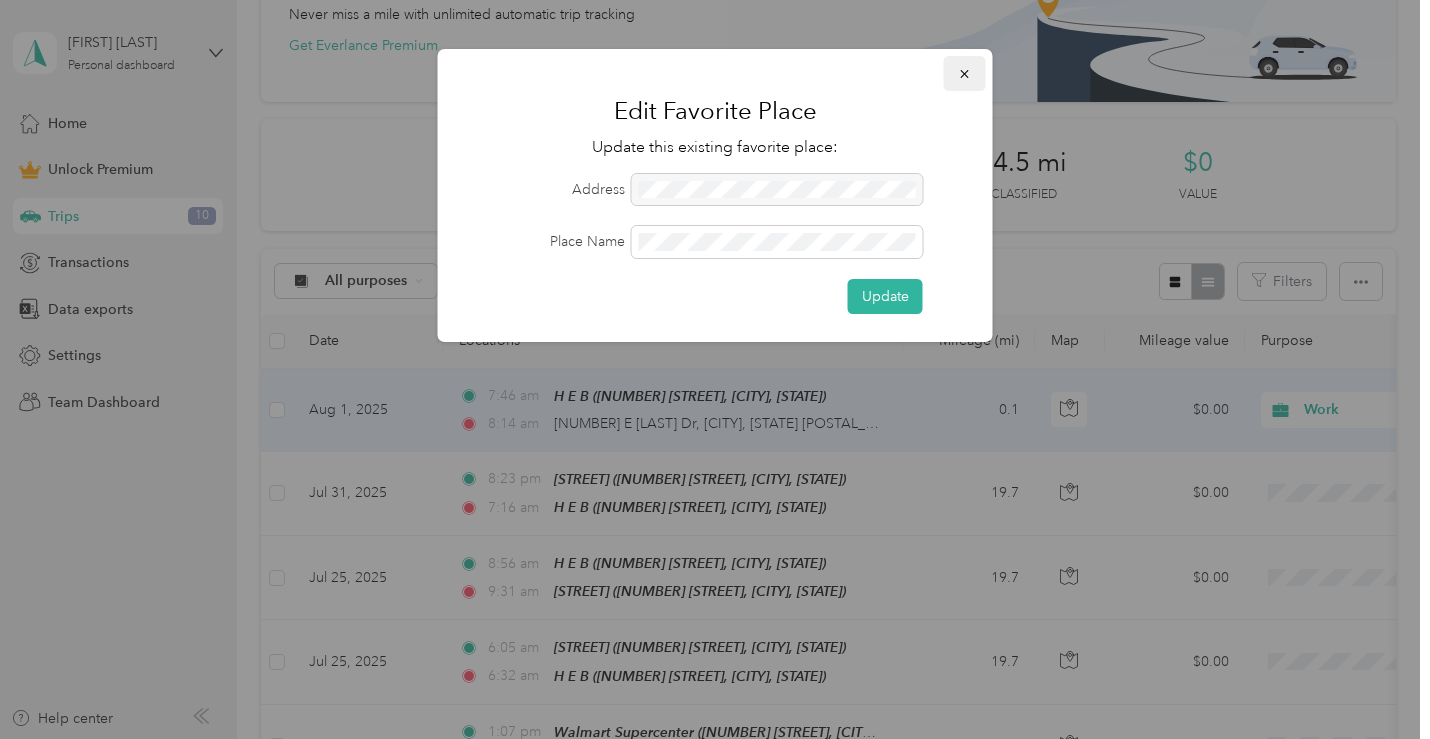 click 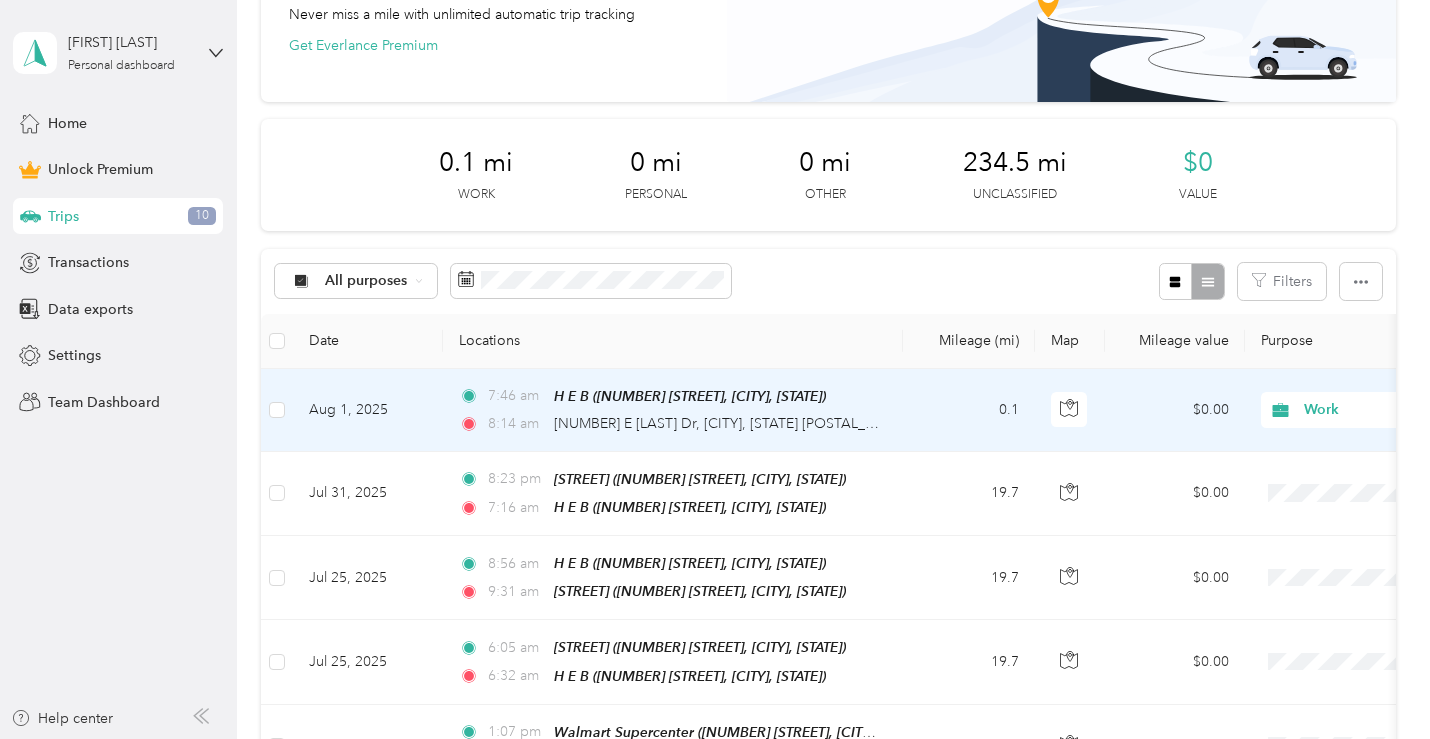 scroll, scrollTop: 600, scrollLeft: 0, axis: vertical 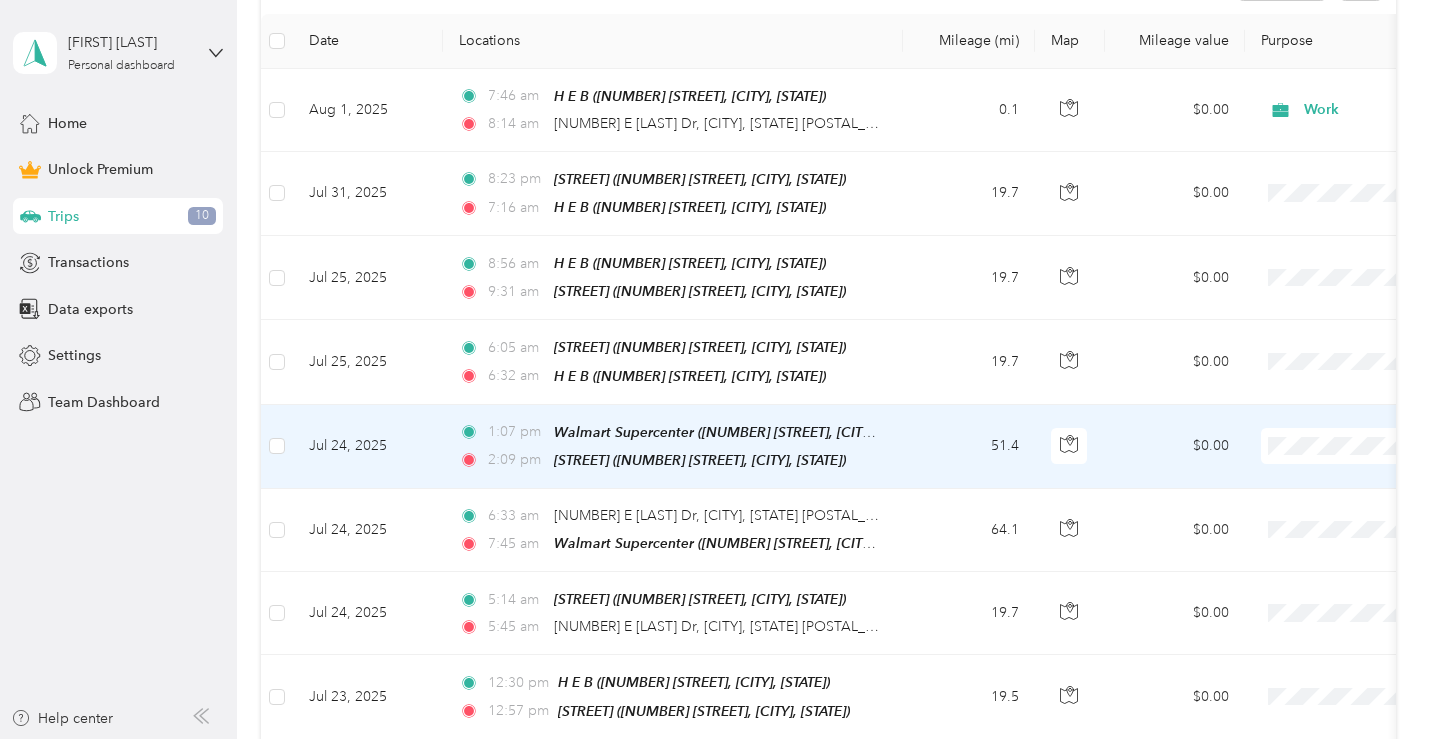click on "Work" at bounding box center [1324, 475] 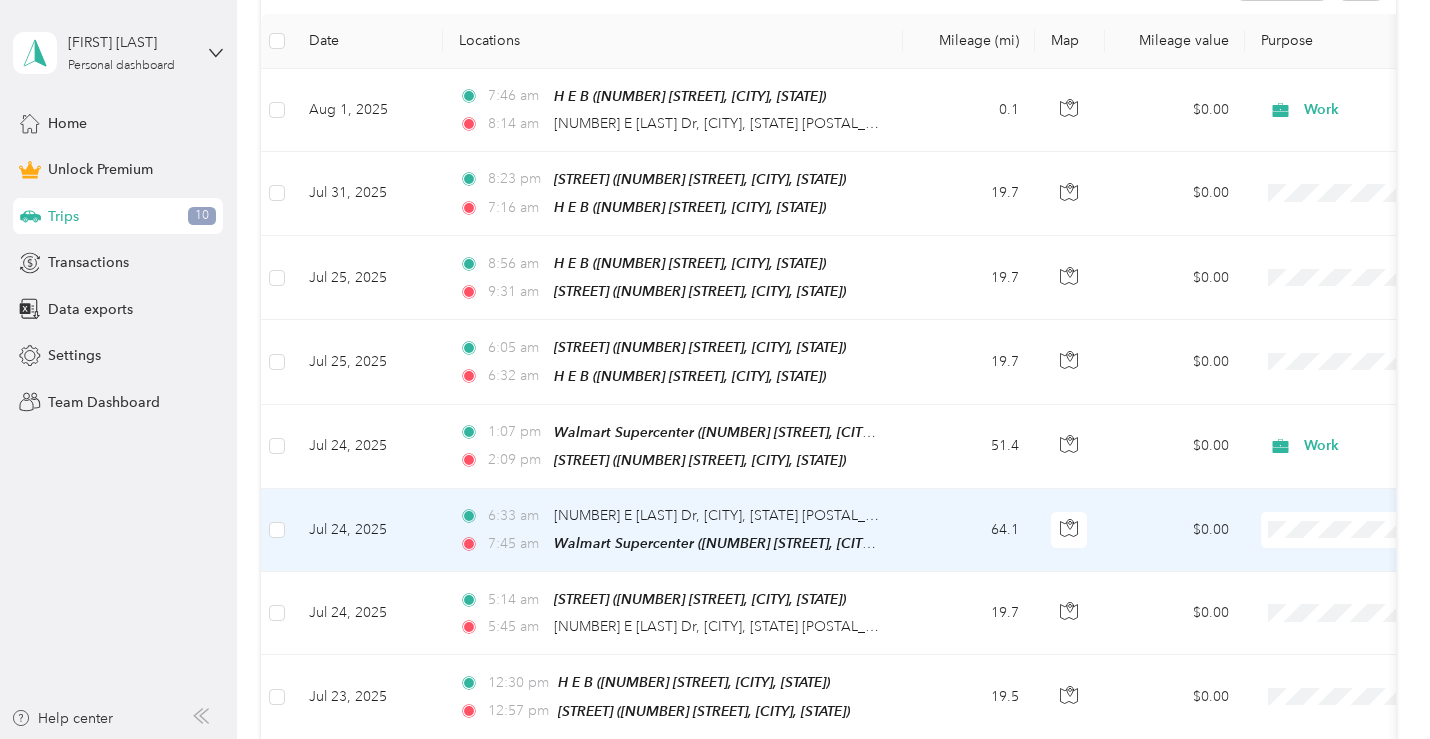 click on "Work" at bounding box center [1324, 263] 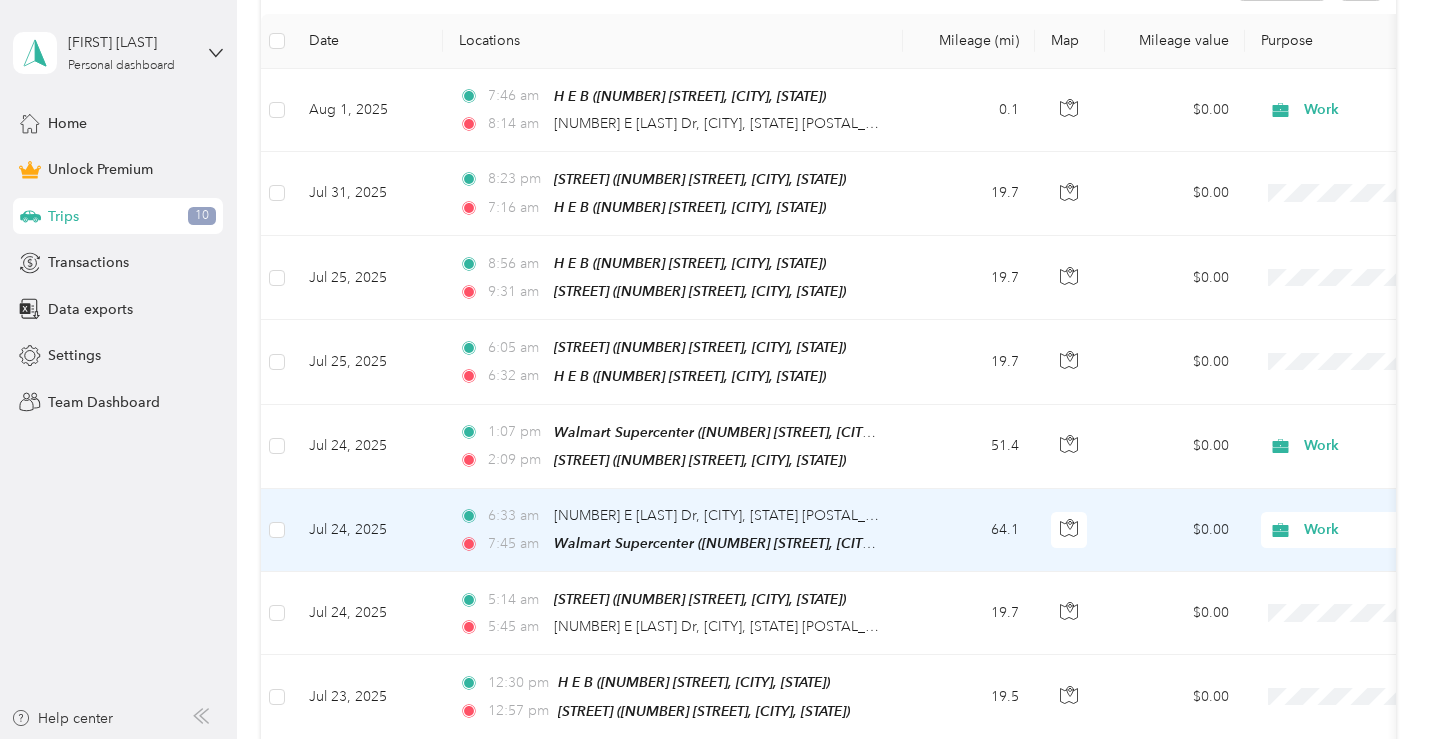 scroll, scrollTop: 700, scrollLeft: 0, axis: vertical 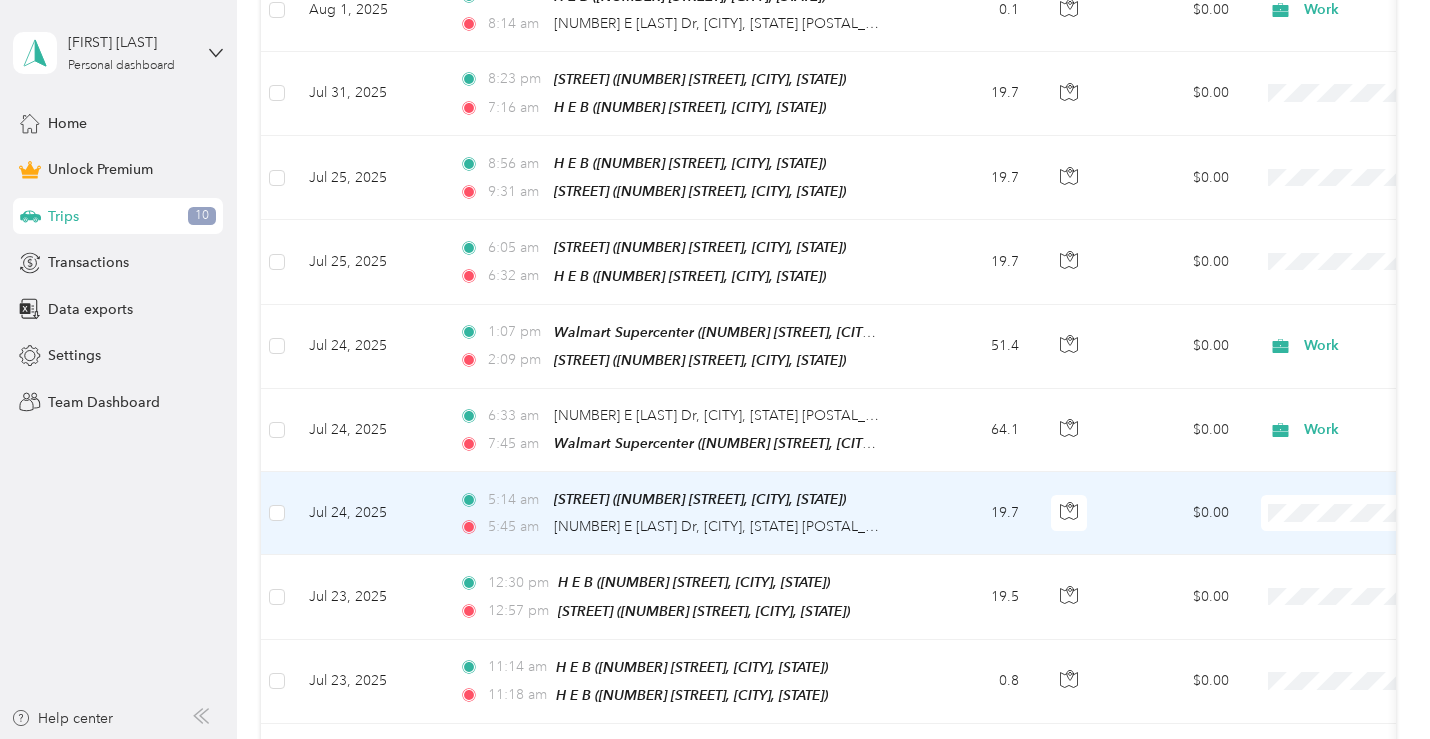 click on "Work" at bounding box center [1324, 255] 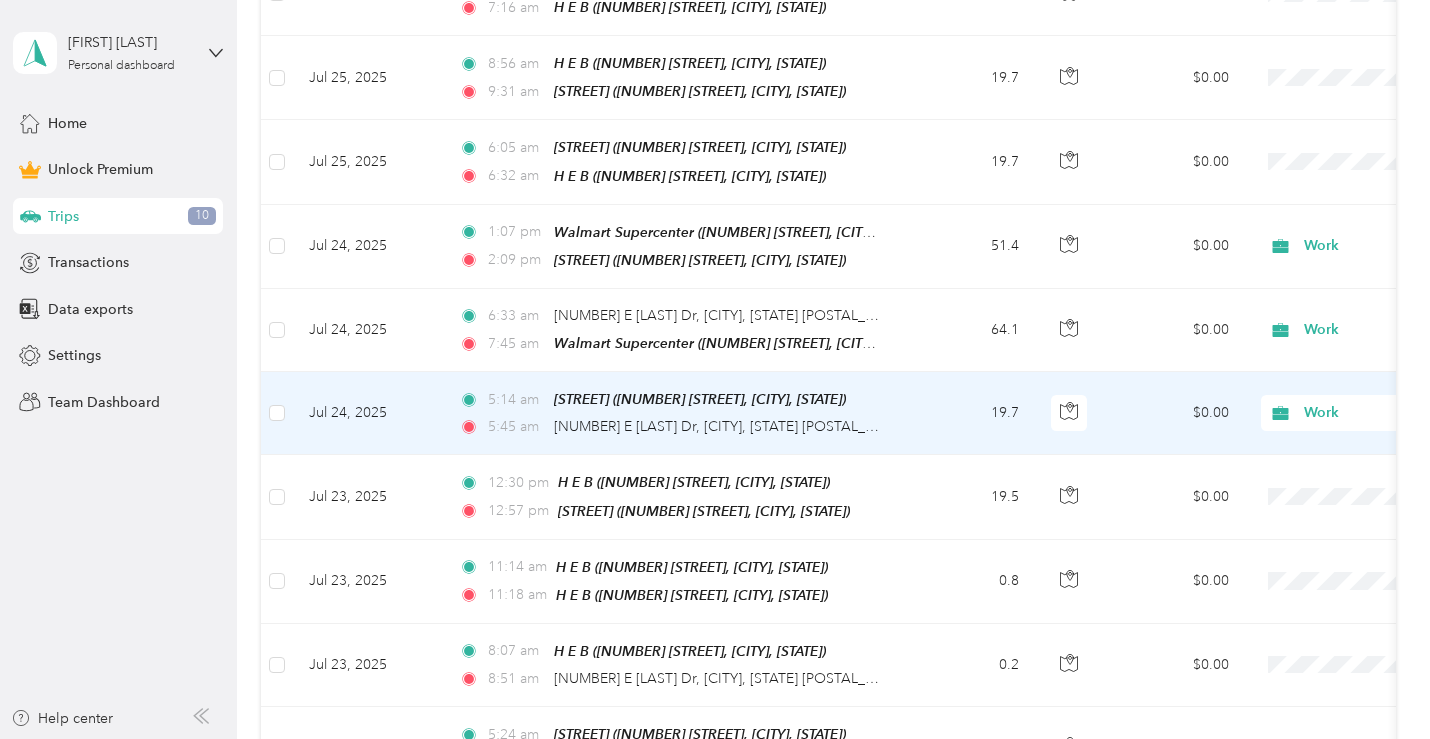 scroll, scrollTop: 900, scrollLeft: 0, axis: vertical 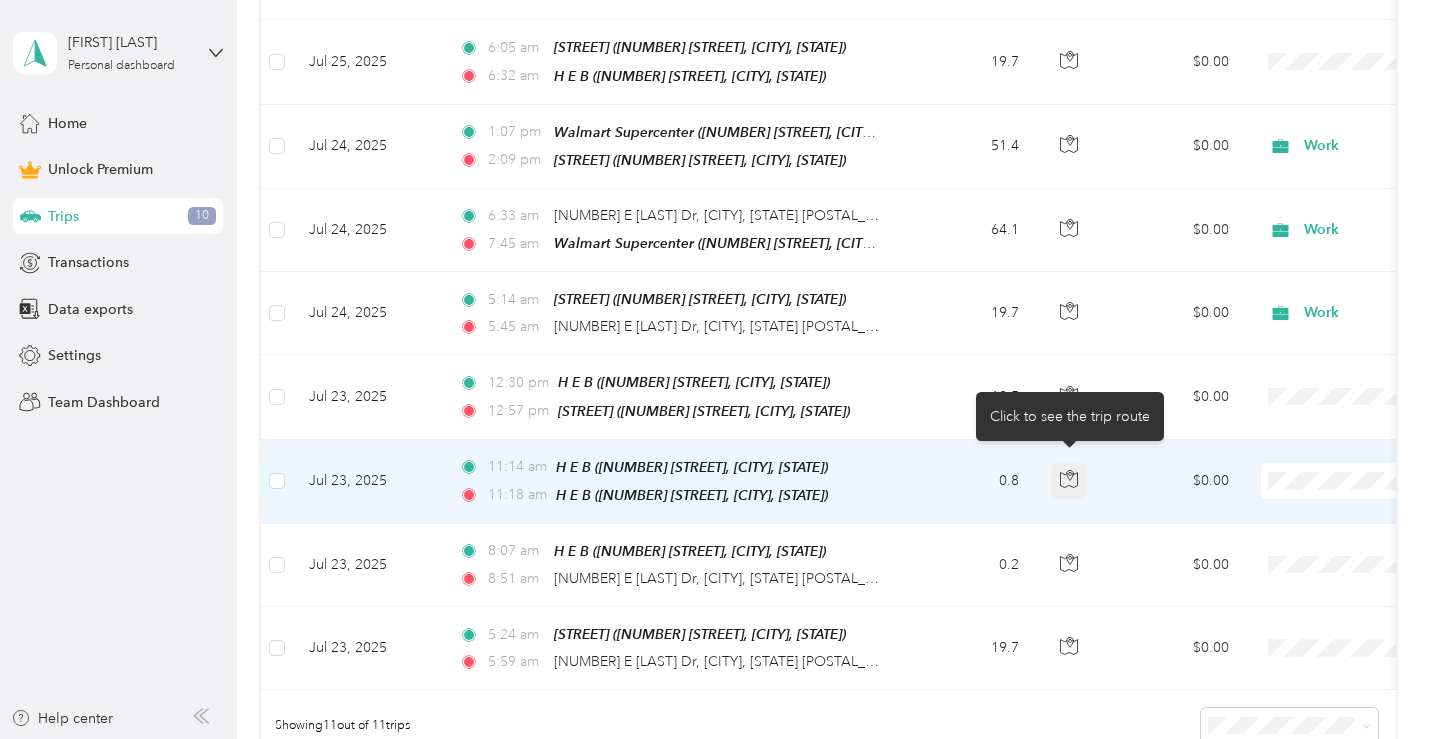 click 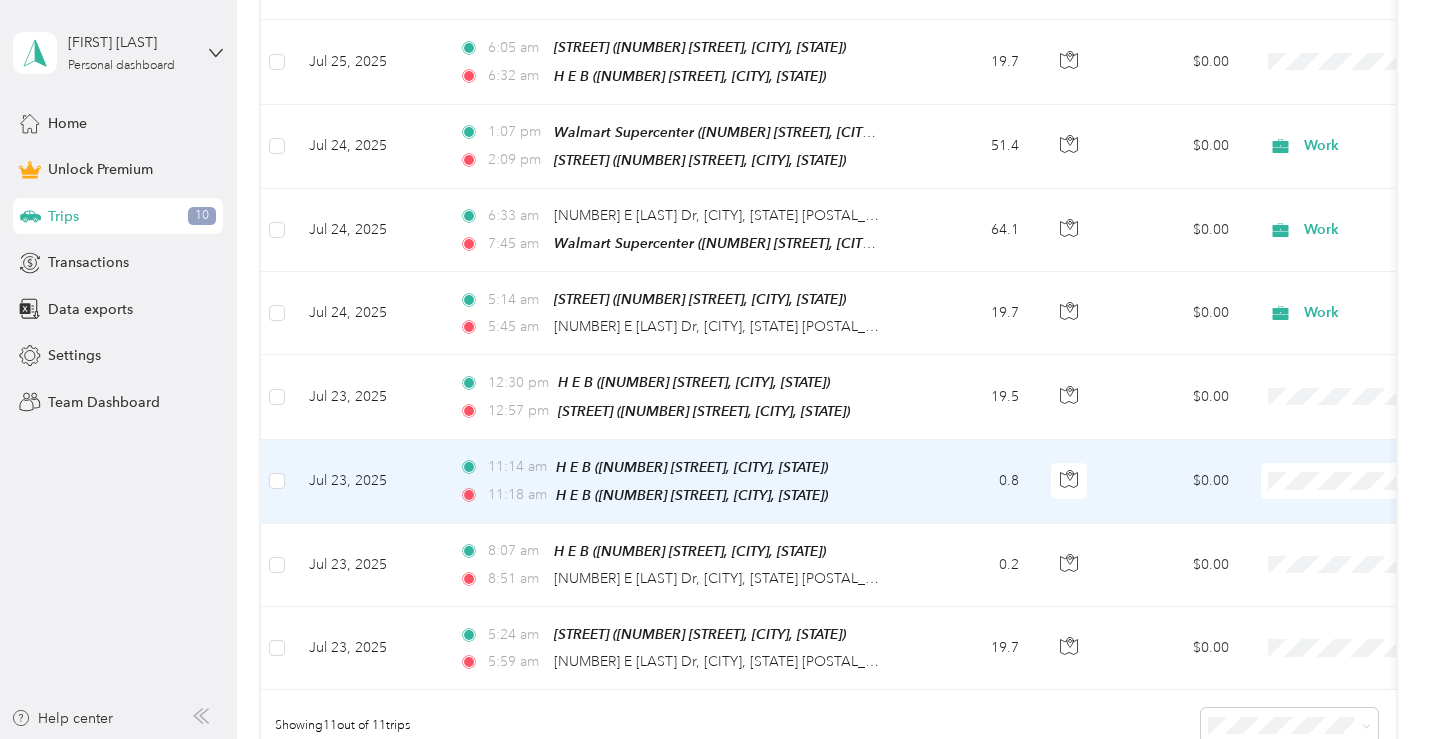 click on "0.8" at bounding box center (969, 482) 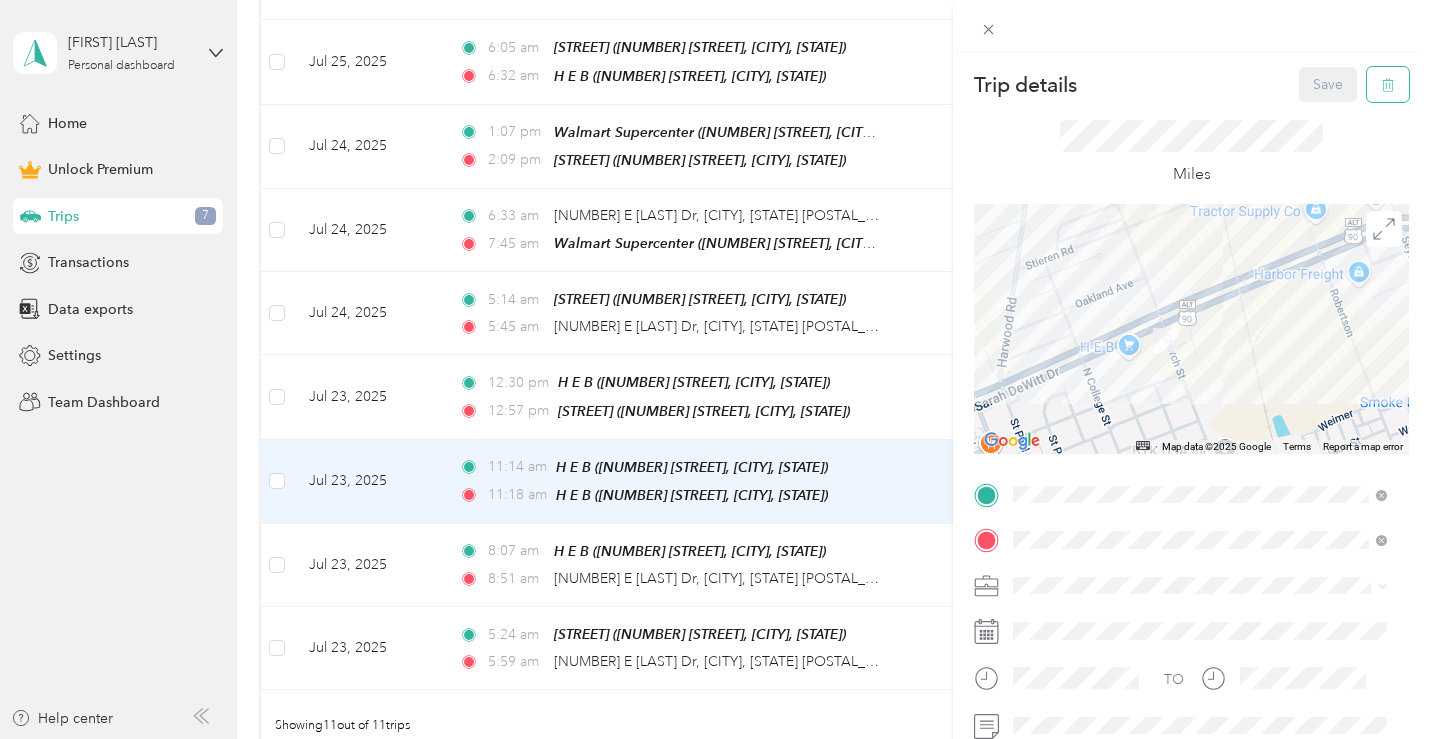click 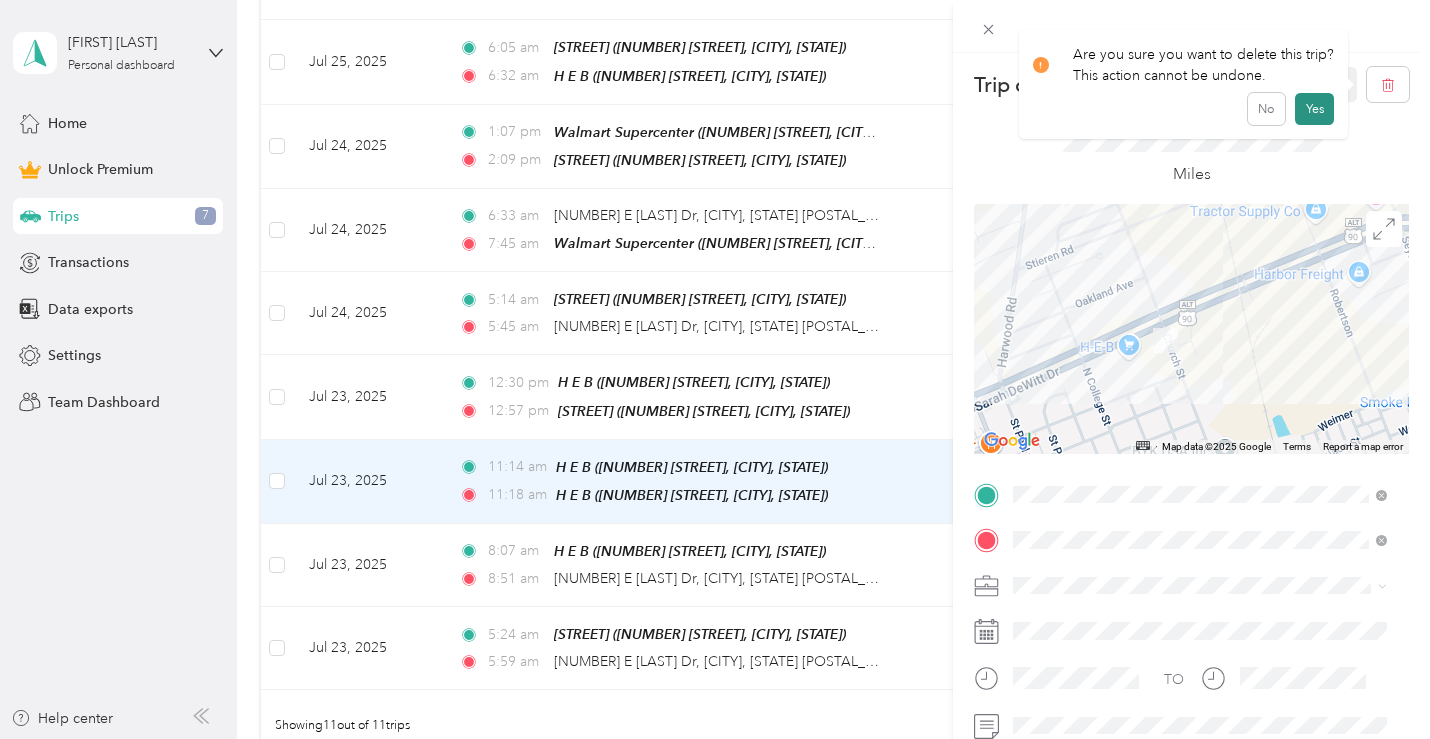 click on "Yes" at bounding box center (1314, 109) 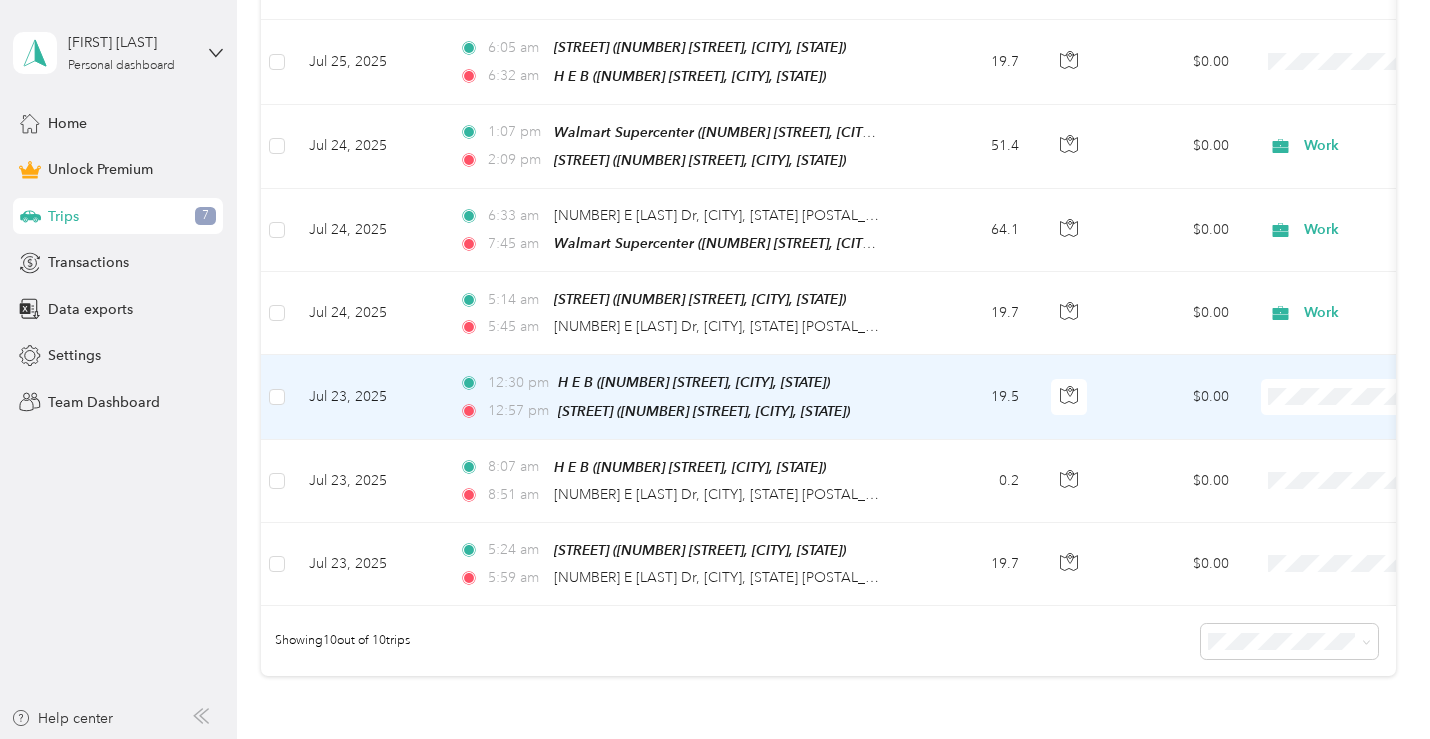 click on "19.5" at bounding box center [969, 397] 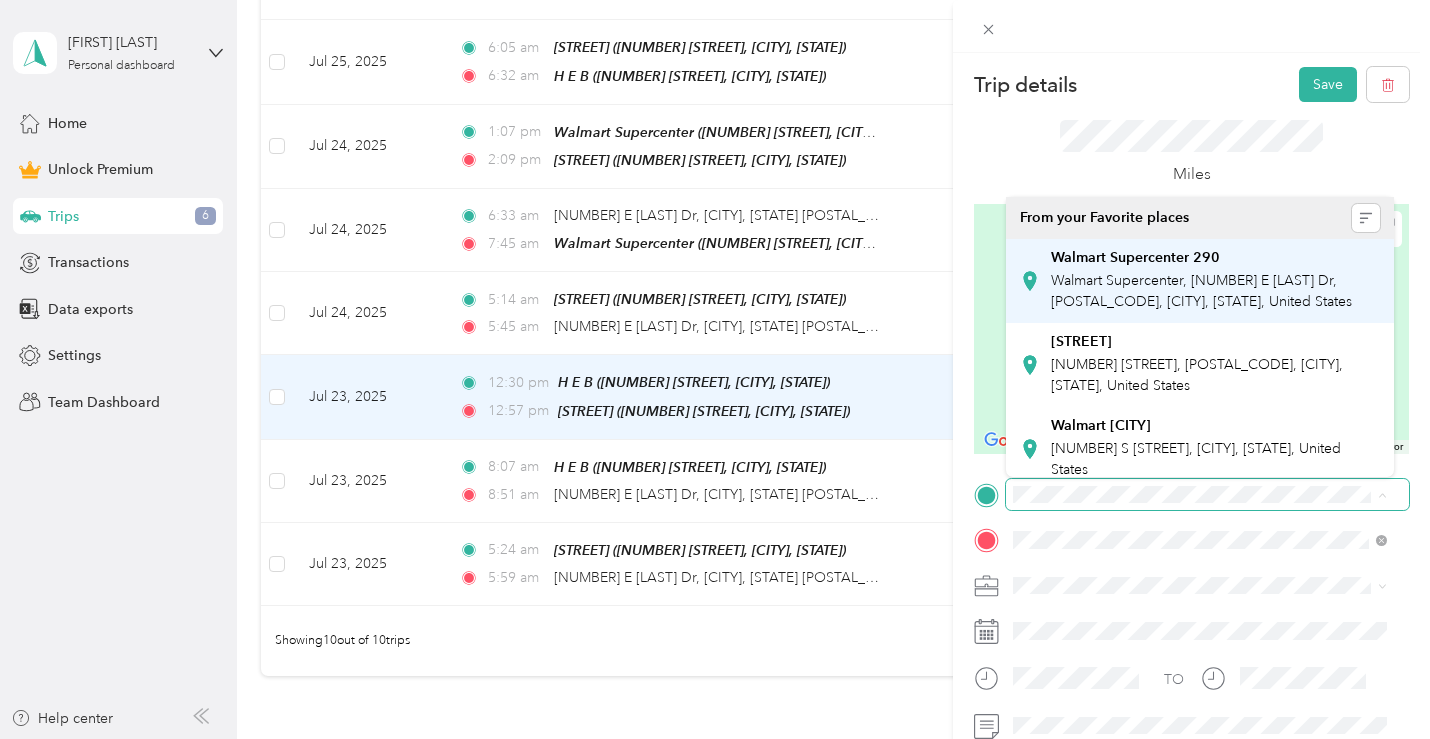click on "Walmart Supercenter 290" at bounding box center (1135, 258) 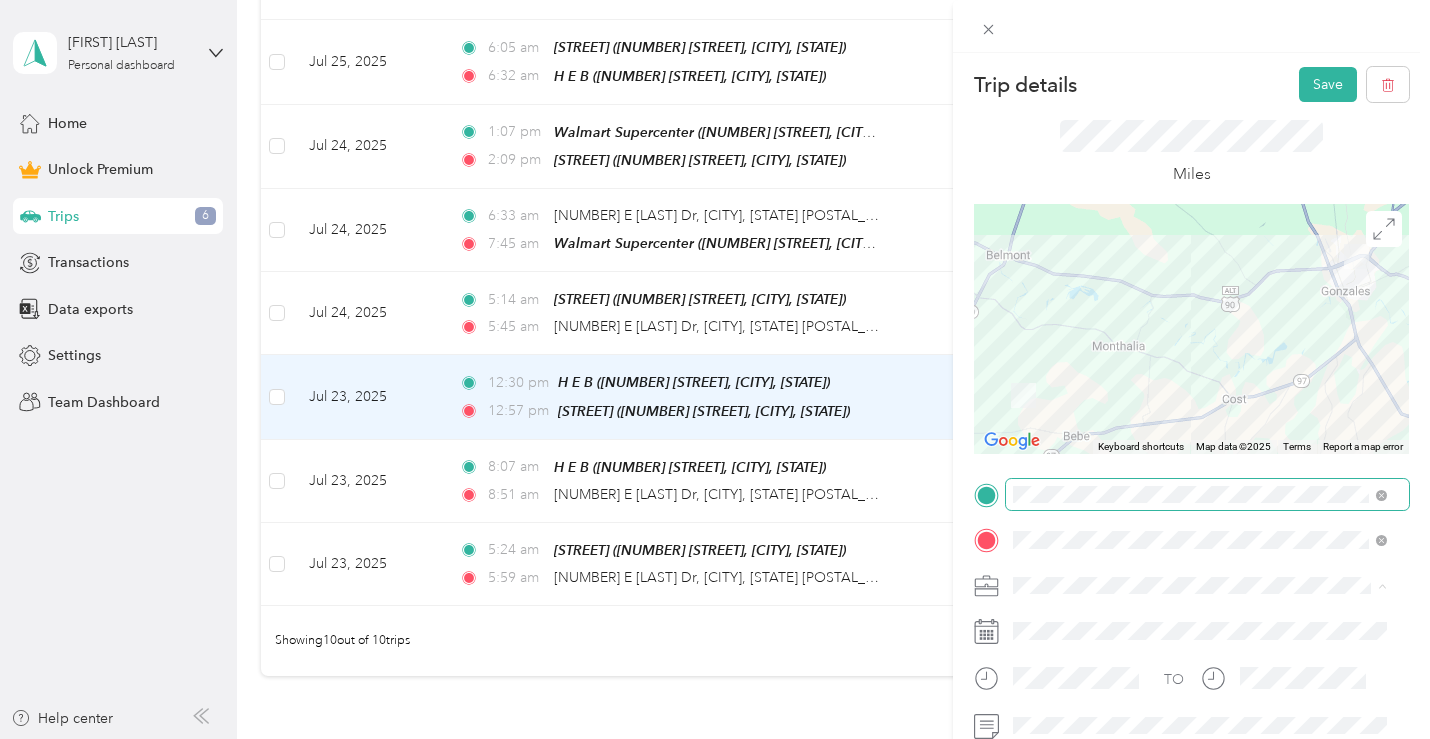 click on "Work" at bounding box center (1200, 340) 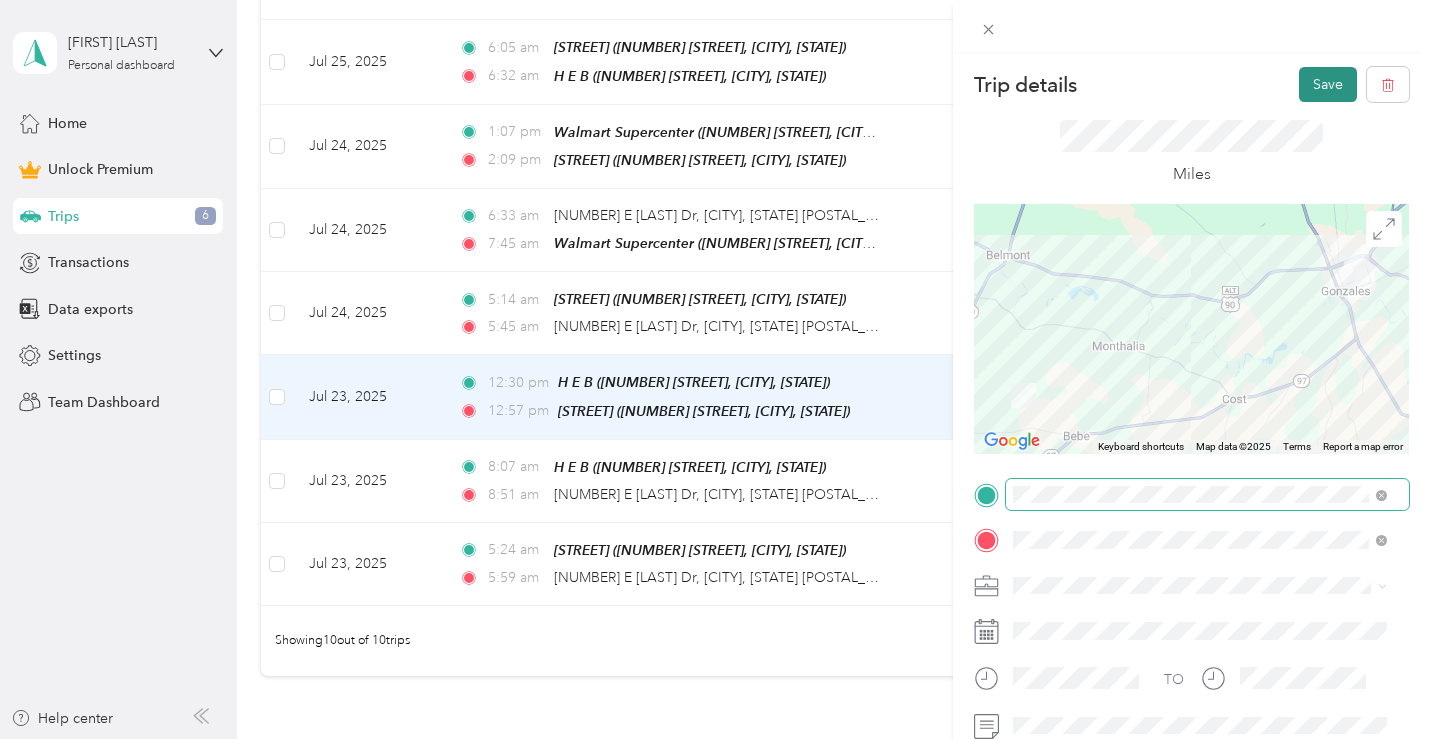 click on "Save" at bounding box center [1328, 84] 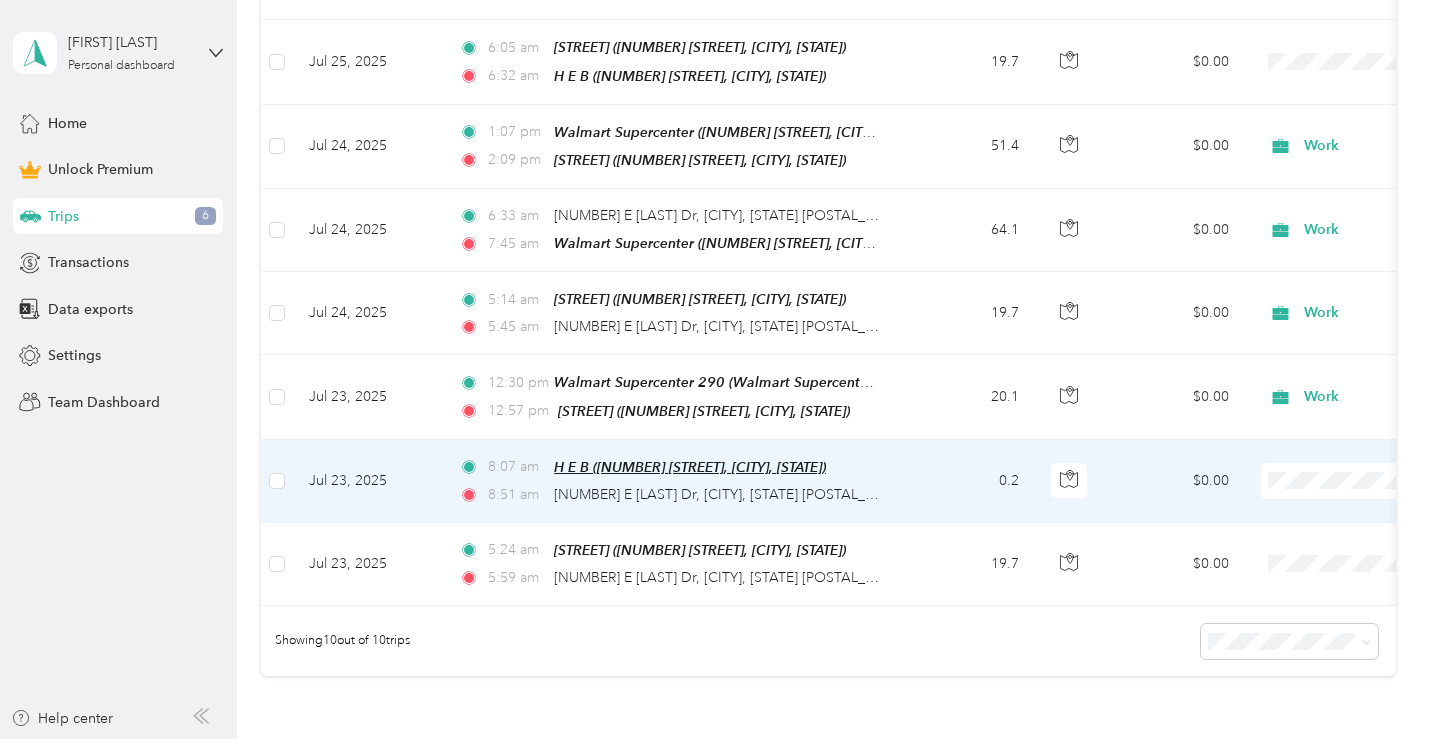 click on "H E B ([NUMBER] [STREET], [CITY], [STATE])" at bounding box center [690, 467] 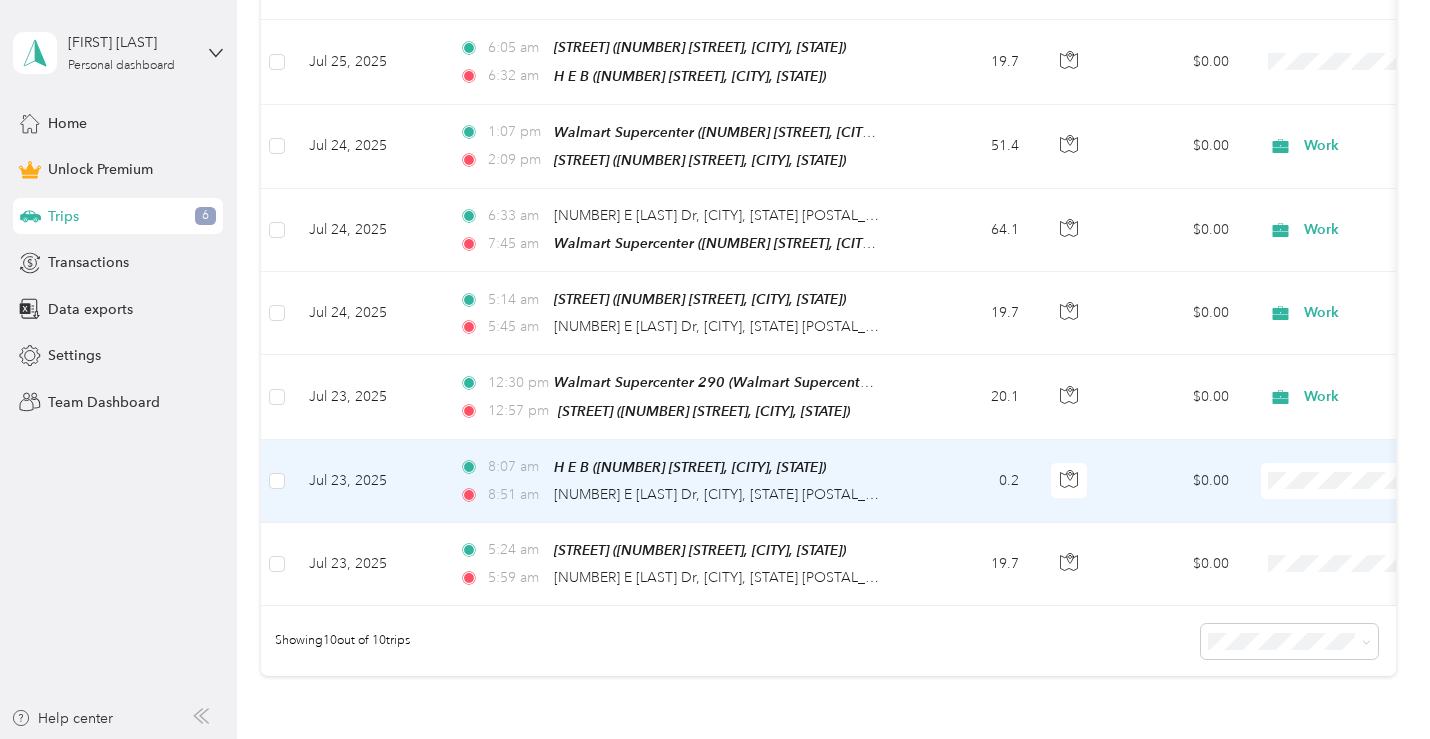 click on "8:07 am H E B ([NUMBER] [STREET], [CITY], [STATE]) 8:51 am [NUMBER] E [LAST] Dr, [CITY], [STATE] [POSTAL_CODE], USA" at bounding box center (673, 481) 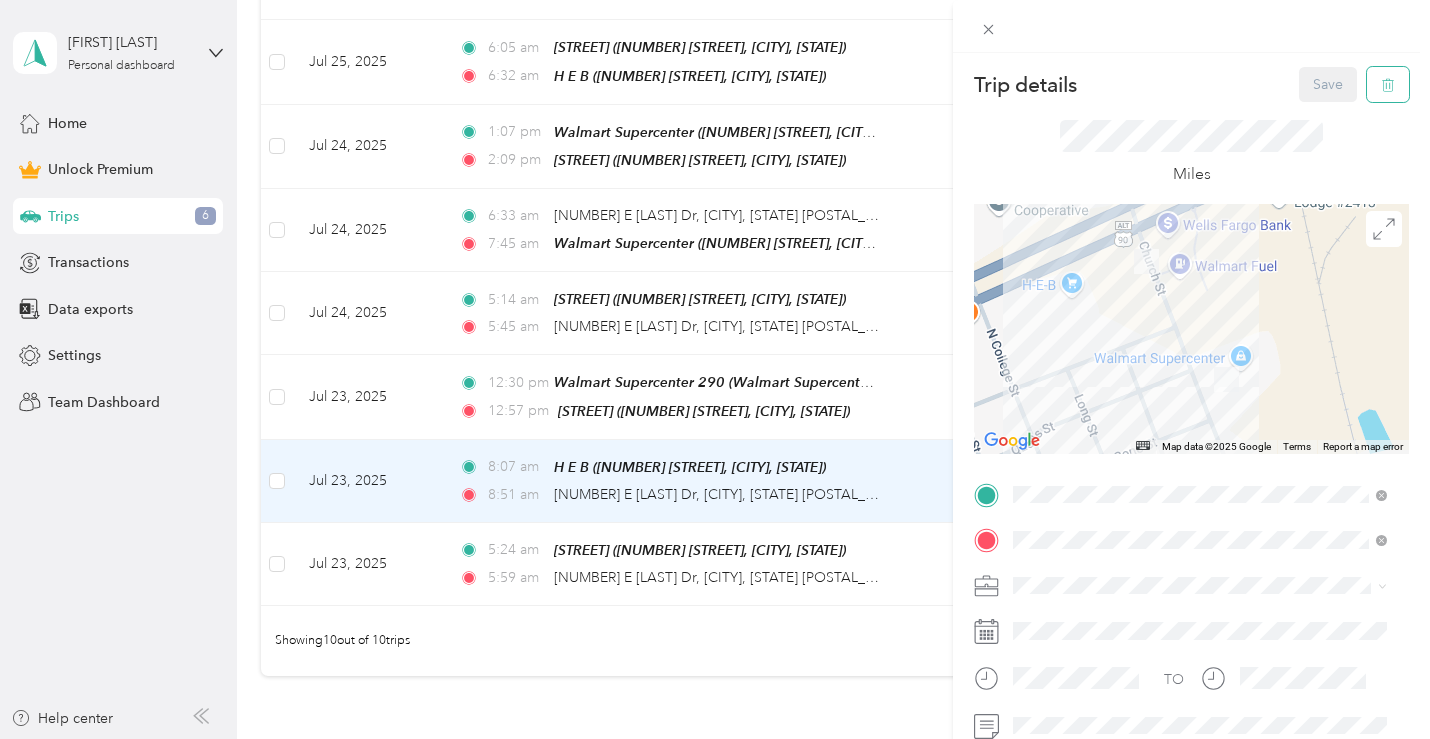 click 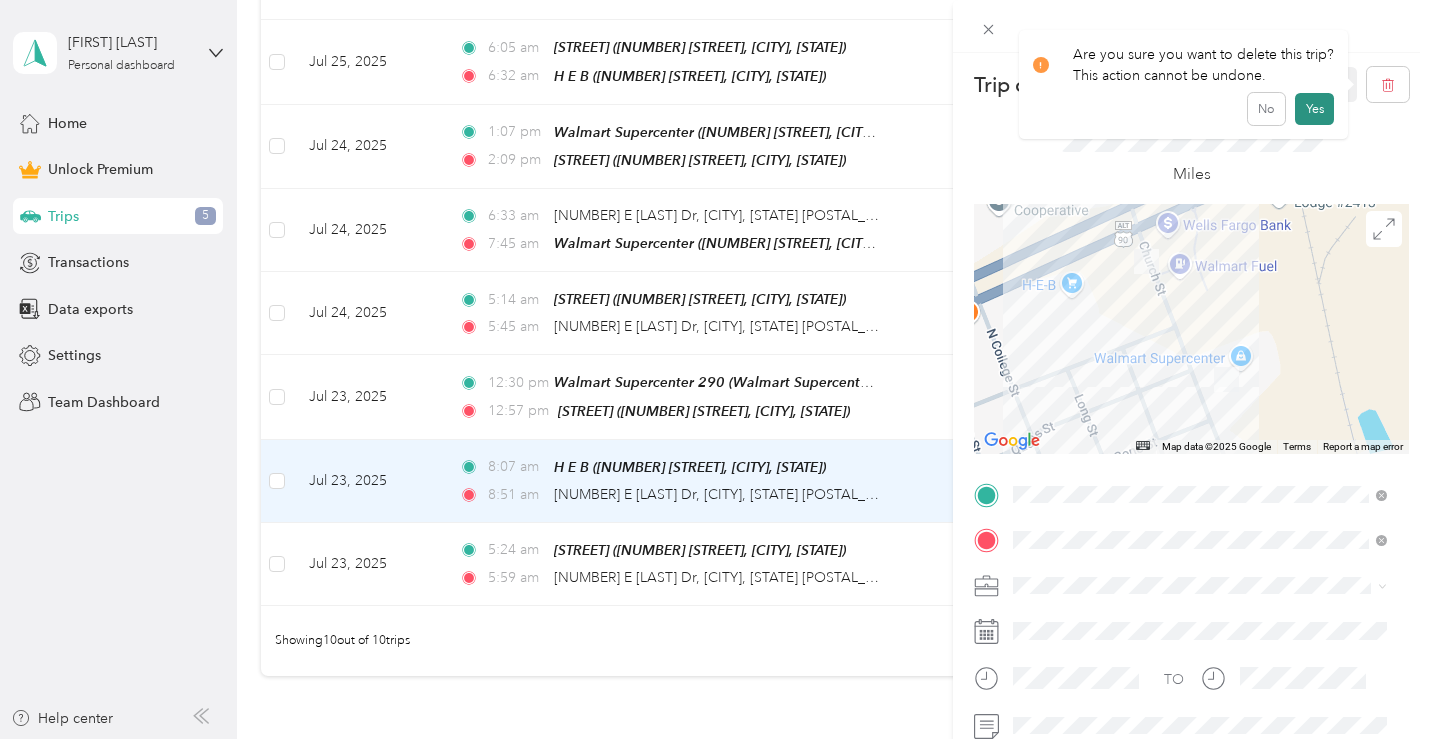 click on "Yes" at bounding box center [1314, 109] 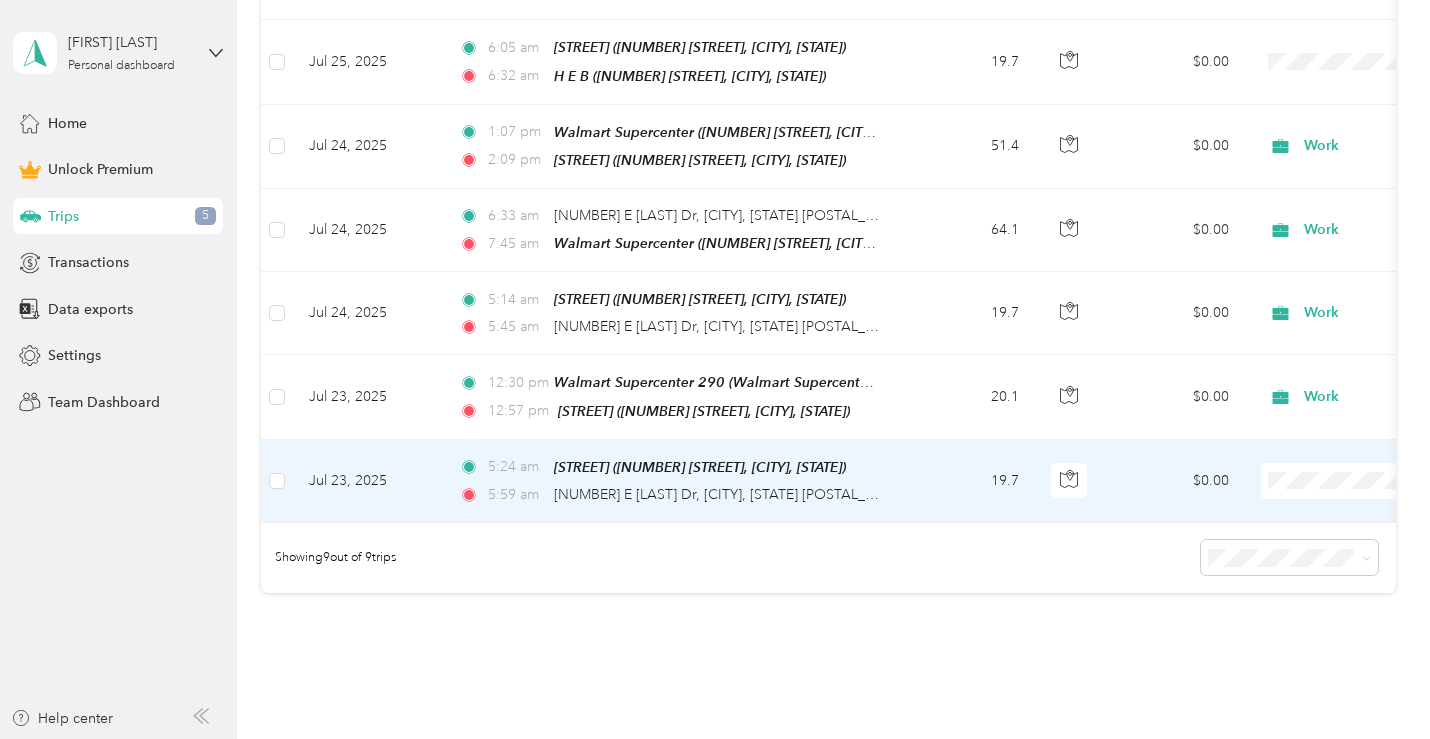 click on "Work" at bounding box center (1324, 504) 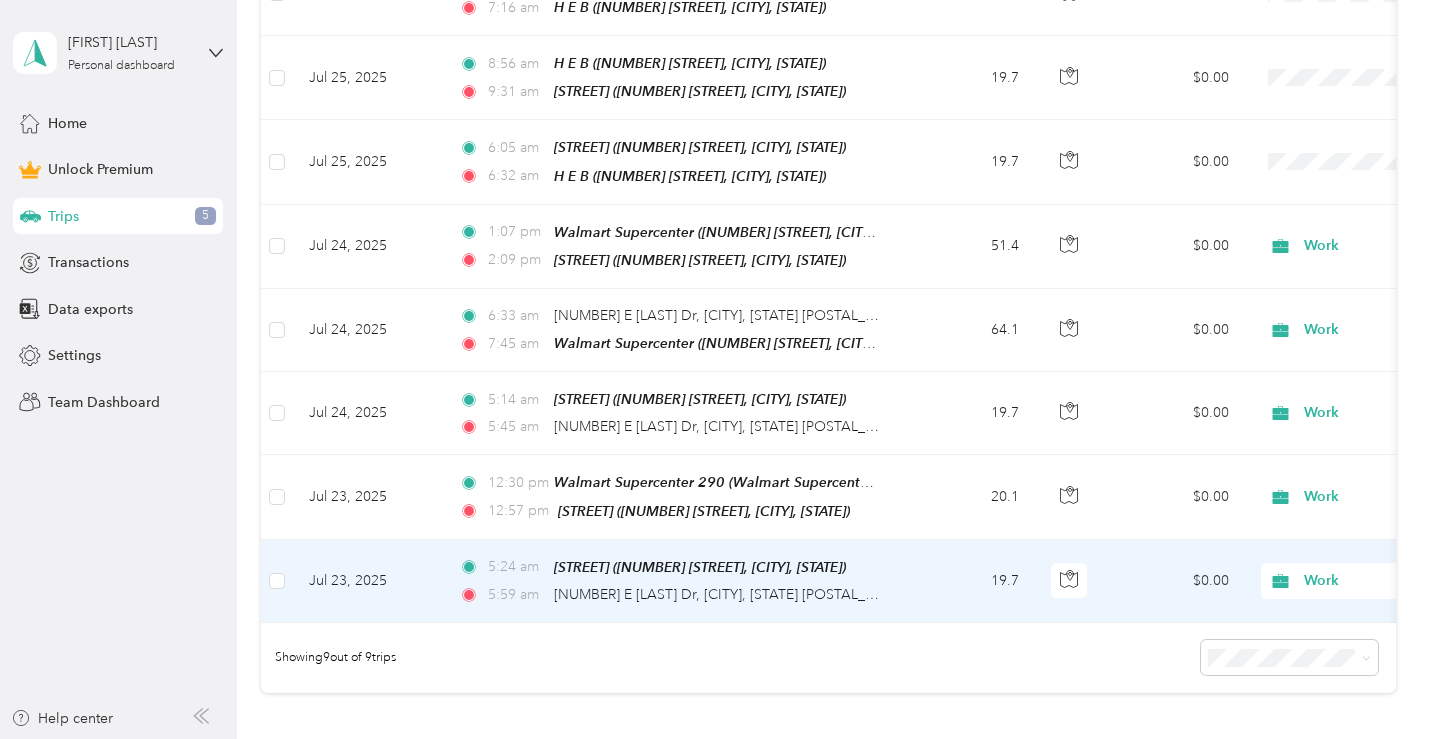 scroll, scrollTop: 700, scrollLeft: 0, axis: vertical 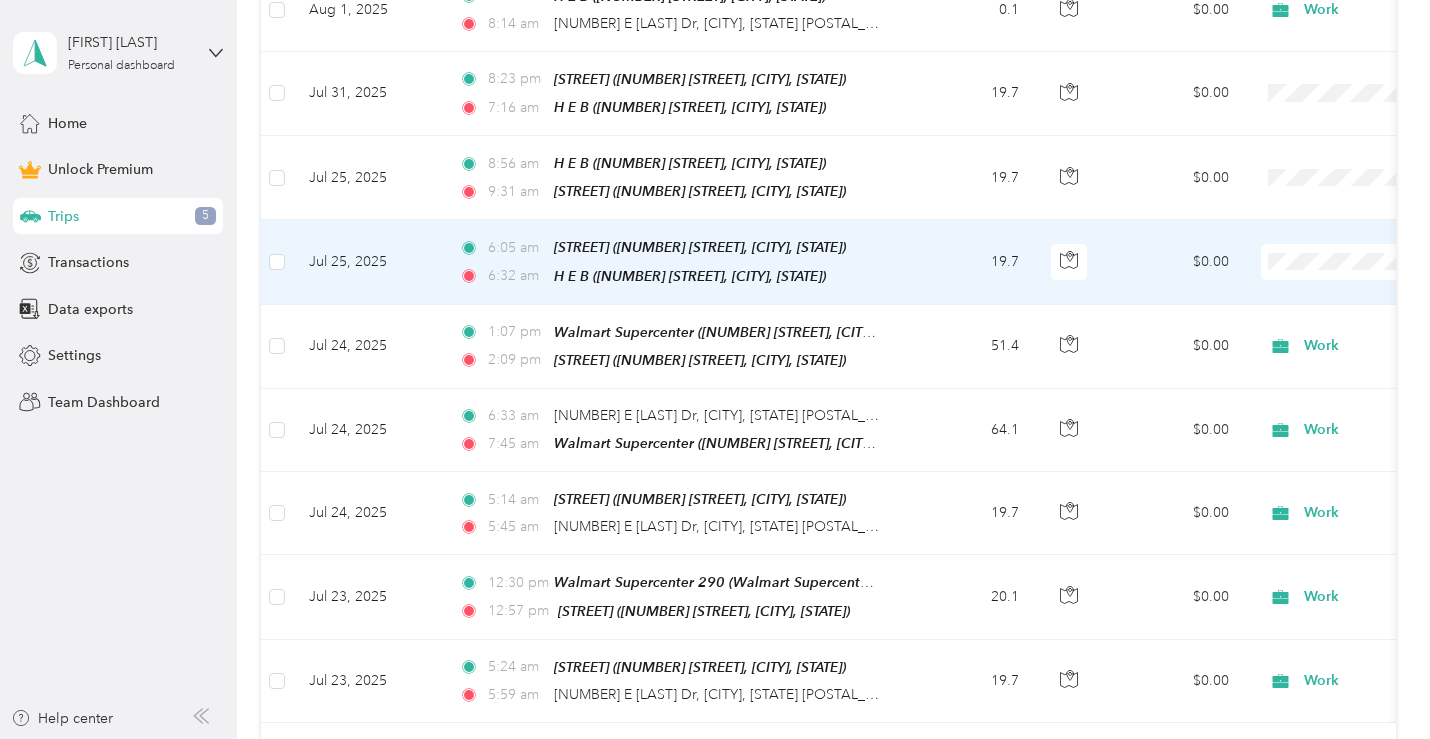 click on "6:32 am H E B ([NUMBER] [STREET], [CITY], [STATE])" at bounding box center [669, 276] 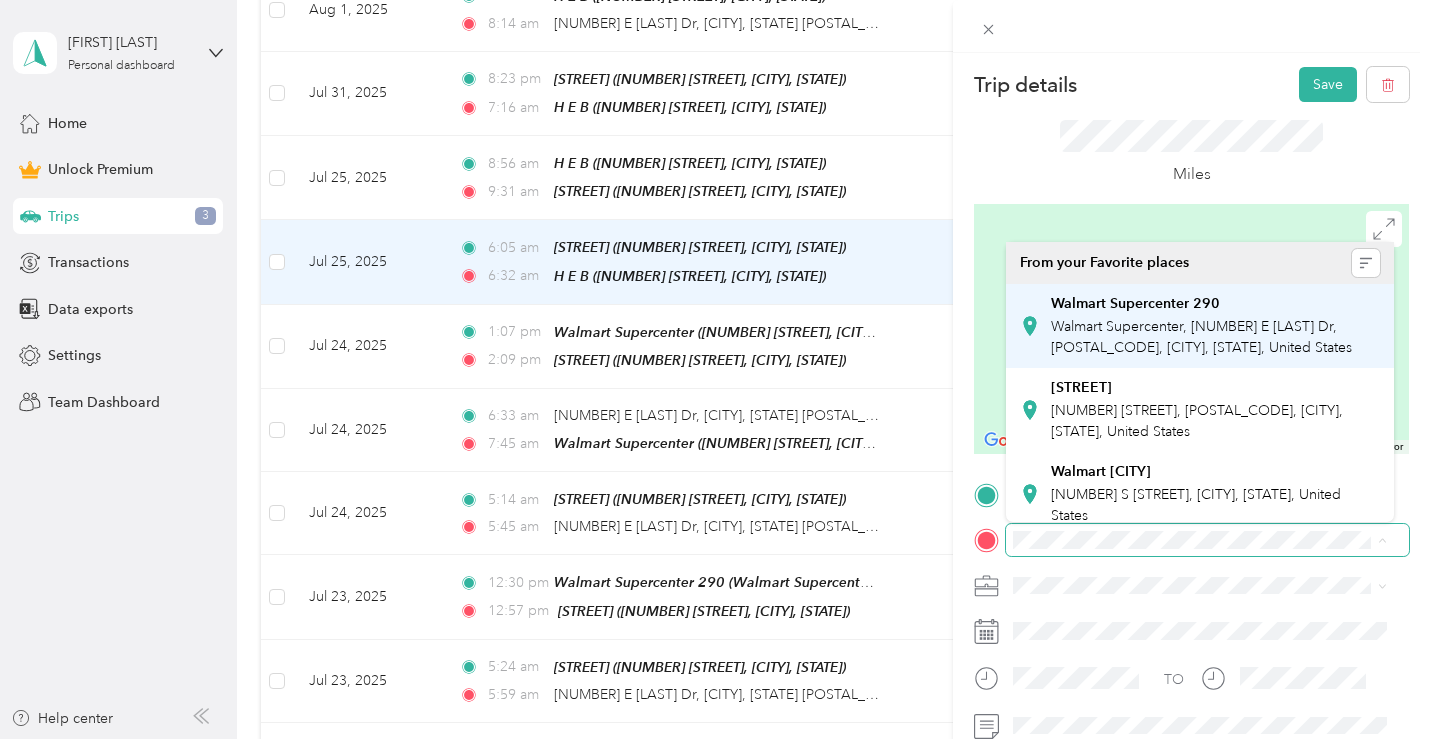 click on "Walmart Supercenter, [NUMBER] E [LAST] Dr, [POSTAL_CODE], [CITY], [STATE], United States" at bounding box center (1201, 337) 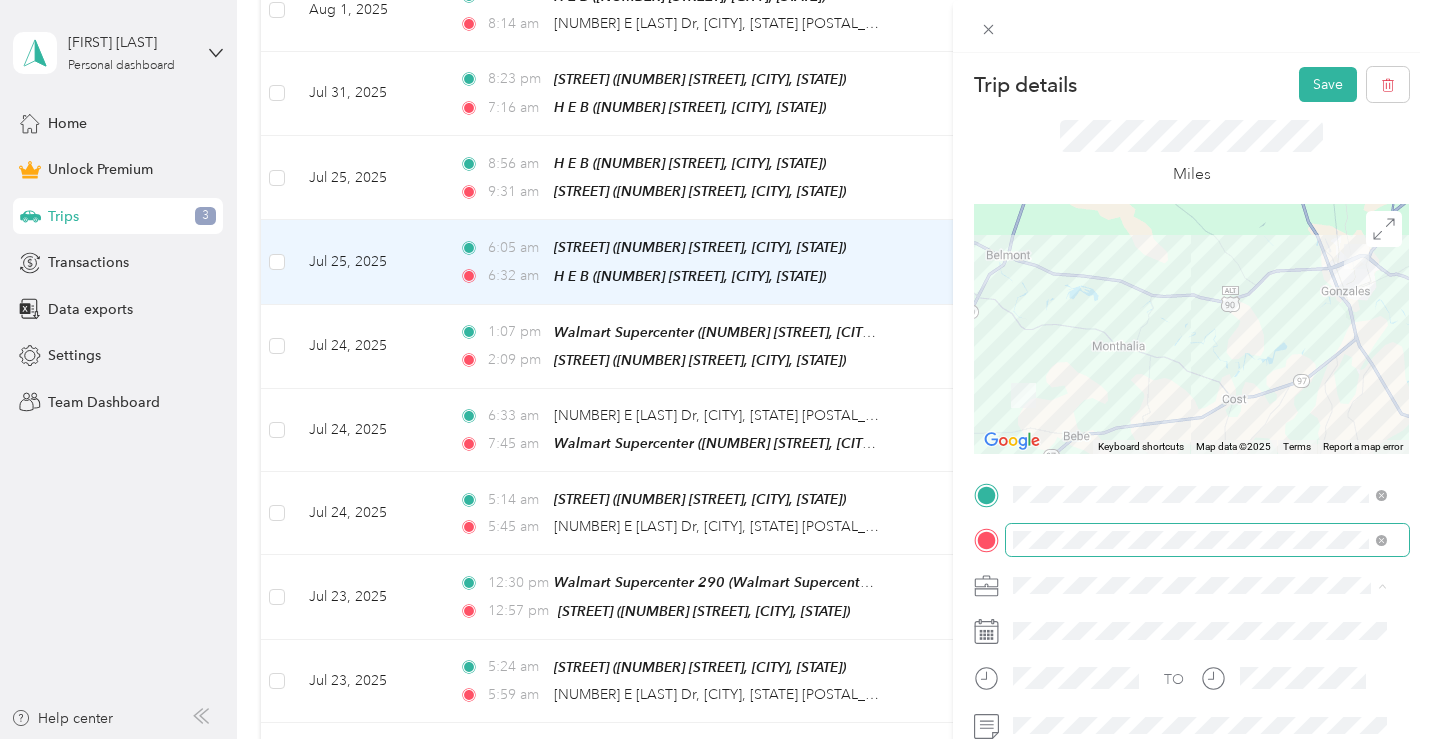 click on "Work" at bounding box center (1037, 340) 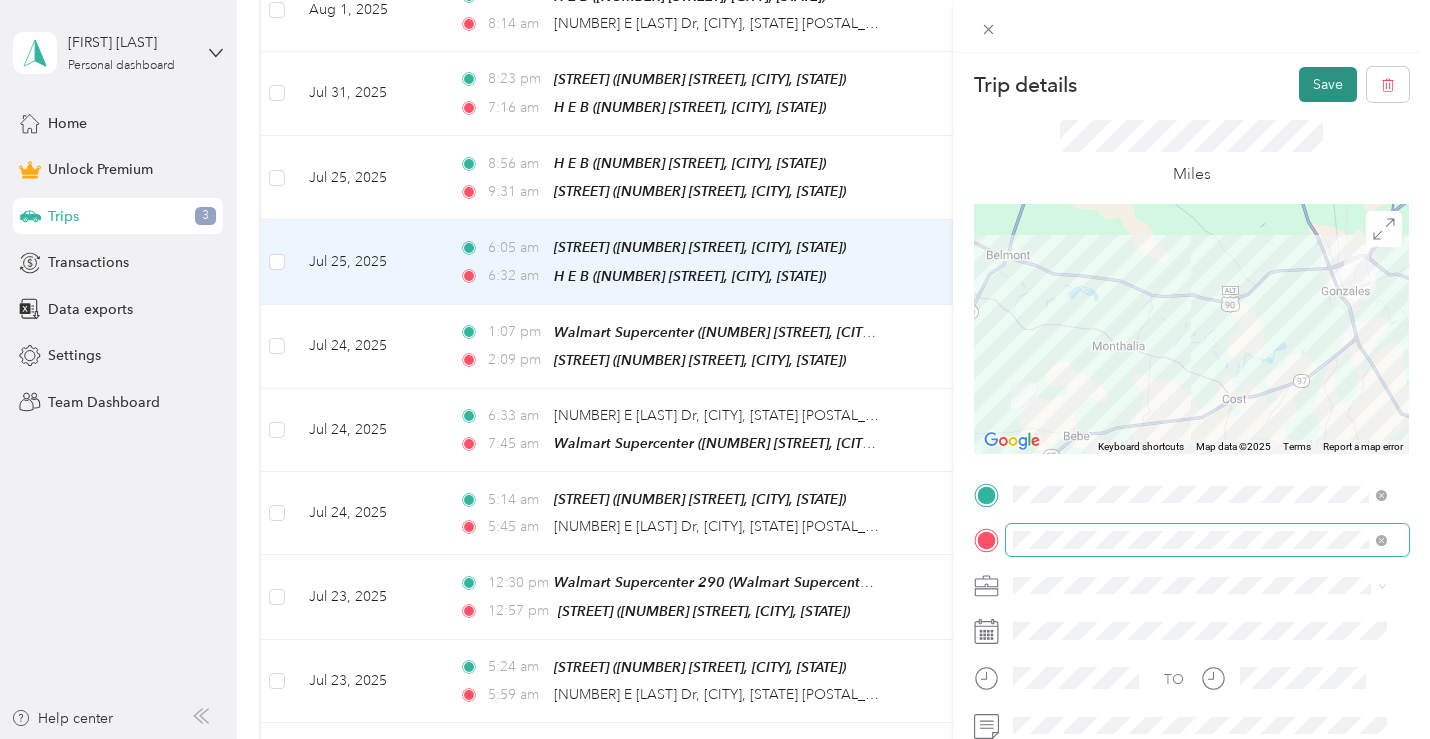 click on "Save" at bounding box center (1328, 84) 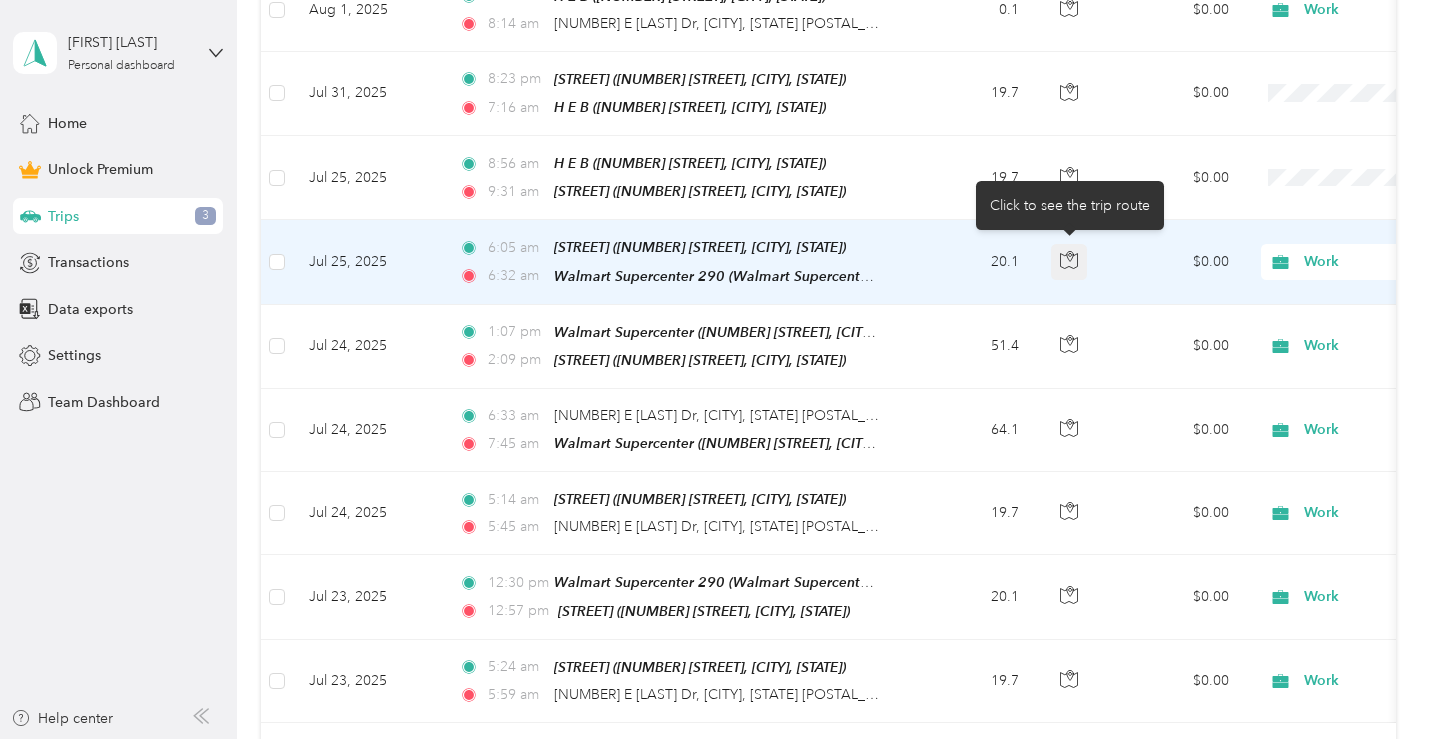 click 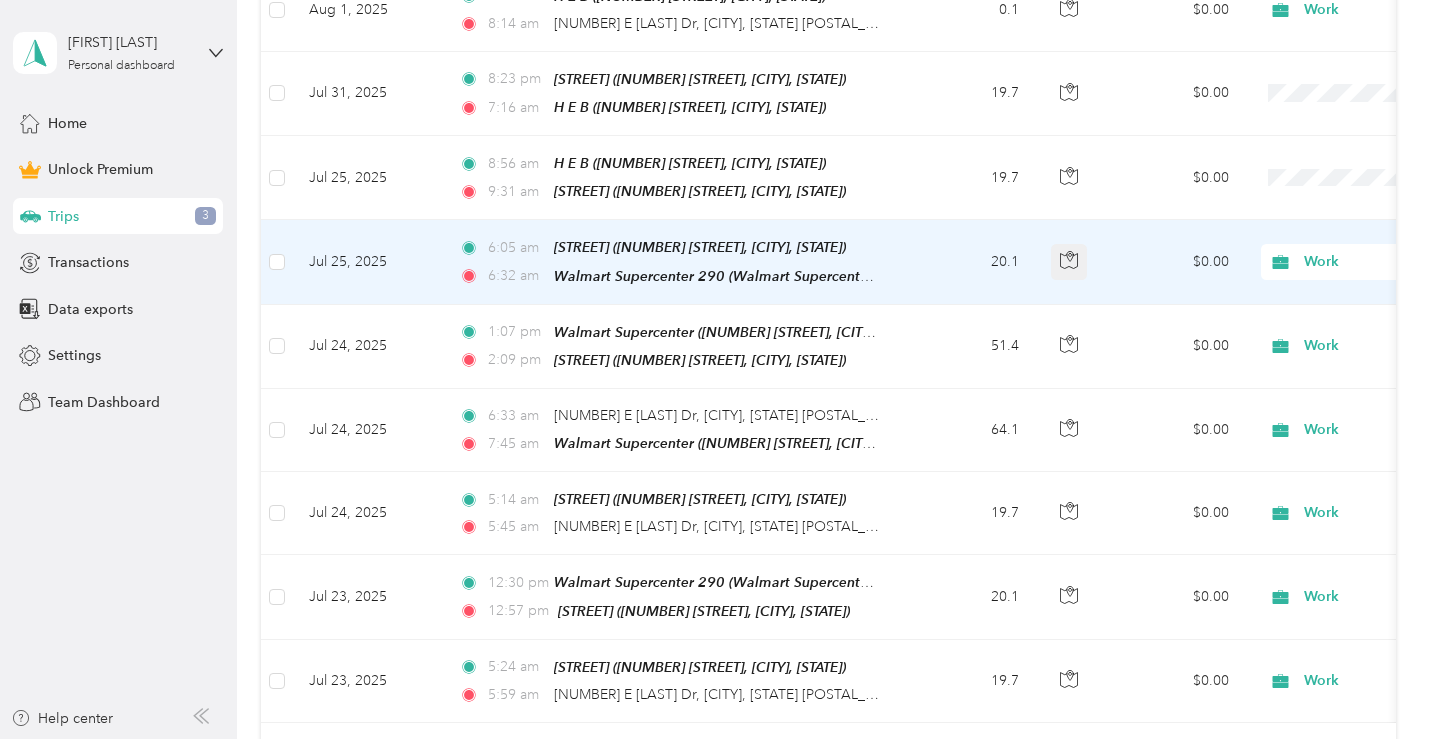 click 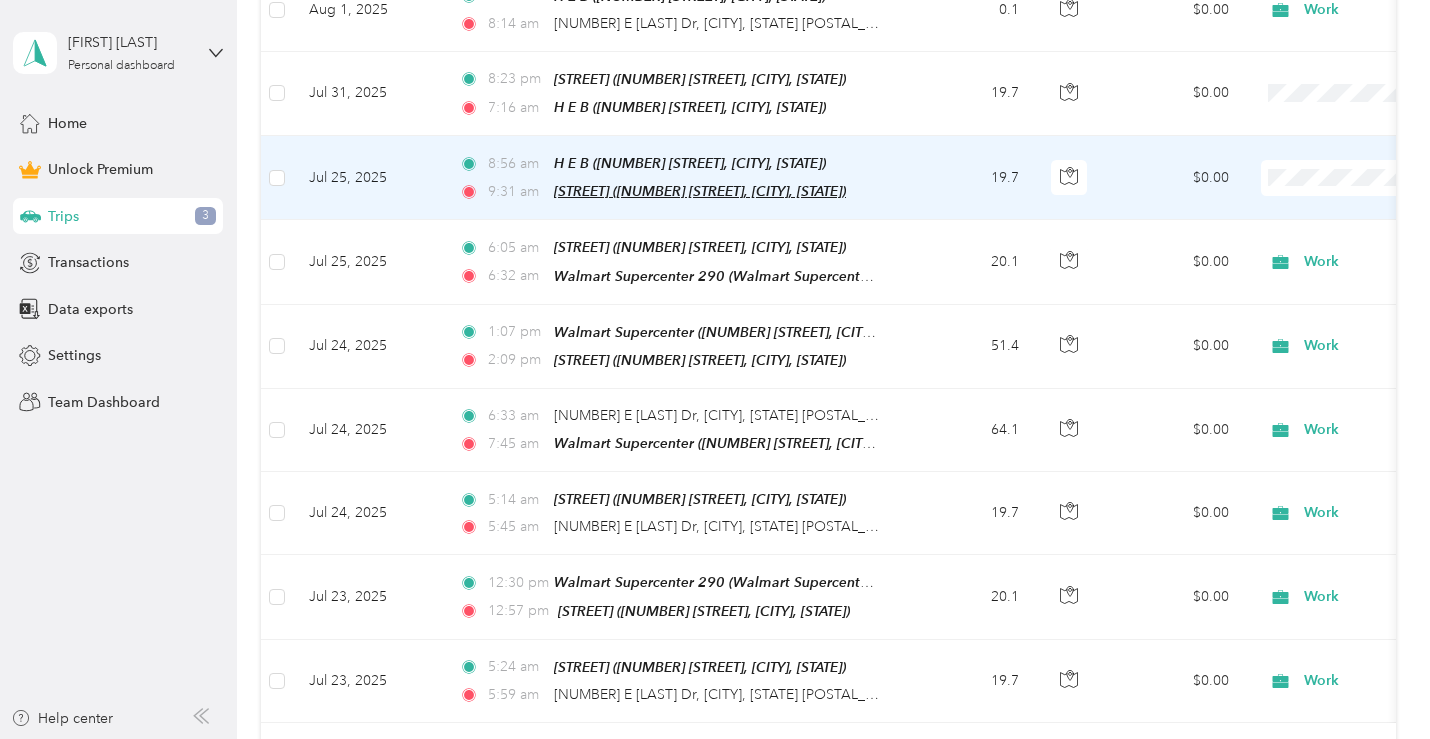 click on "[STREET] ([NUMBER] [STREET], [CITY], [STATE])" at bounding box center (700, 191) 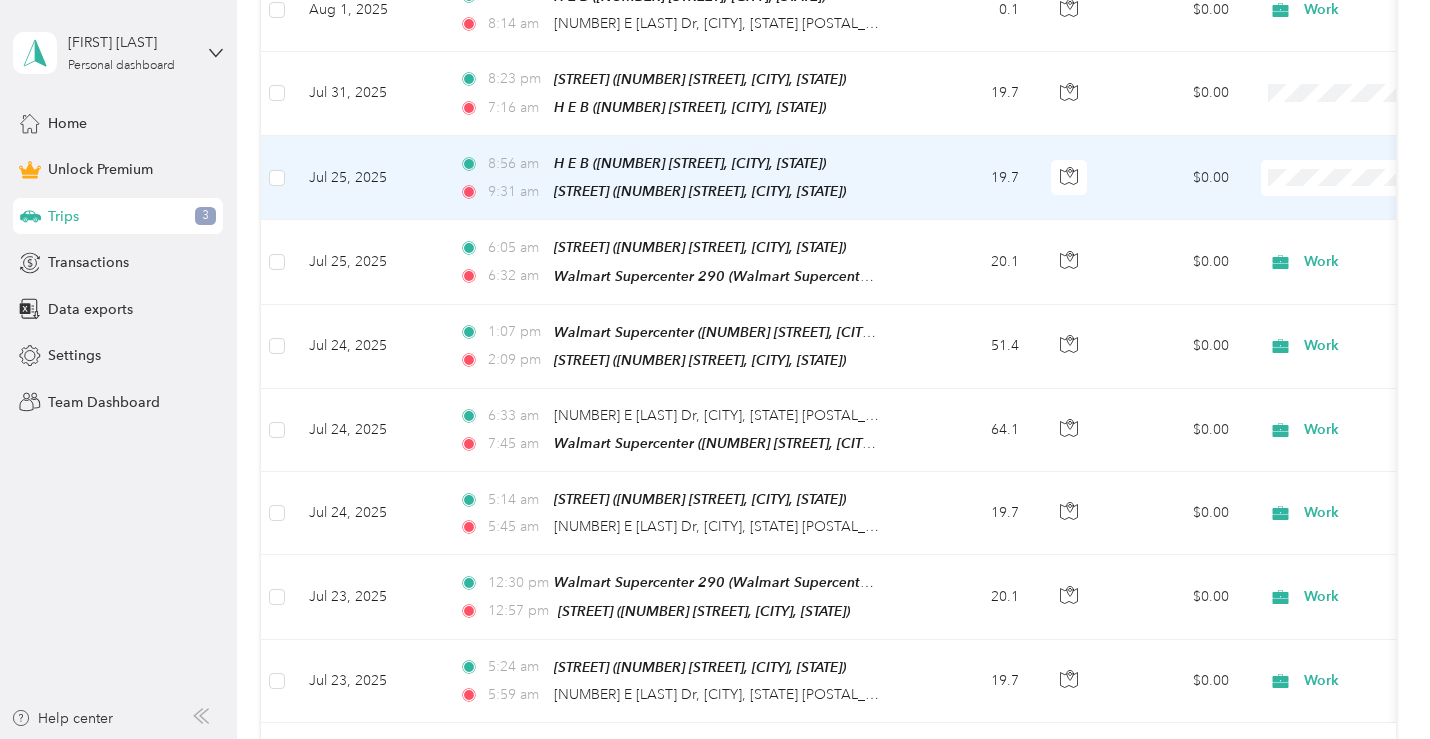 click on "19.7" at bounding box center (969, 178) 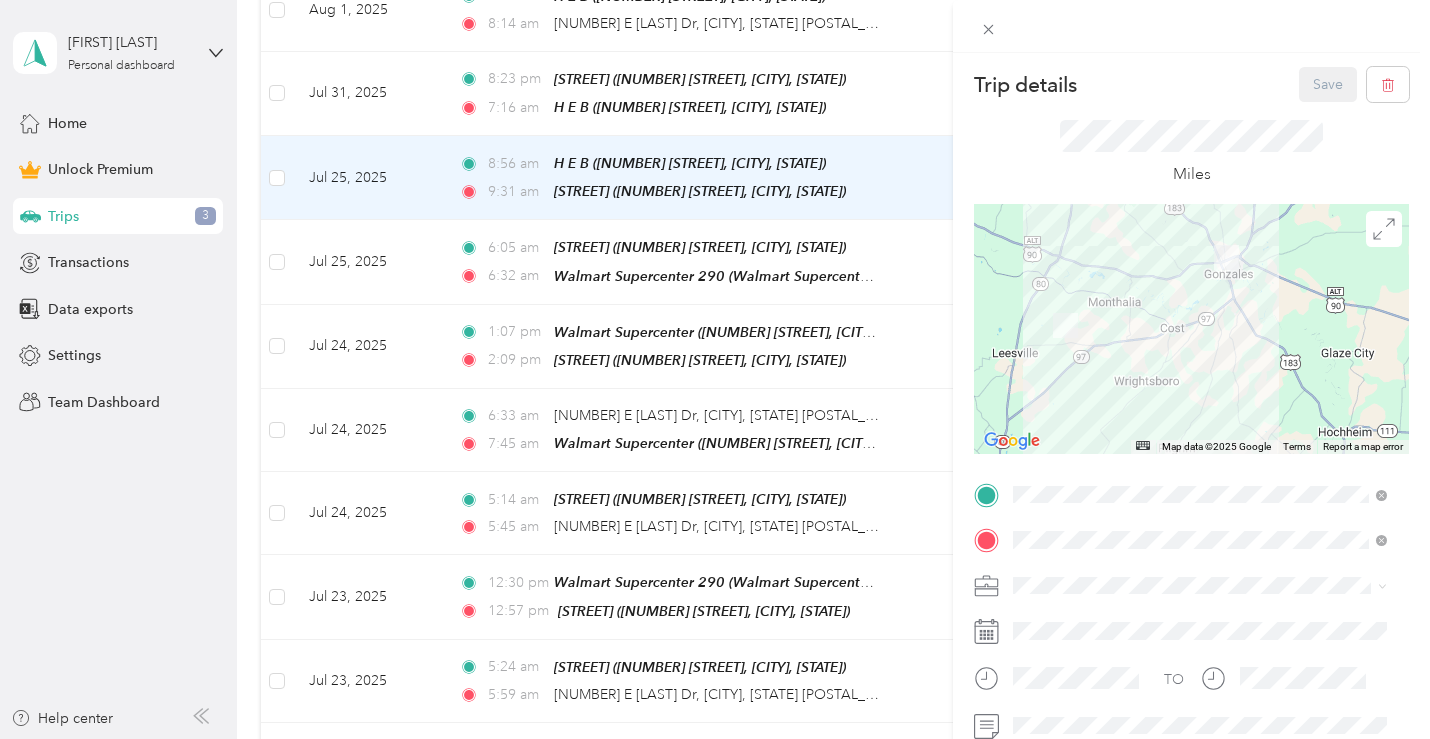 drag, startPoint x: 1221, startPoint y: 293, endPoint x: 1232, endPoint y: 425, distance: 132.45753 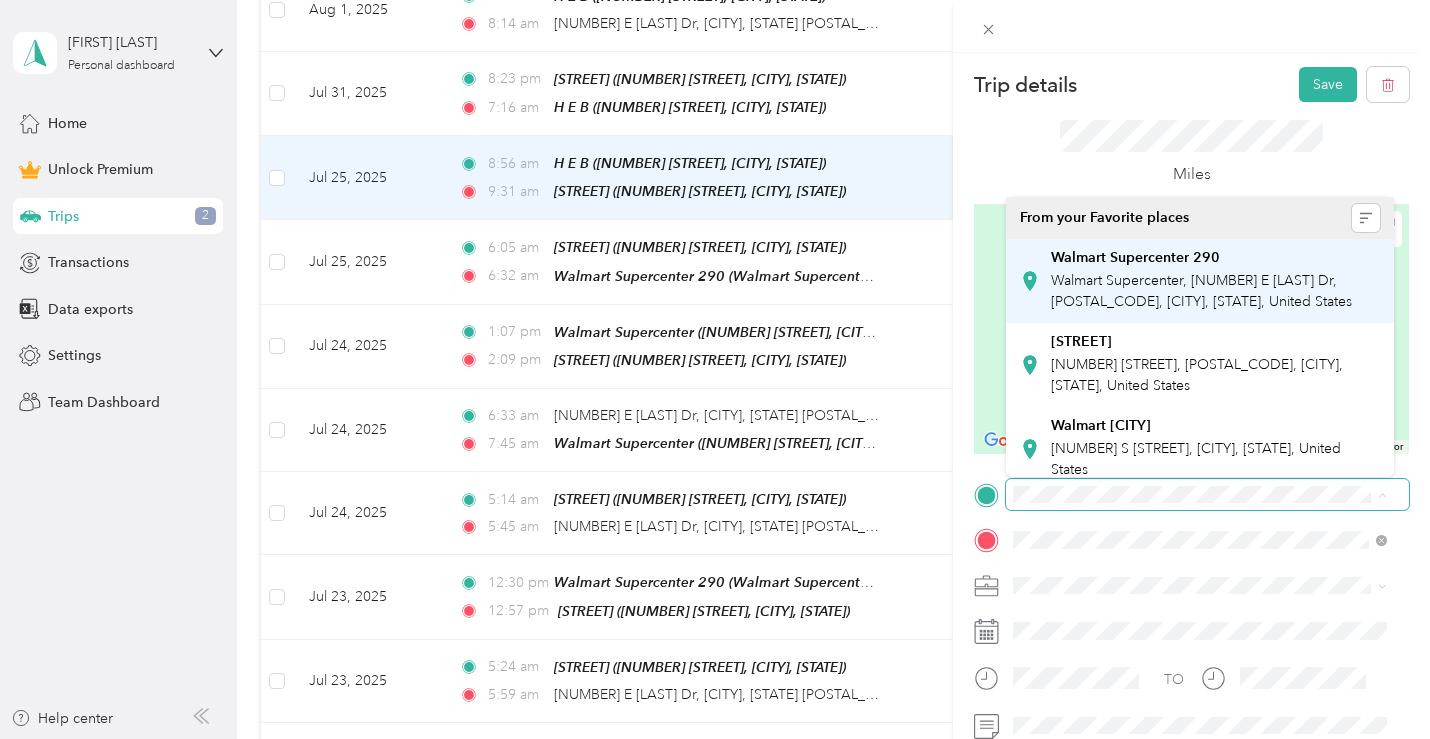 click on "Walmart Supercenter 290 Walmart Supercenter, [NUMBER] E [LAST] Dr, [POSTAL_CODE], [CITY], [STATE], United States" at bounding box center [1215, 280] 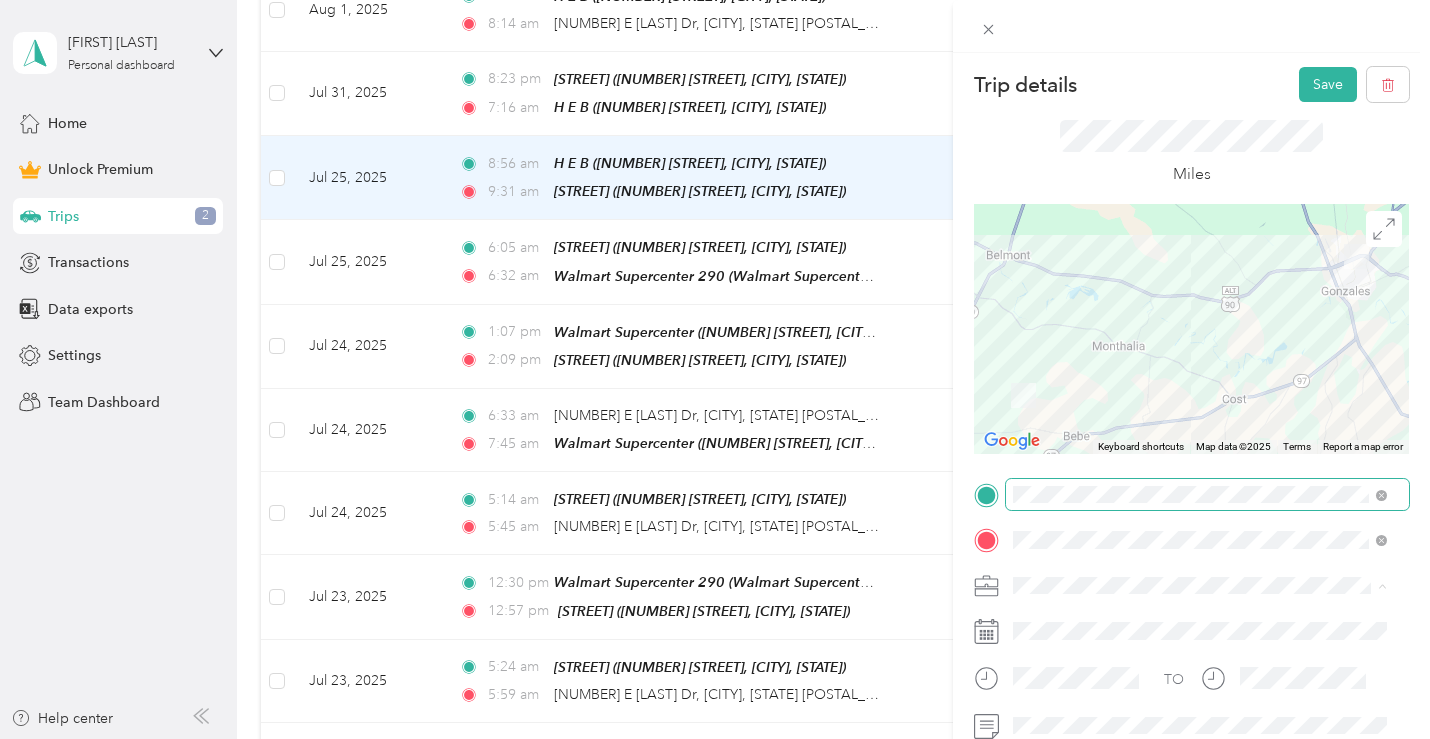 click on "Work" at bounding box center [1200, 340] 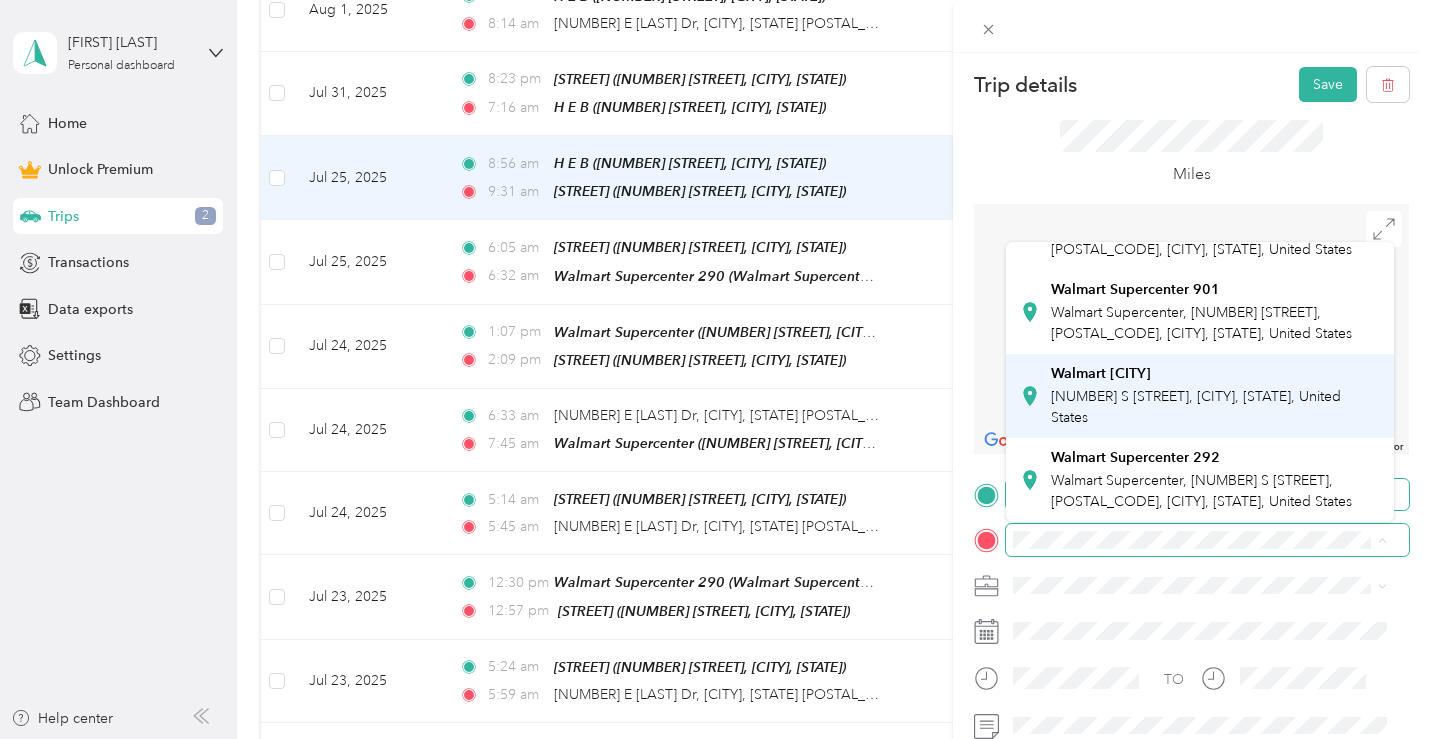 scroll, scrollTop: 0, scrollLeft: 0, axis: both 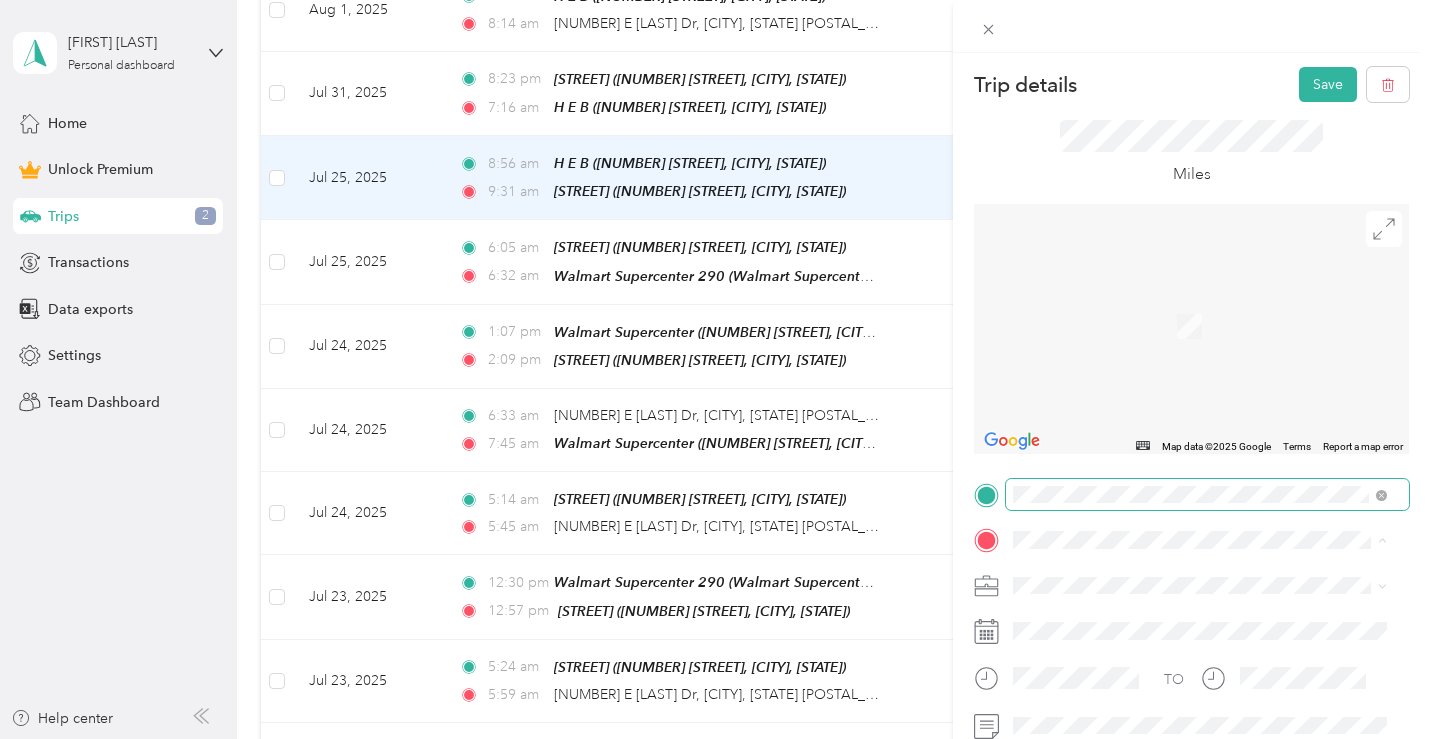 click on "[STREET] [NUMBER] [STREET], [POSTAL_CODE], [CITY], [STATE], United States" at bounding box center (1215, 326) 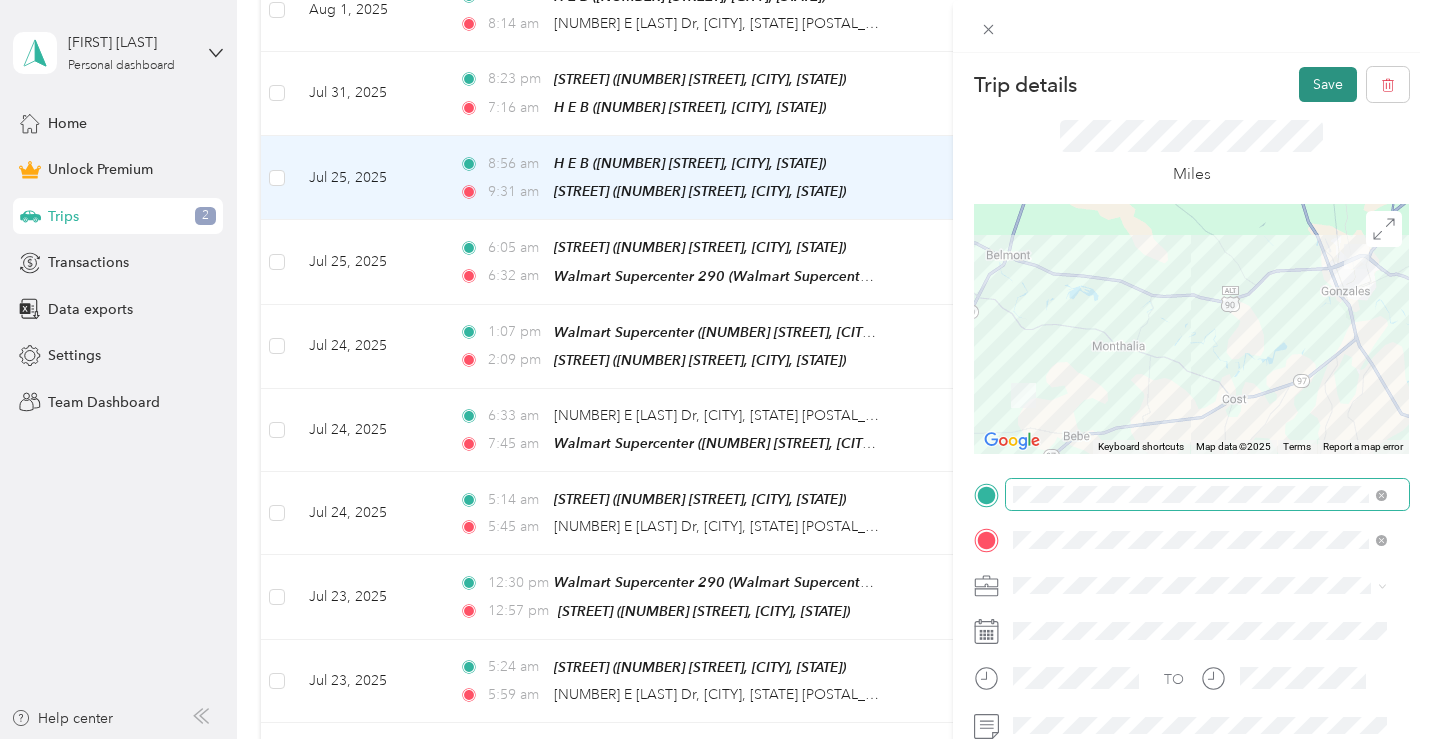 click on "Save" at bounding box center (1328, 84) 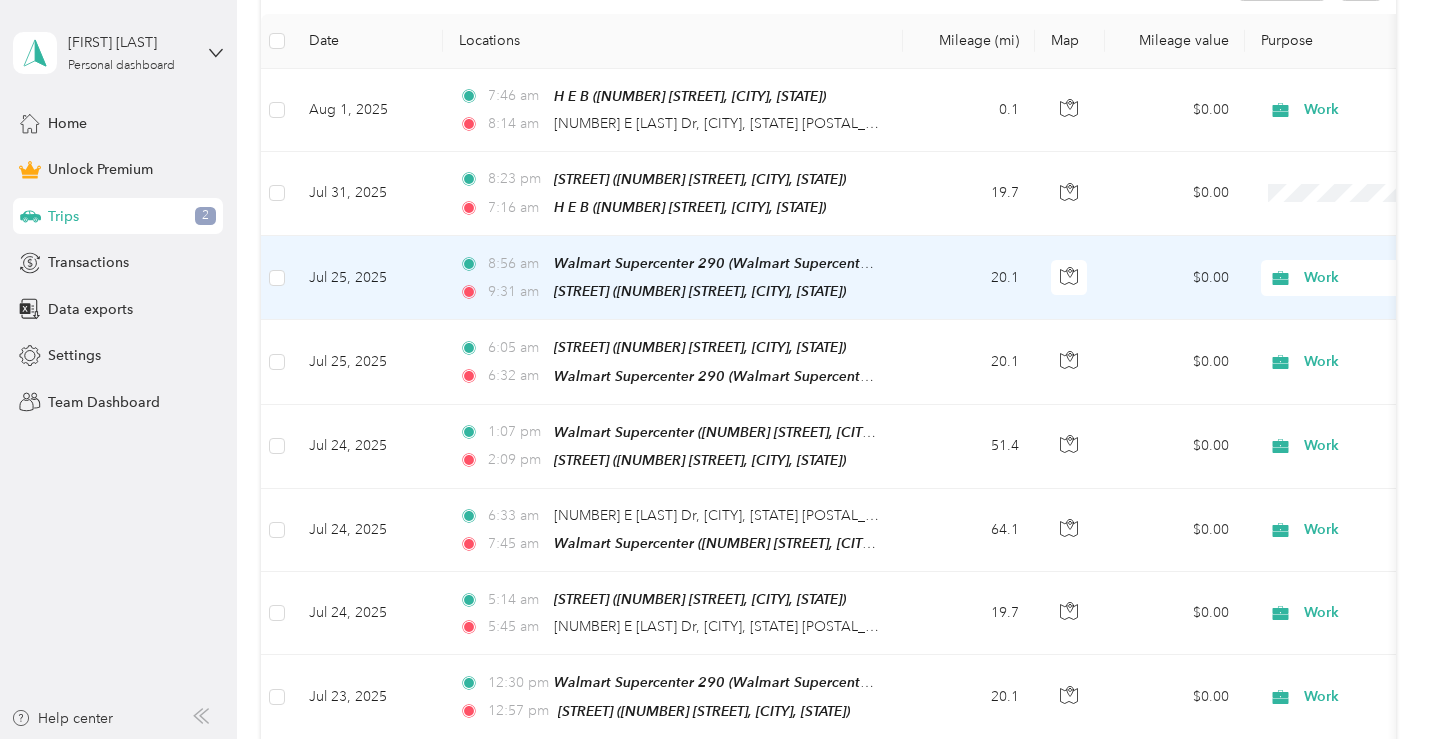 scroll, scrollTop: 500, scrollLeft: 0, axis: vertical 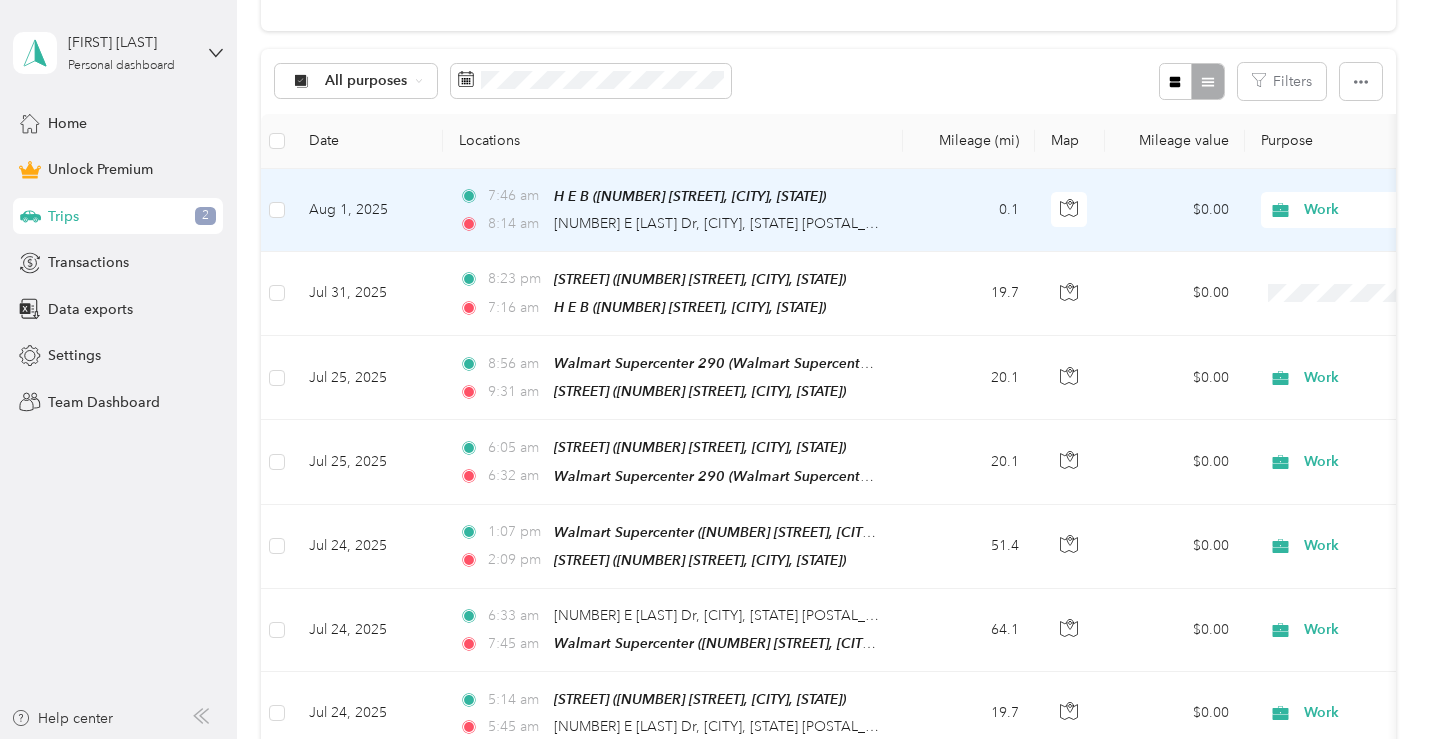click on "0.1" at bounding box center (969, 210) 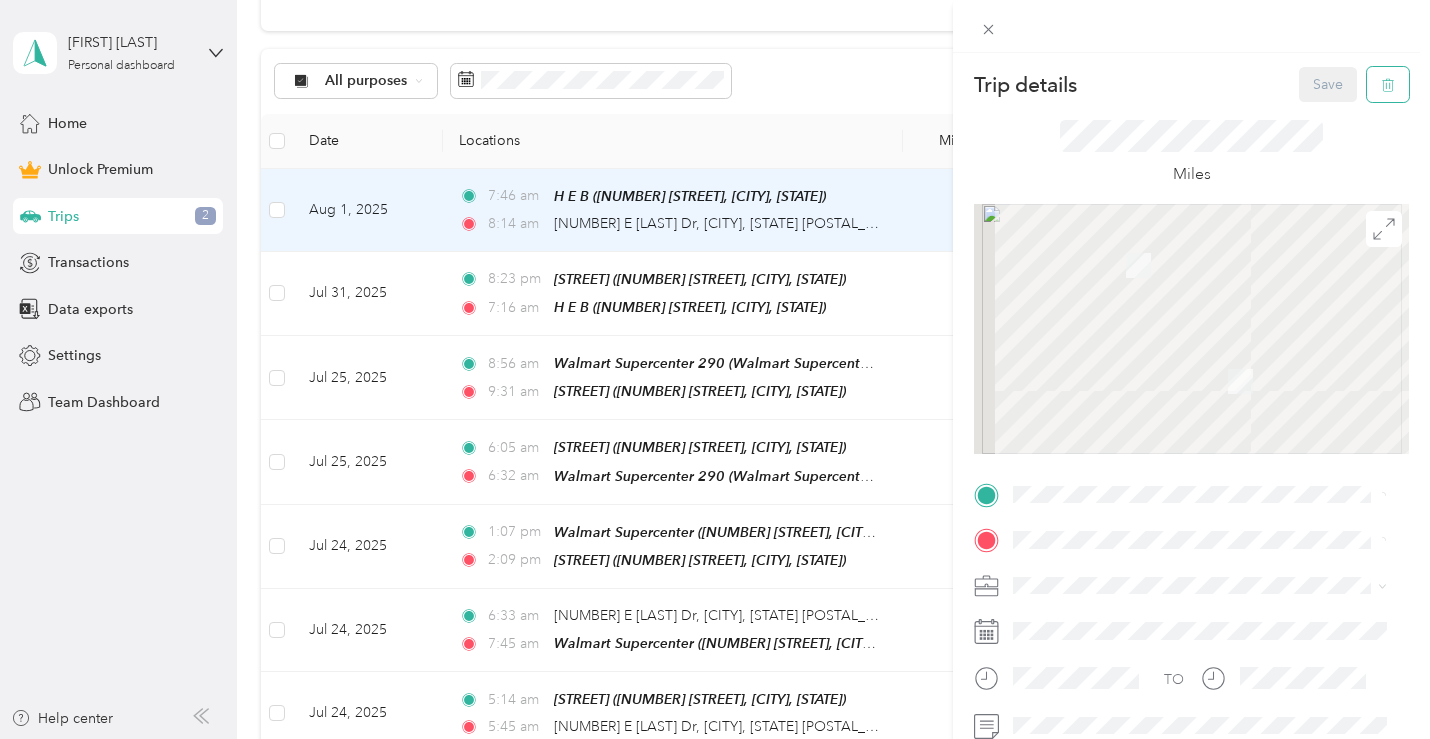 click at bounding box center [1388, 84] 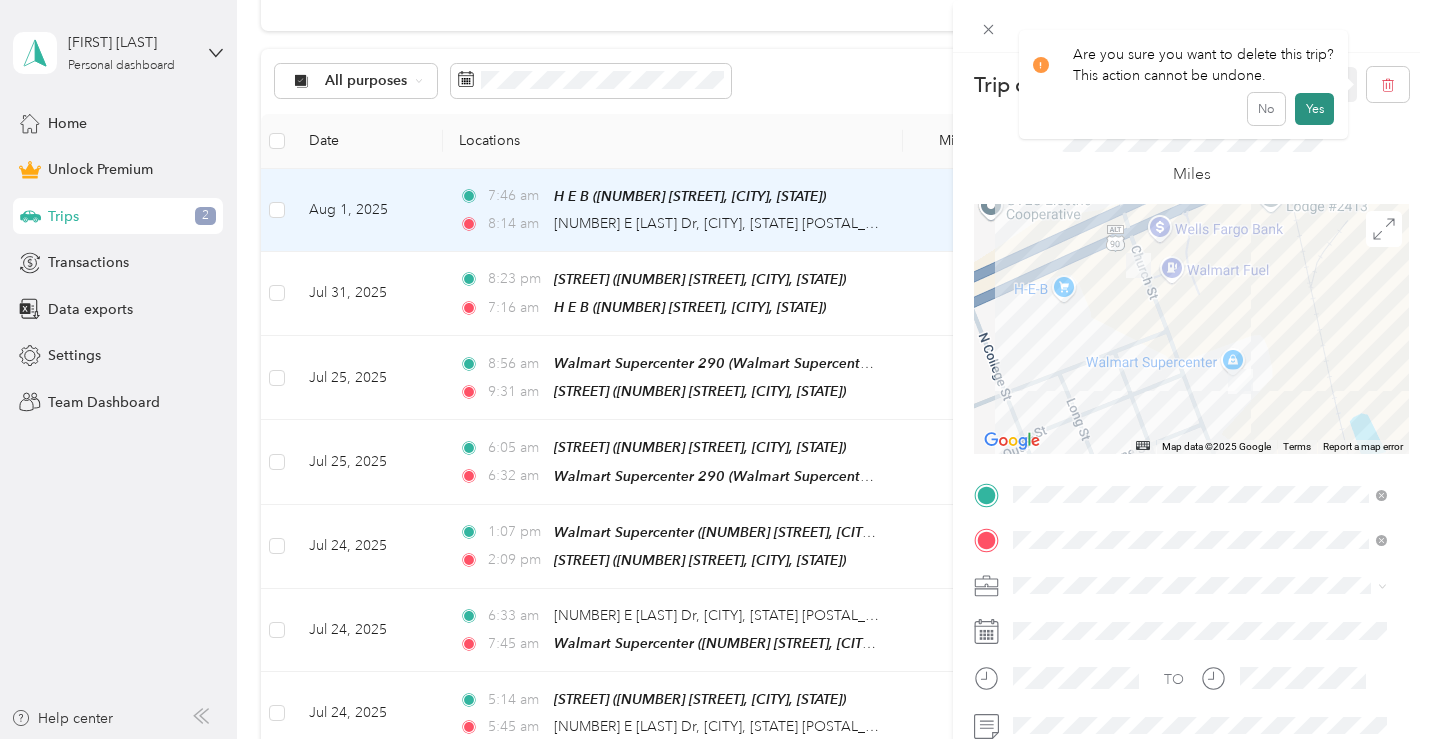 click on "Yes" at bounding box center (1314, 109) 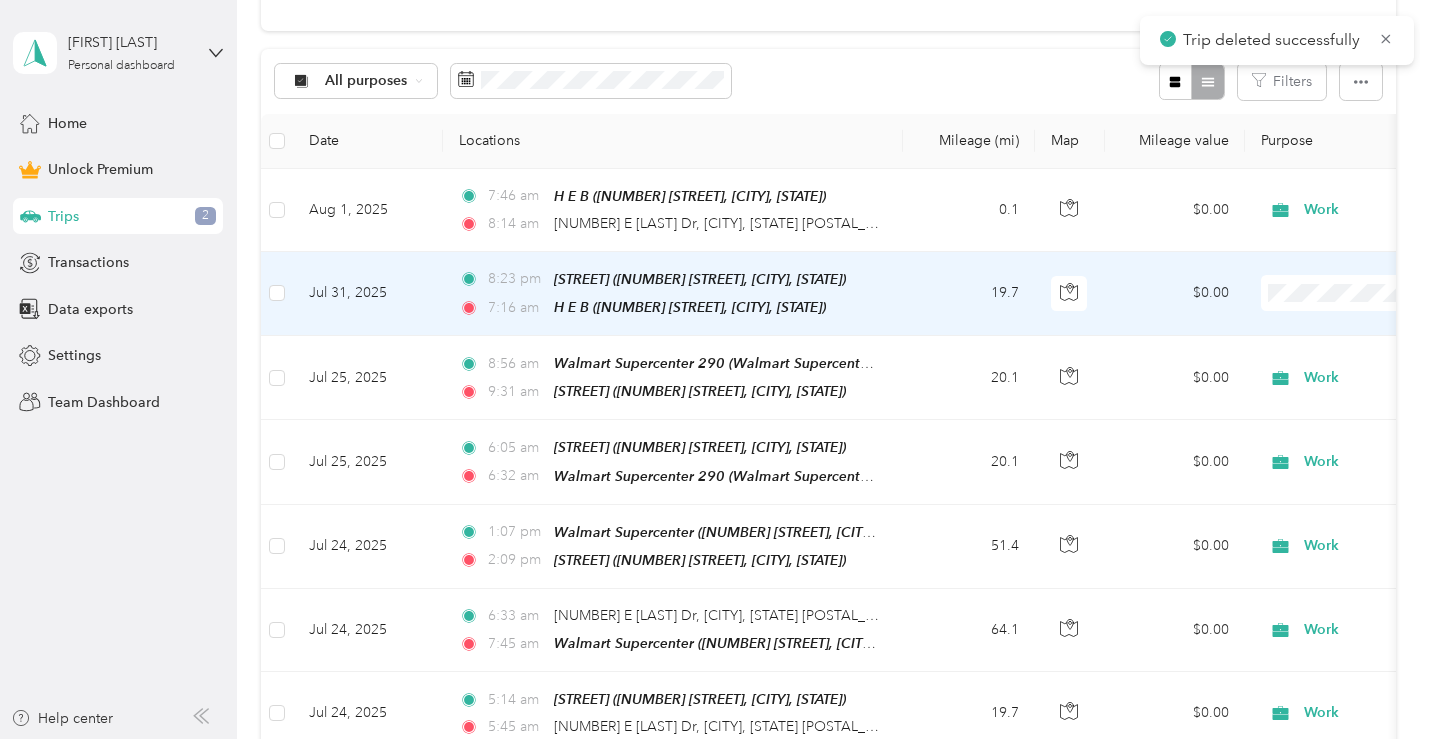 click on "8:23 pm [STREET] ([NUMBER] [STREET], [CITY], [STATE]) 7:16 am H E B ([NUMBER] [STREET], [CITY], [STATE])" at bounding box center [673, 294] 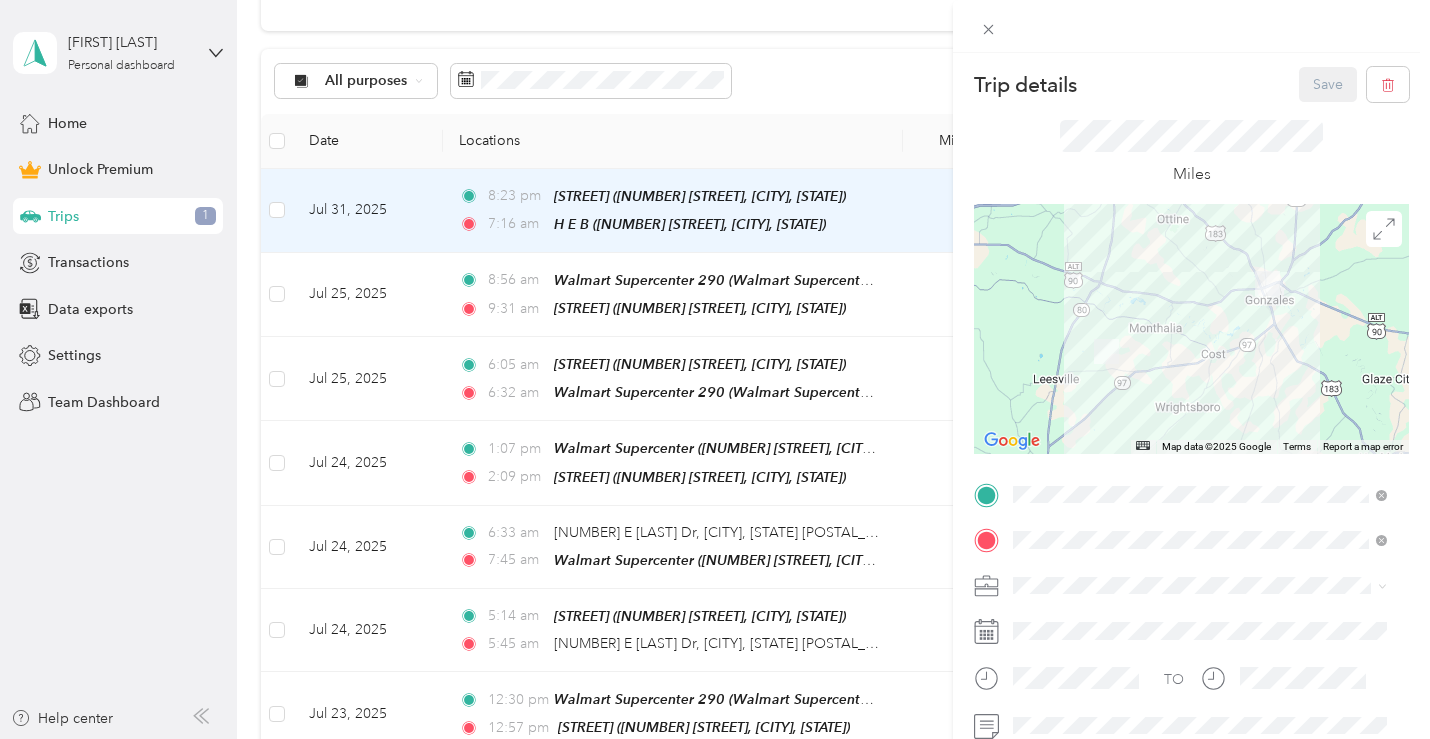 click on "Walmart Supercenter 290 Walmart Supercenter, [NUMBER] E [LAST] Dr, [POSTAL_CODE], [CITY], [STATE], United States" at bounding box center [1200, 326] 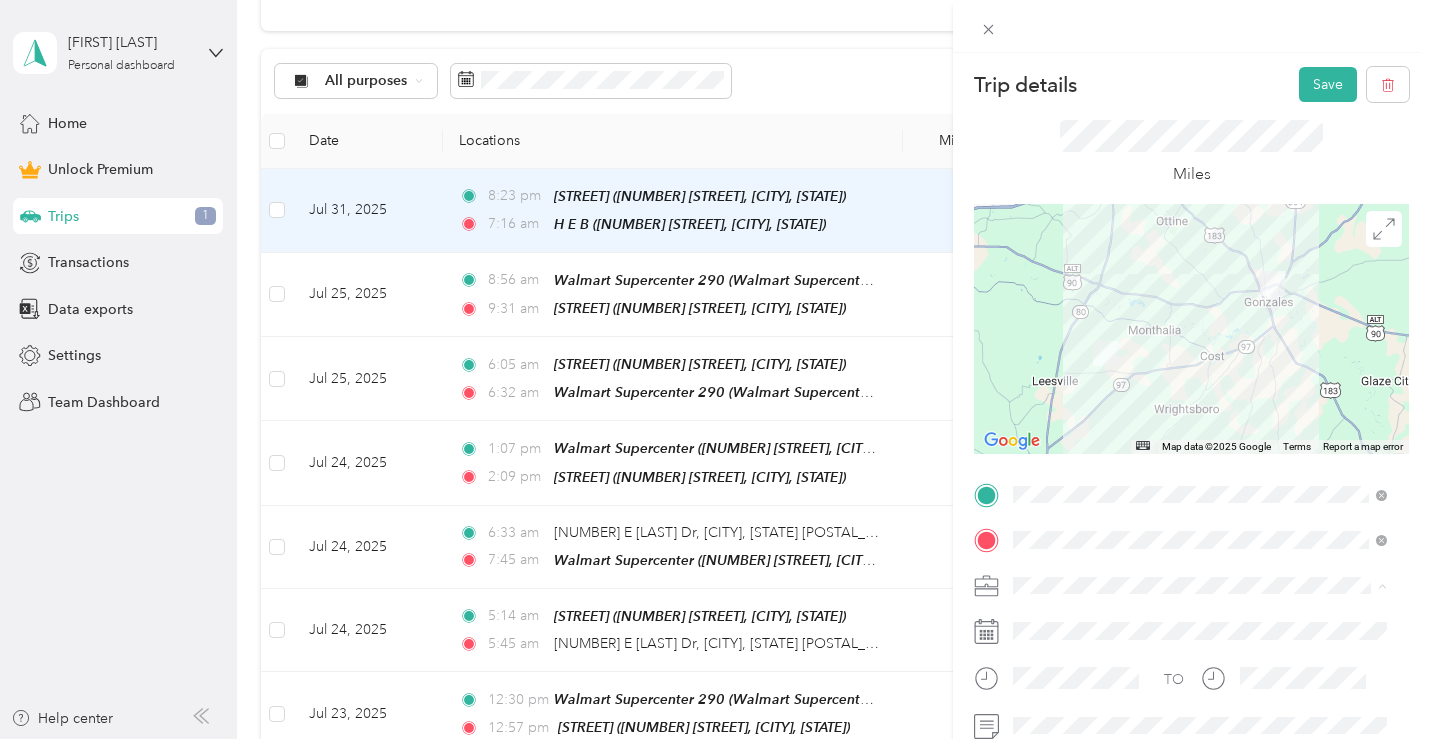 click on "Work" at bounding box center (1200, 340) 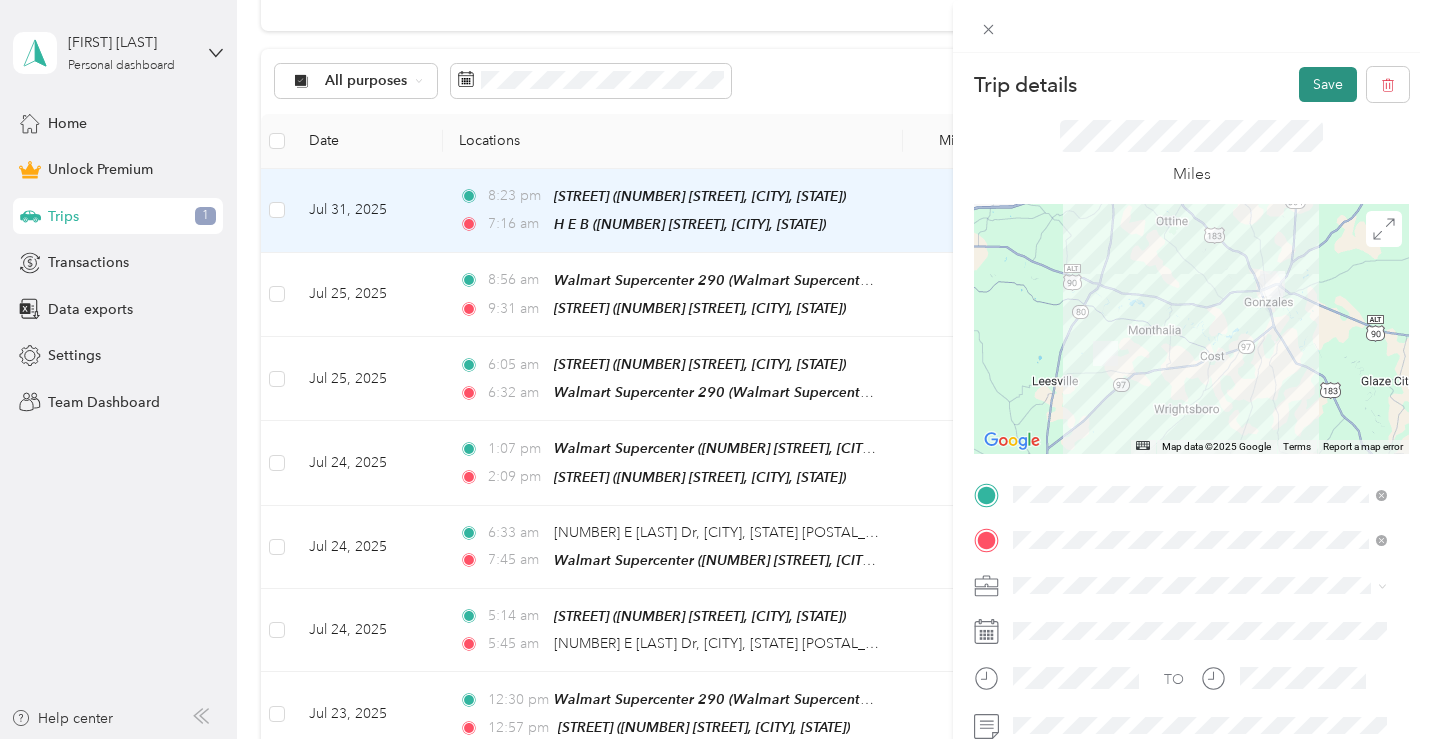 click on "Save" at bounding box center [1328, 84] 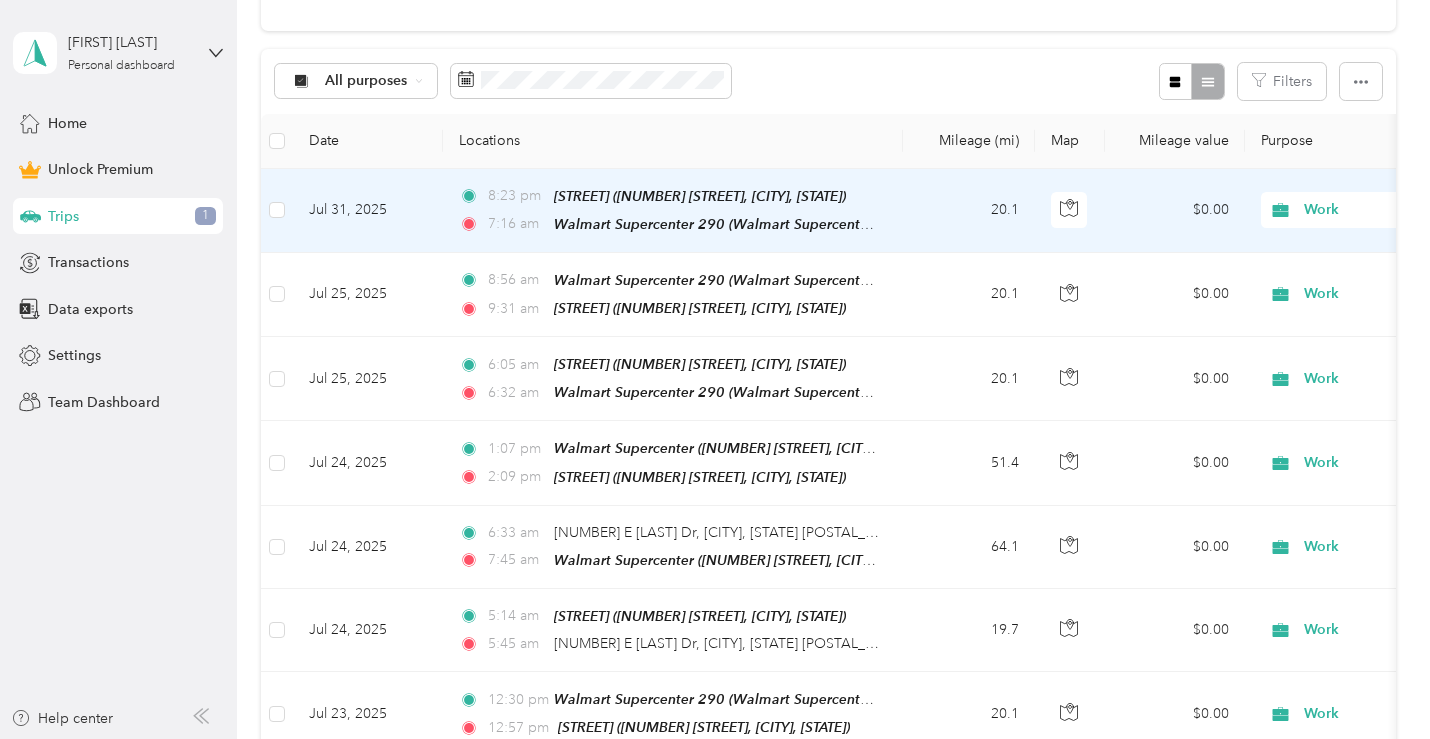 click on "8:23 pm [STREET] ([NUMBER] [STREET], [CITY], [STATE]) 7:16 am Walmart Supercenter 290 (Walmart Supercenter, [NUMBER] E [LAST] Dr, [CITY], [STATE])" at bounding box center (673, 211) 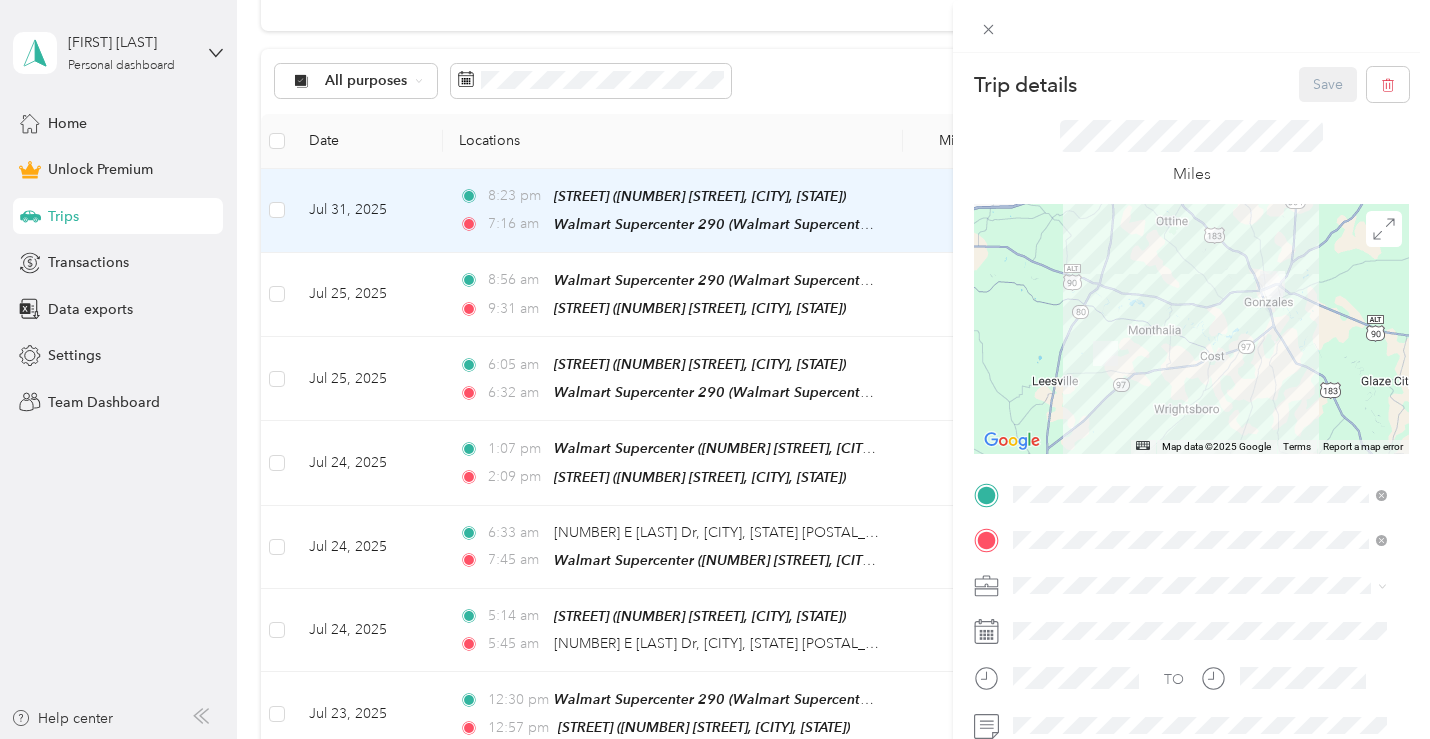 click on "Trip details Save This trip cannot be edited because it is either under review, approved, or paid. Contact your Team Manager to edit it. Miles ← Move left → Move right ↑ Move up ↓ Move down + Zoom in - Zoom out Home Jump left by 75% End Jump right by 75% Page Up Jump up by 75% Page Down Jump down by 75% Map Data Map data ©2025 Google Map data ©2025 Google 10 km  Click to toggle between metric and imperial units Terms Report a map error TO Add photo" at bounding box center [715, 369] 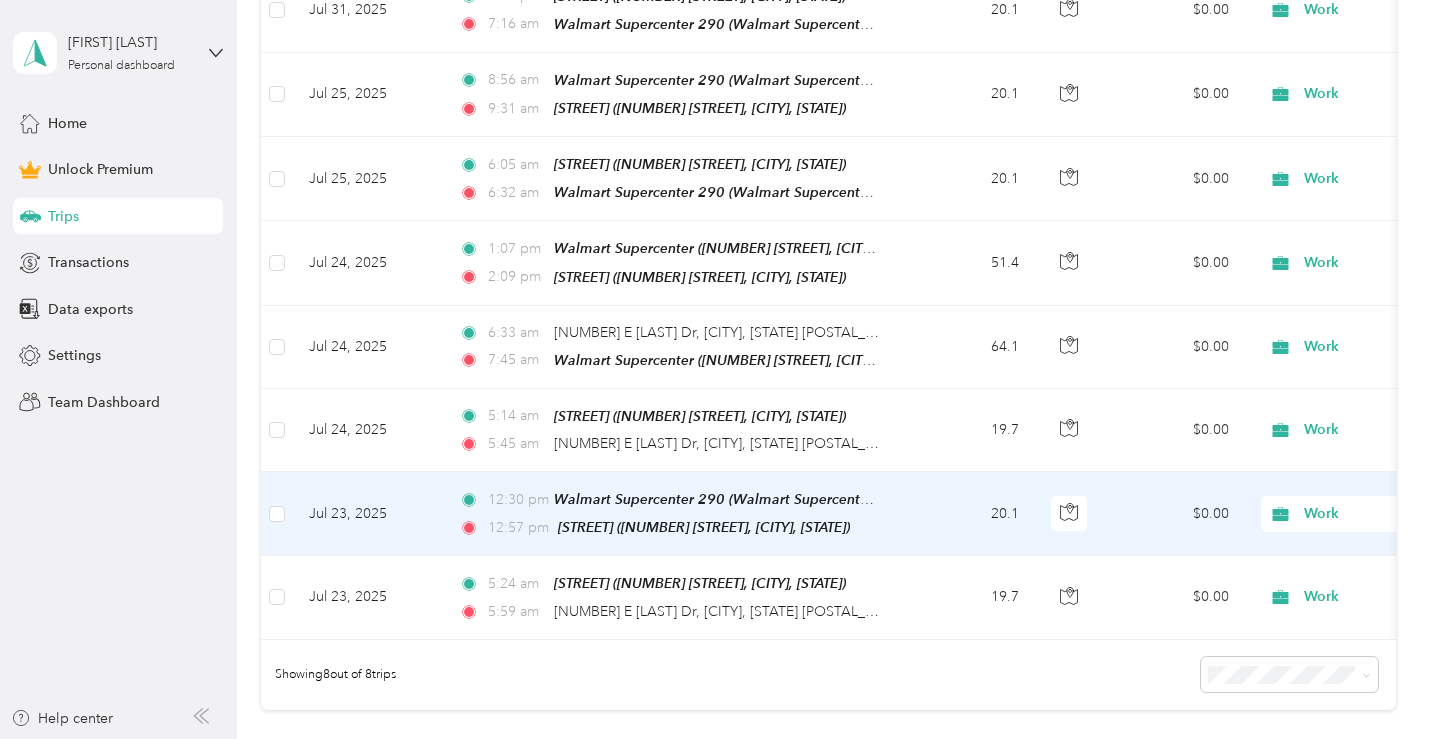 scroll, scrollTop: 800, scrollLeft: 0, axis: vertical 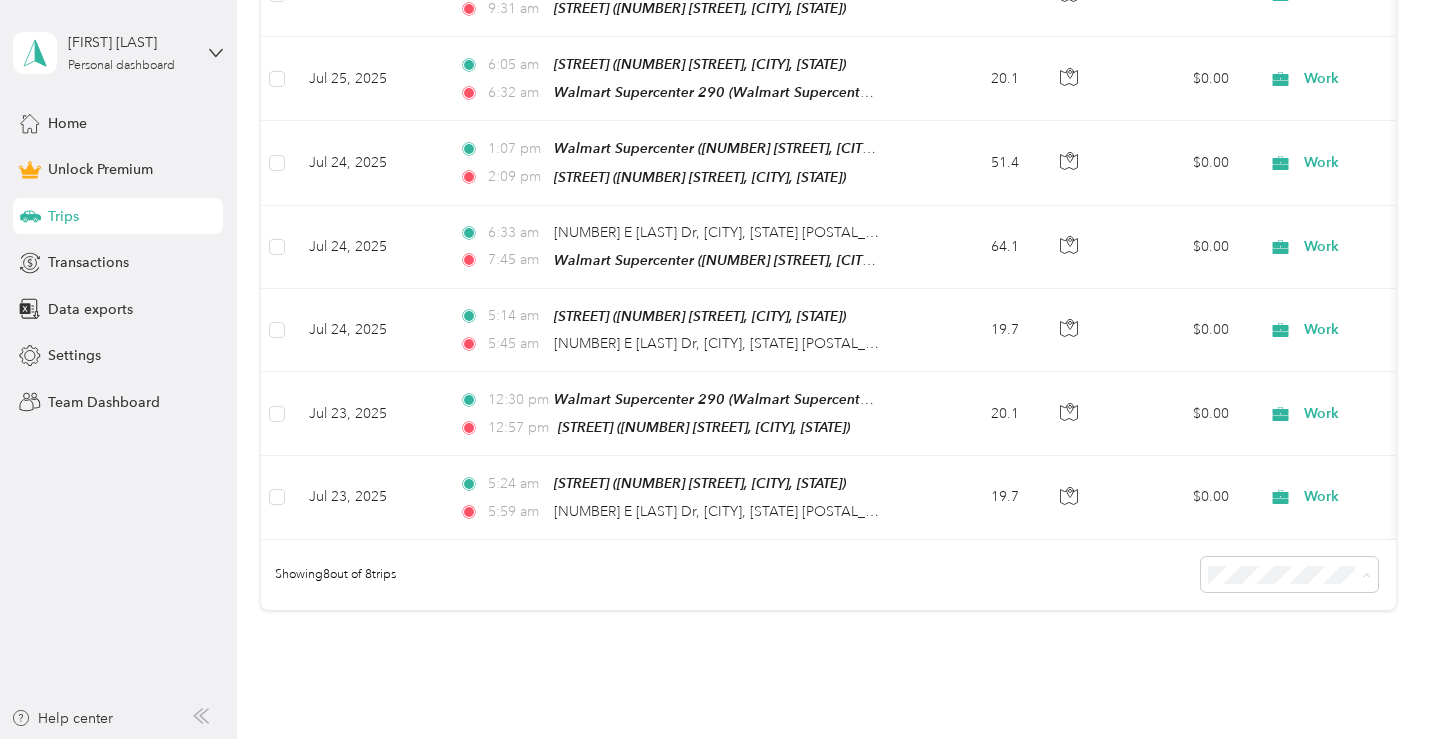 click on "50 per load" at bounding box center (1284, 648) 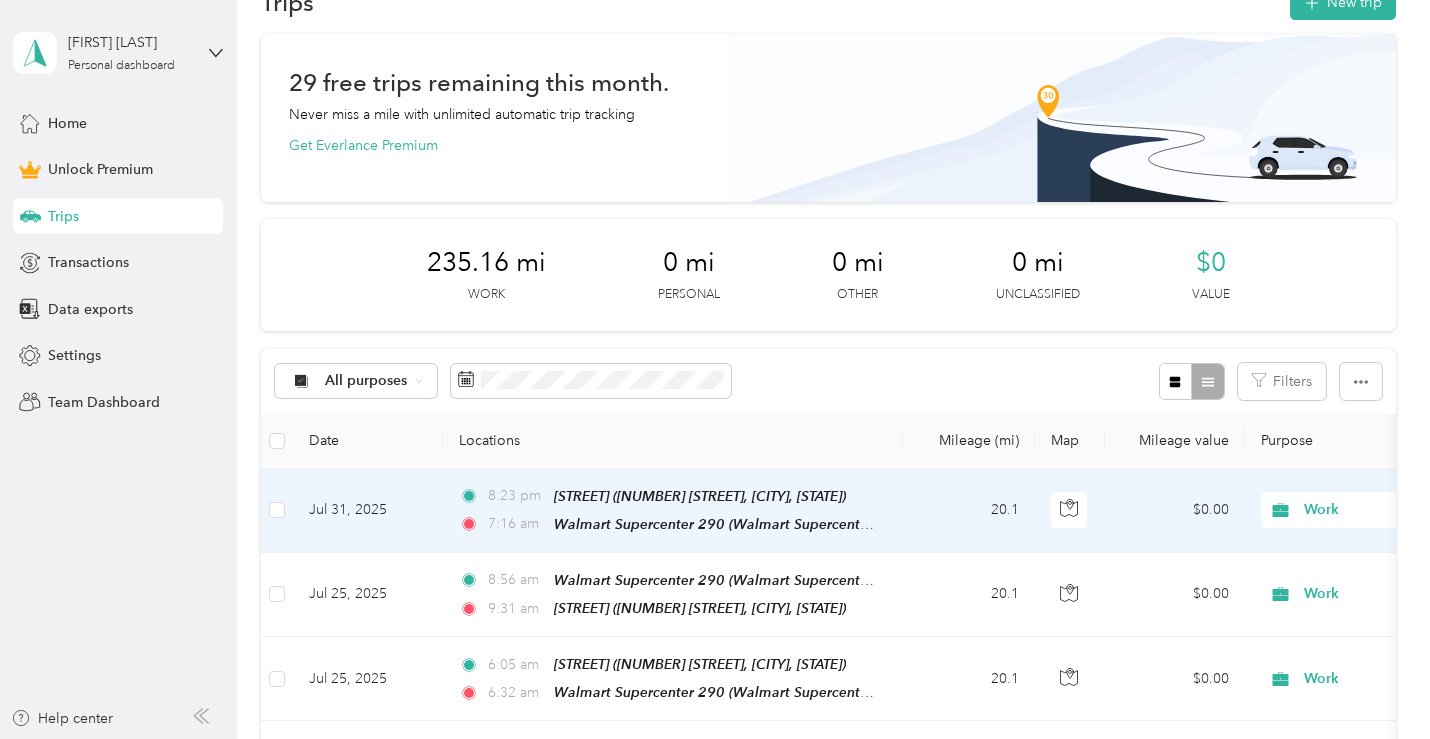 scroll, scrollTop: 100, scrollLeft: 0, axis: vertical 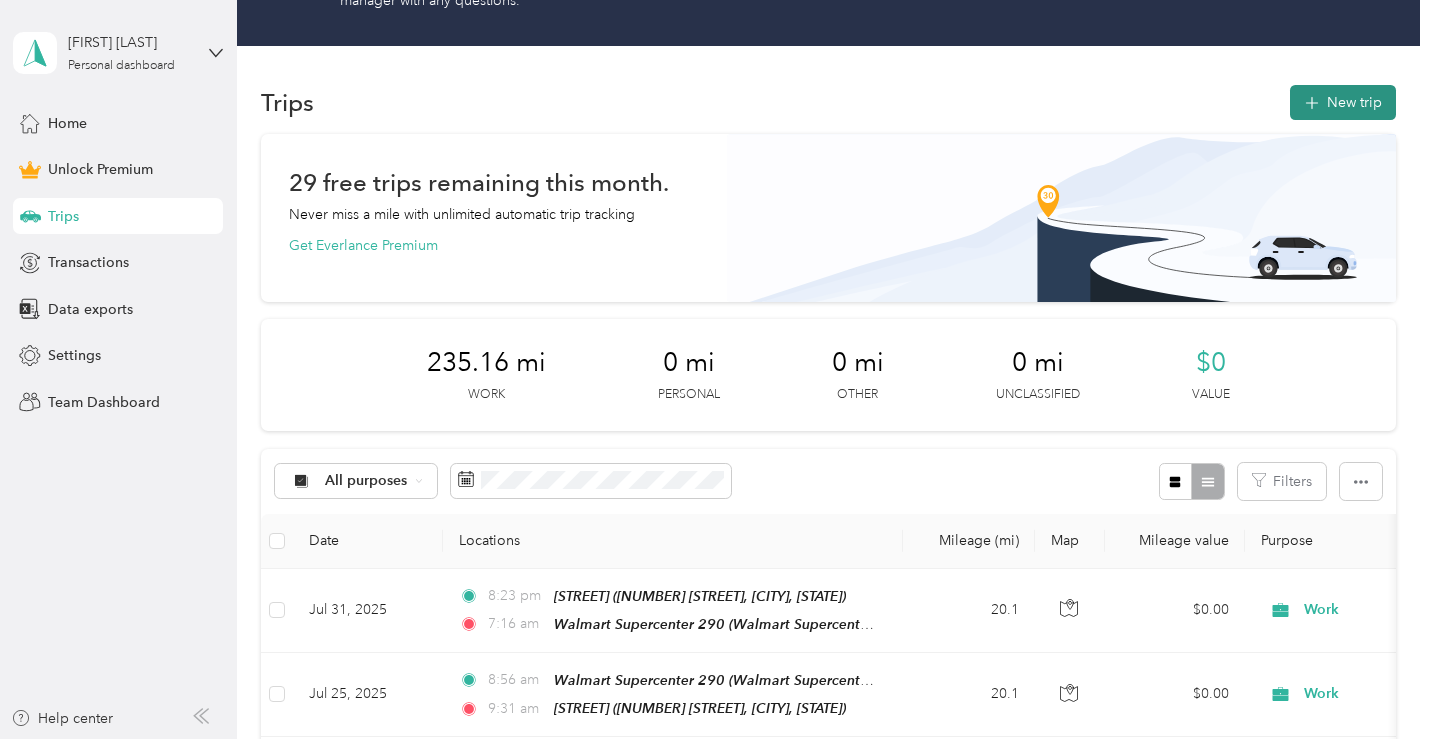 click on "New trip" at bounding box center (1343, 102) 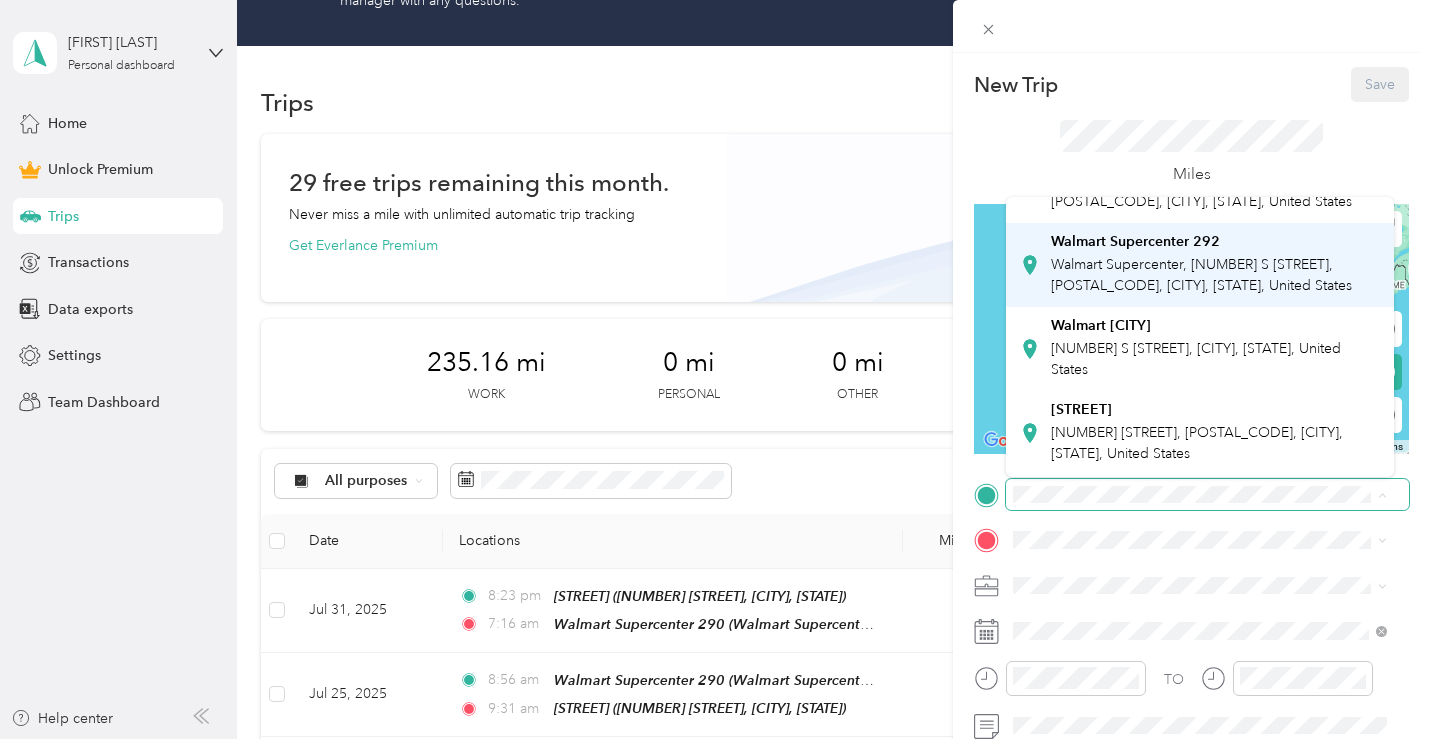 scroll, scrollTop: 182, scrollLeft: 0, axis: vertical 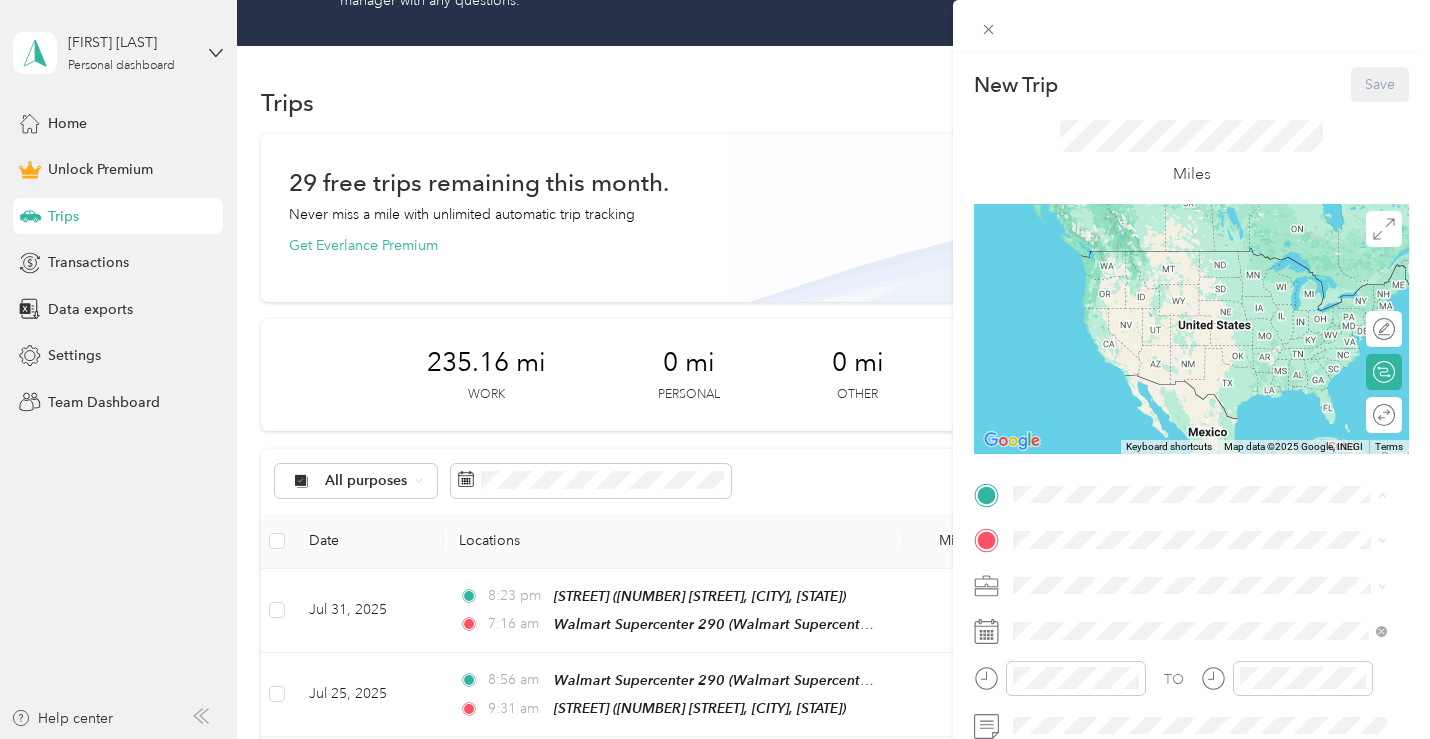 click on "[STREET] [NUMBER] [STREET], [POSTAL_CODE], [CITY], [STATE], United States" at bounding box center [1215, 350] 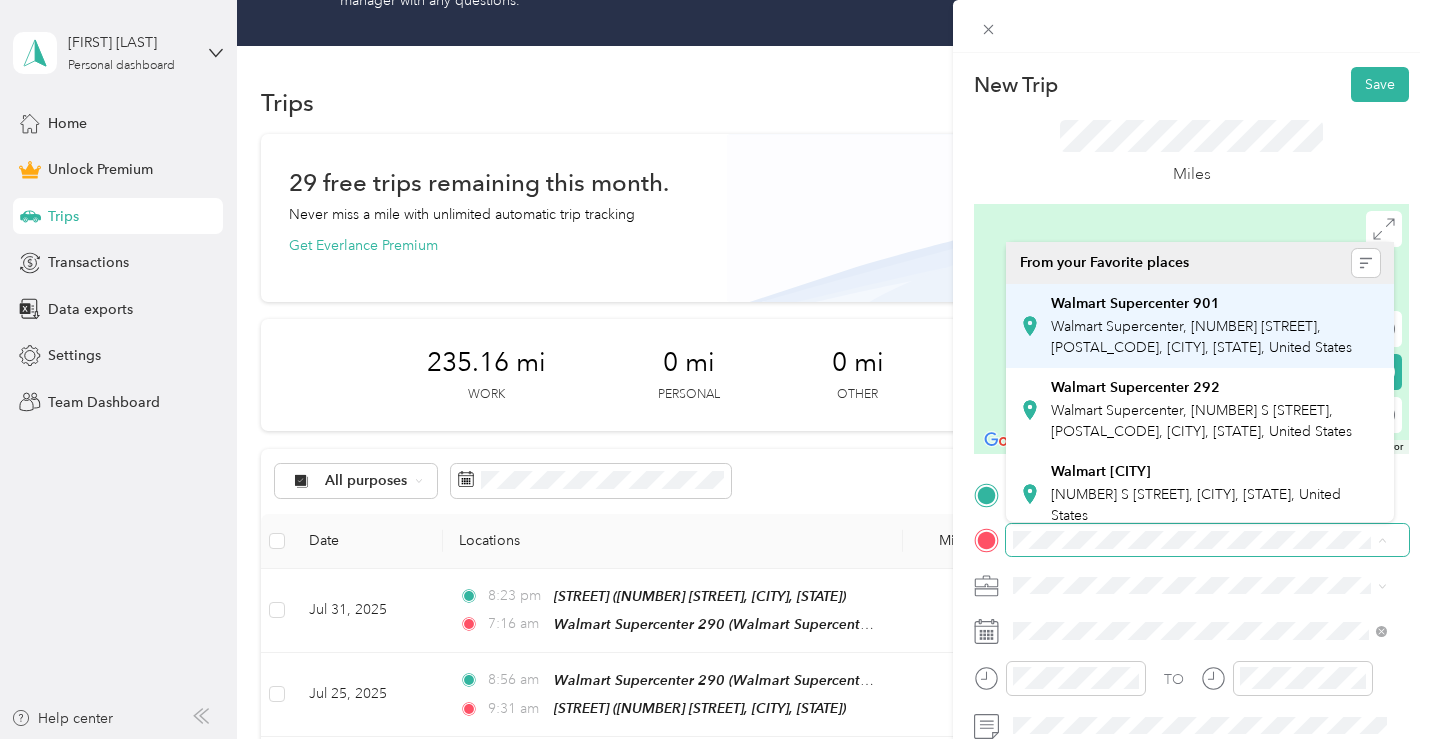scroll, scrollTop: 182, scrollLeft: 0, axis: vertical 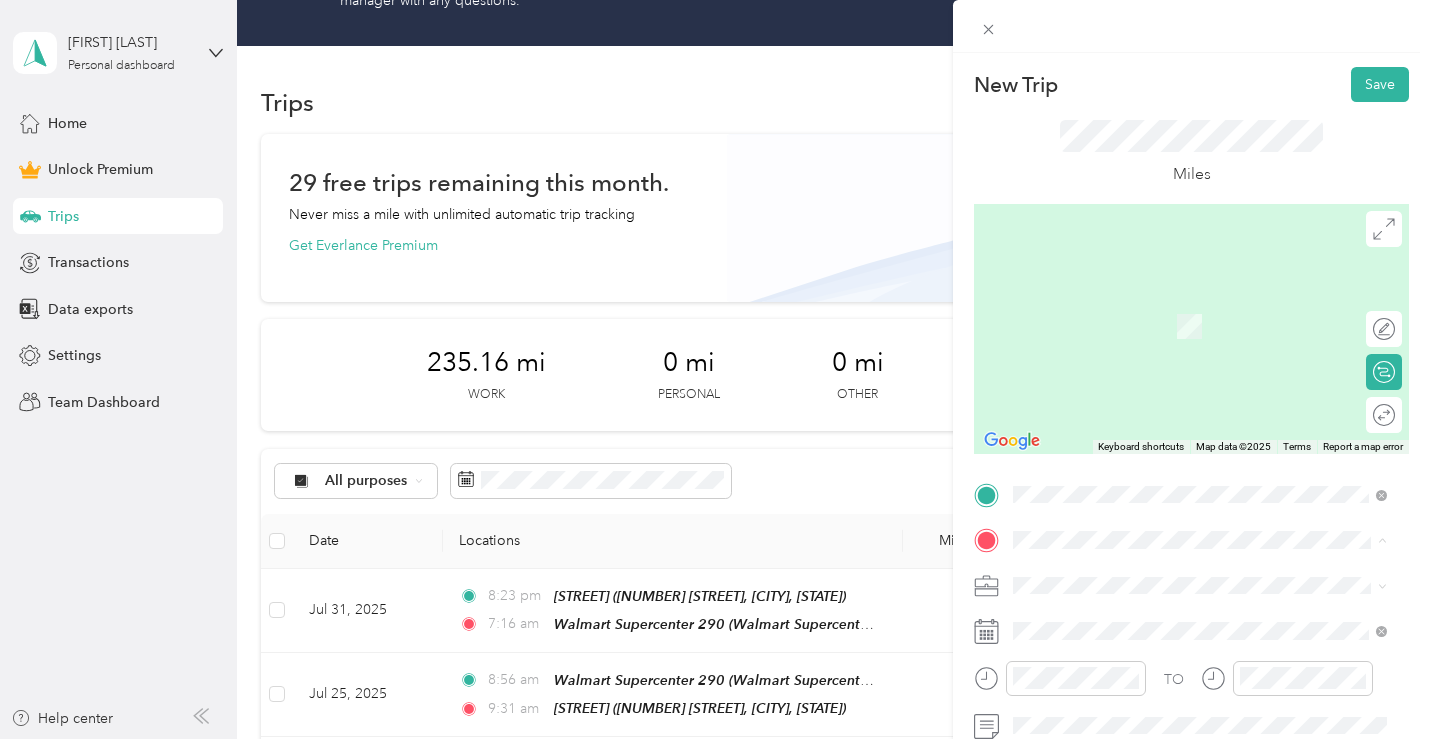click on "Walmart Supercenter 290 Walmart Supercenter, [NUMBER] E [LAST] Dr, [POSTAL_CODE], [CITY], [STATE], United States" at bounding box center [1215, 480] 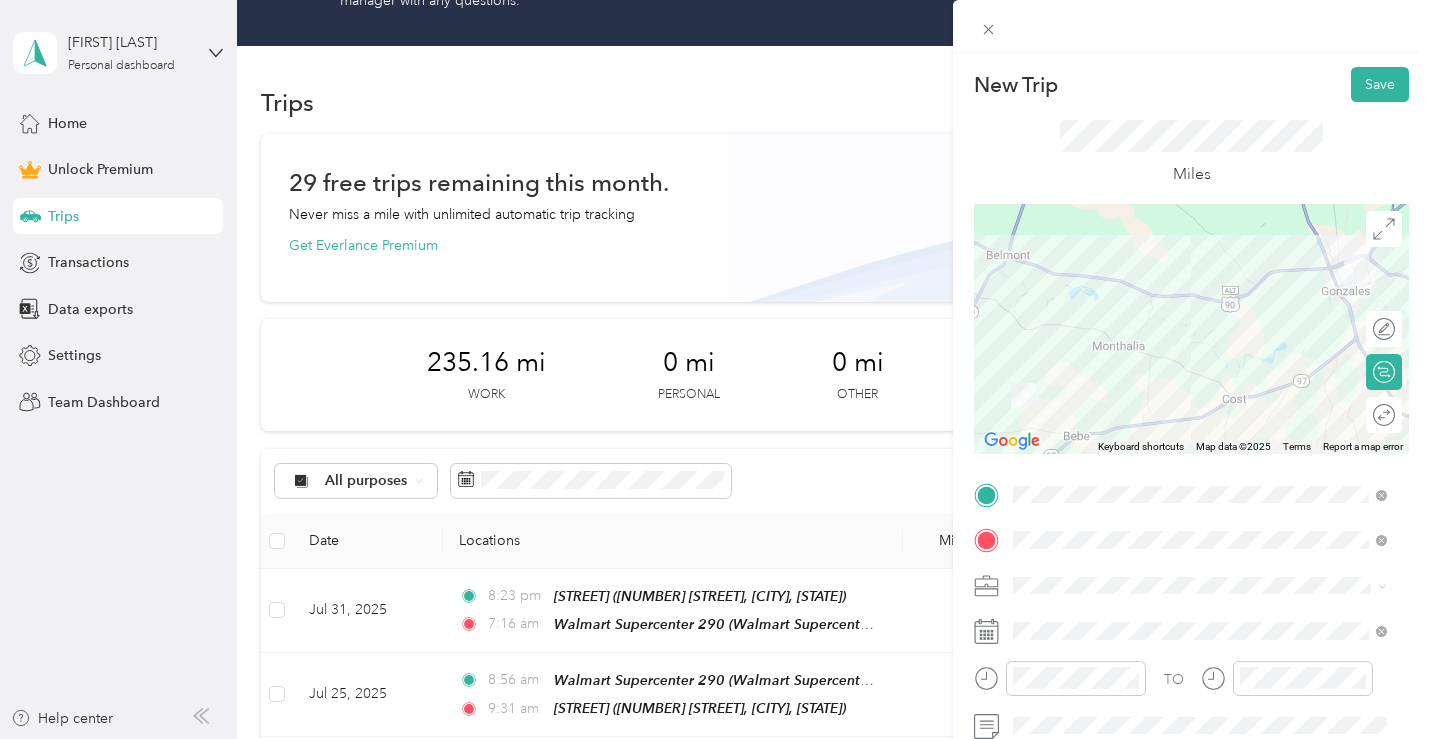 click at bounding box center [1207, 586] 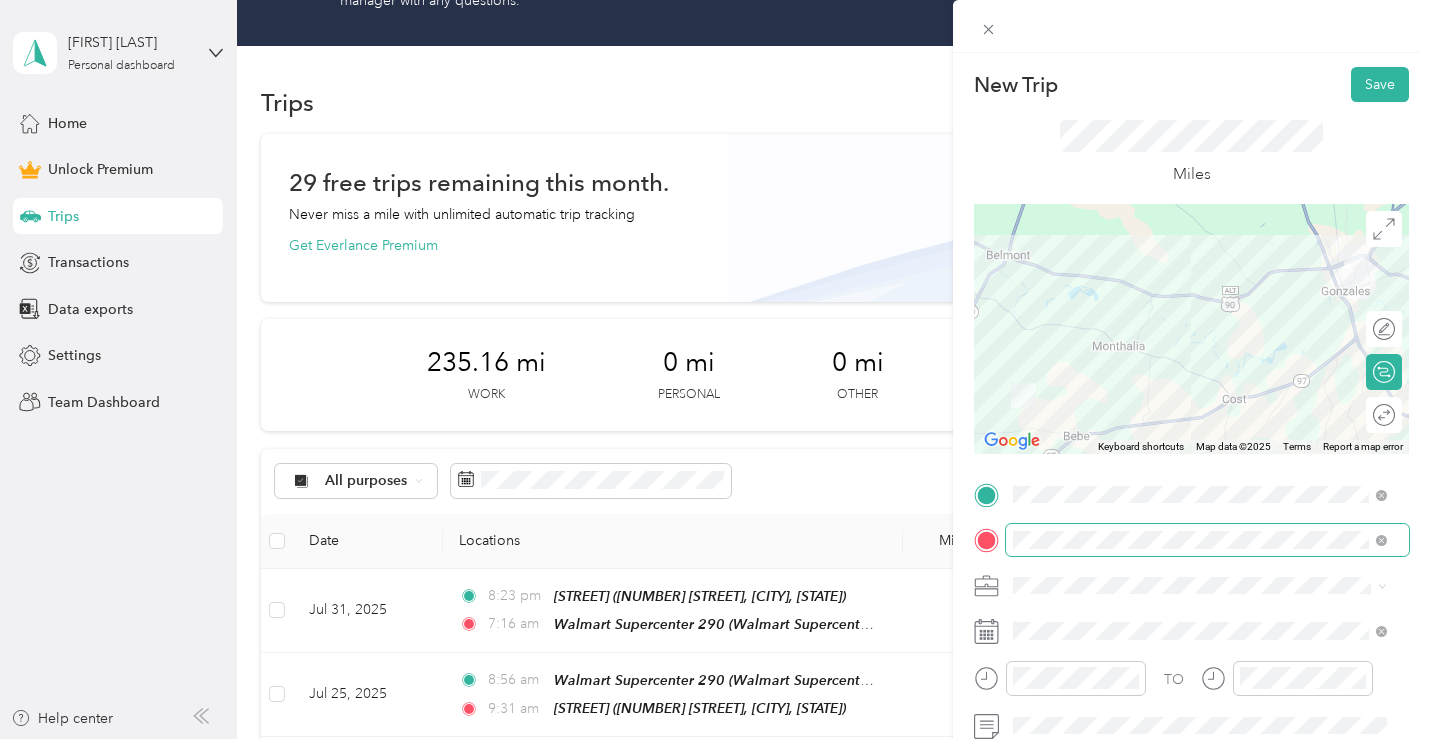 scroll, scrollTop: 100, scrollLeft: 0, axis: vertical 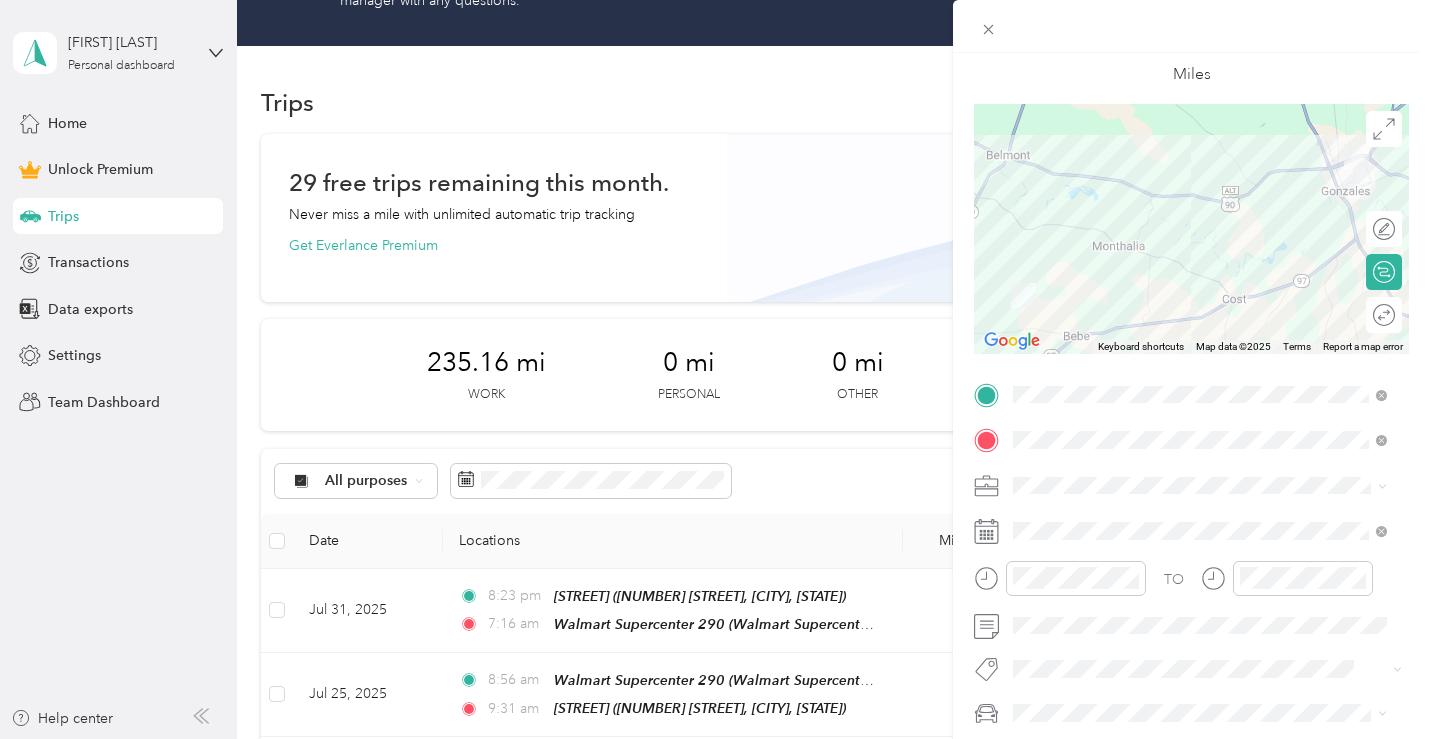 click 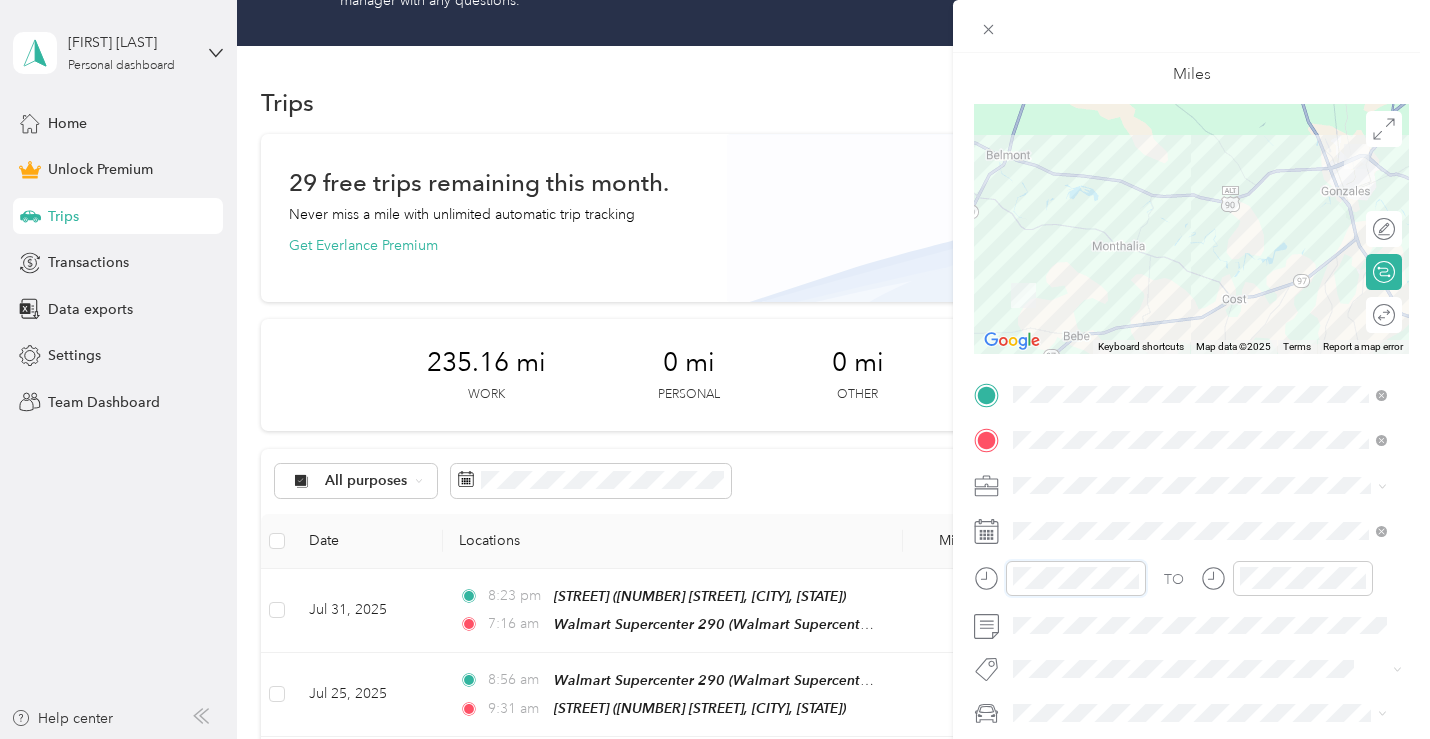 scroll, scrollTop: 120, scrollLeft: 0, axis: vertical 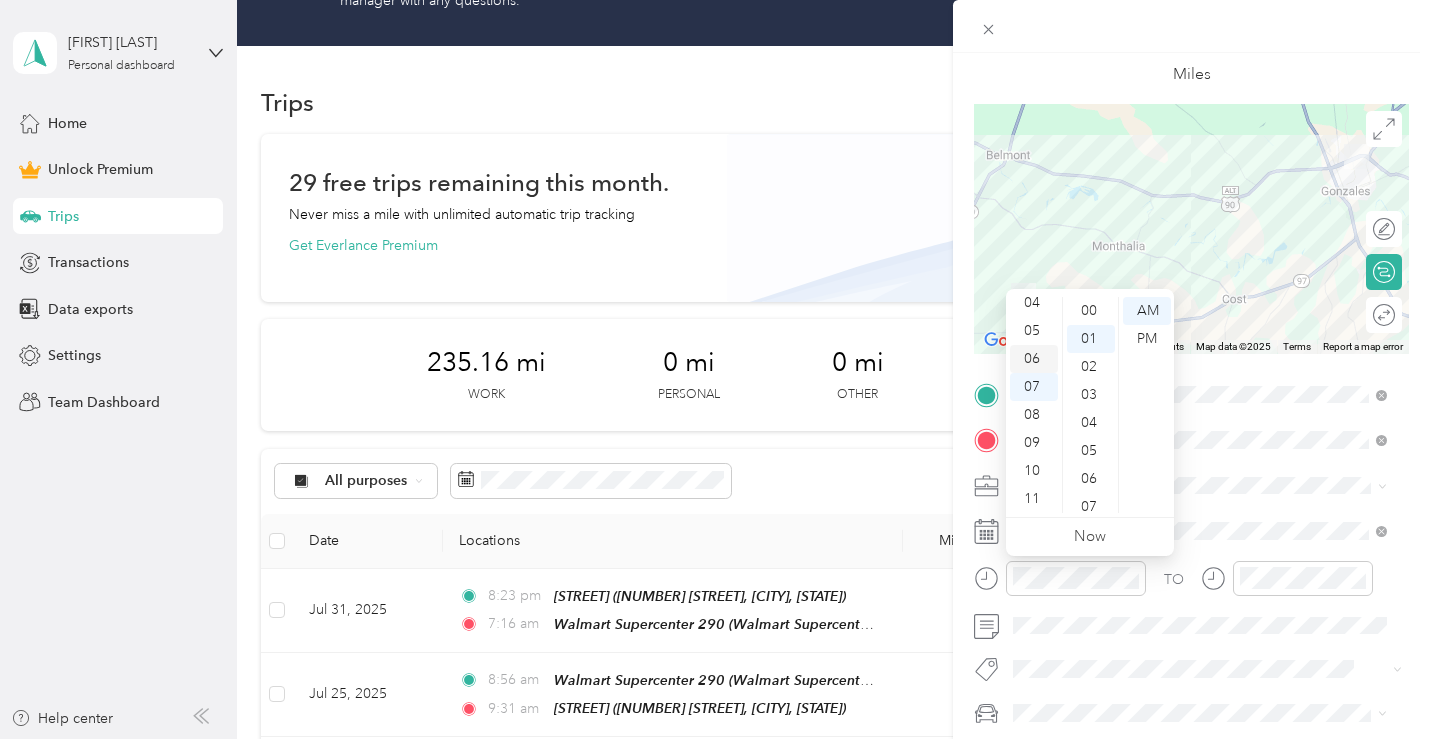 click on "06" at bounding box center (1034, 359) 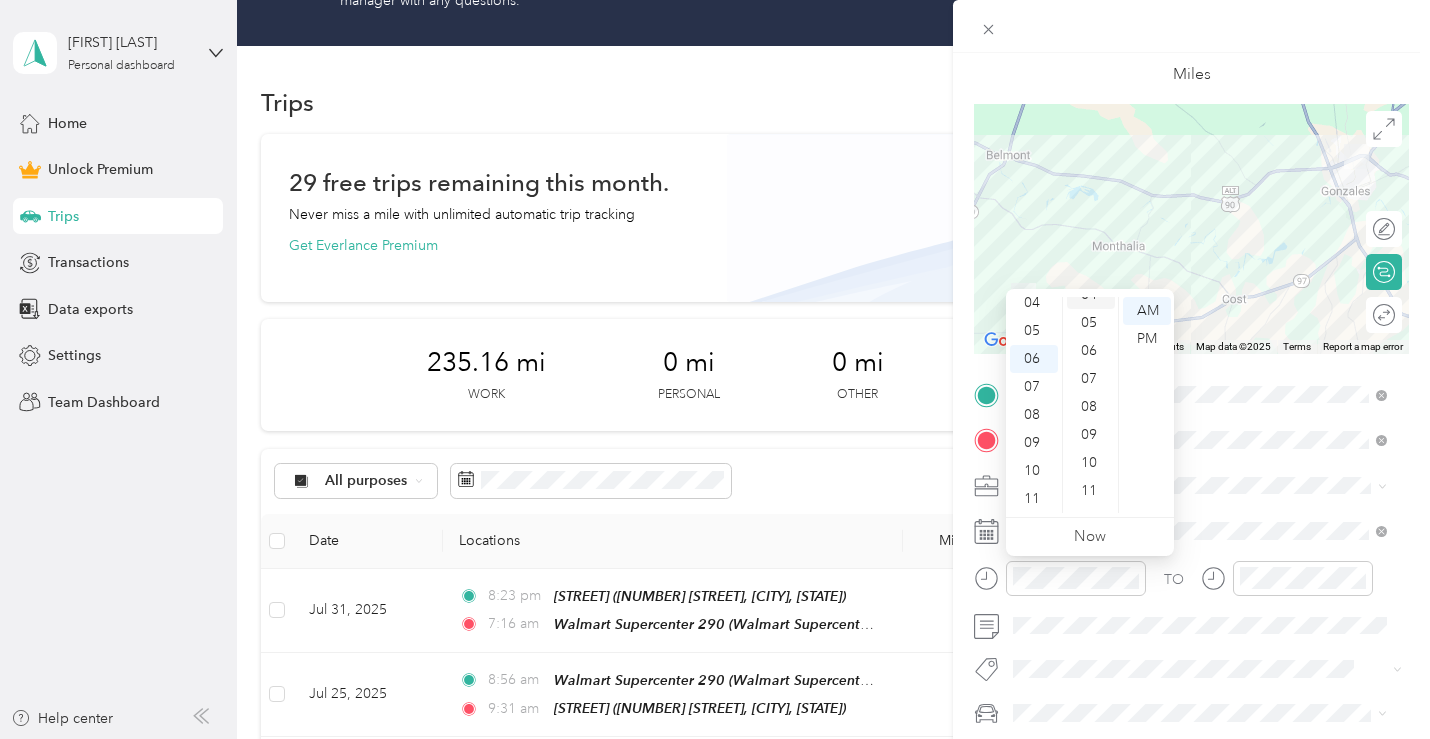 scroll, scrollTop: 228, scrollLeft: 0, axis: vertical 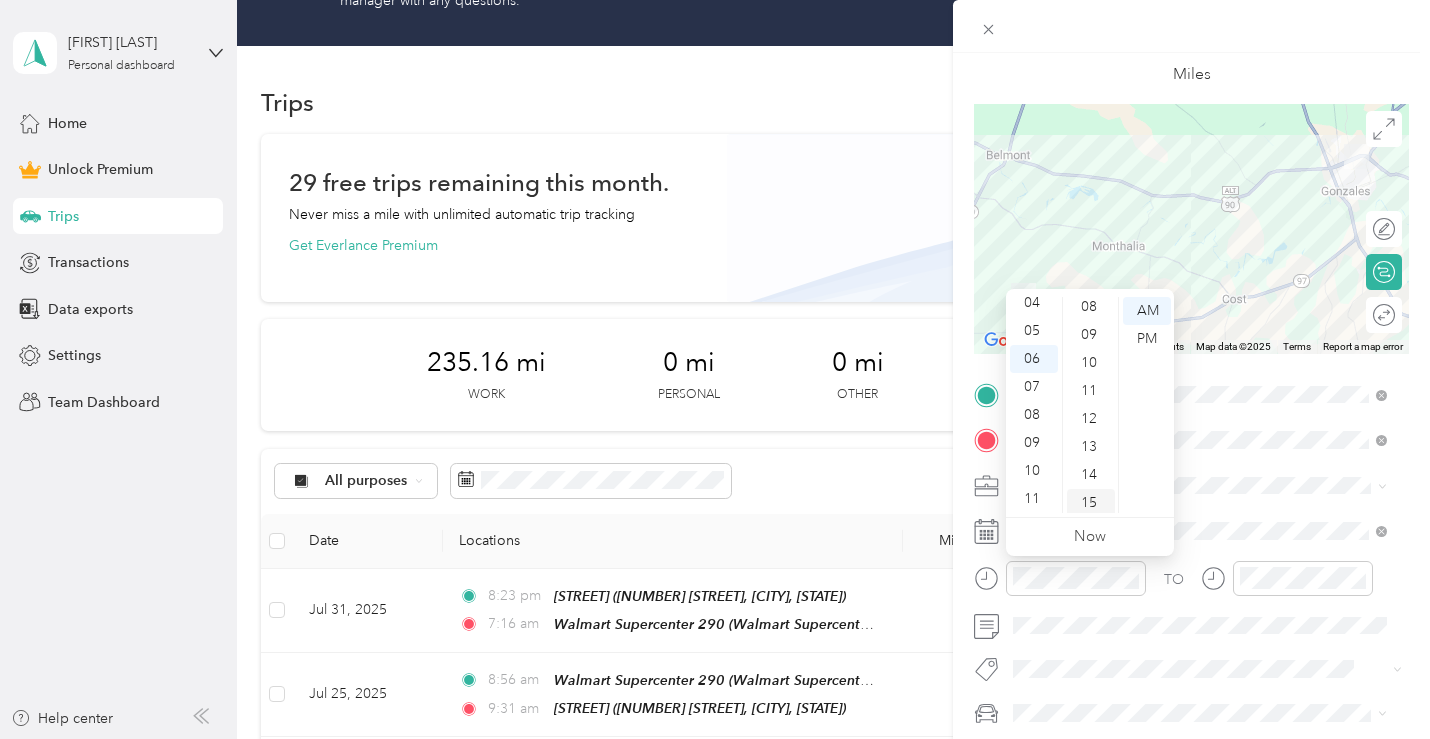click on "15" at bounding box center (1091, 503) 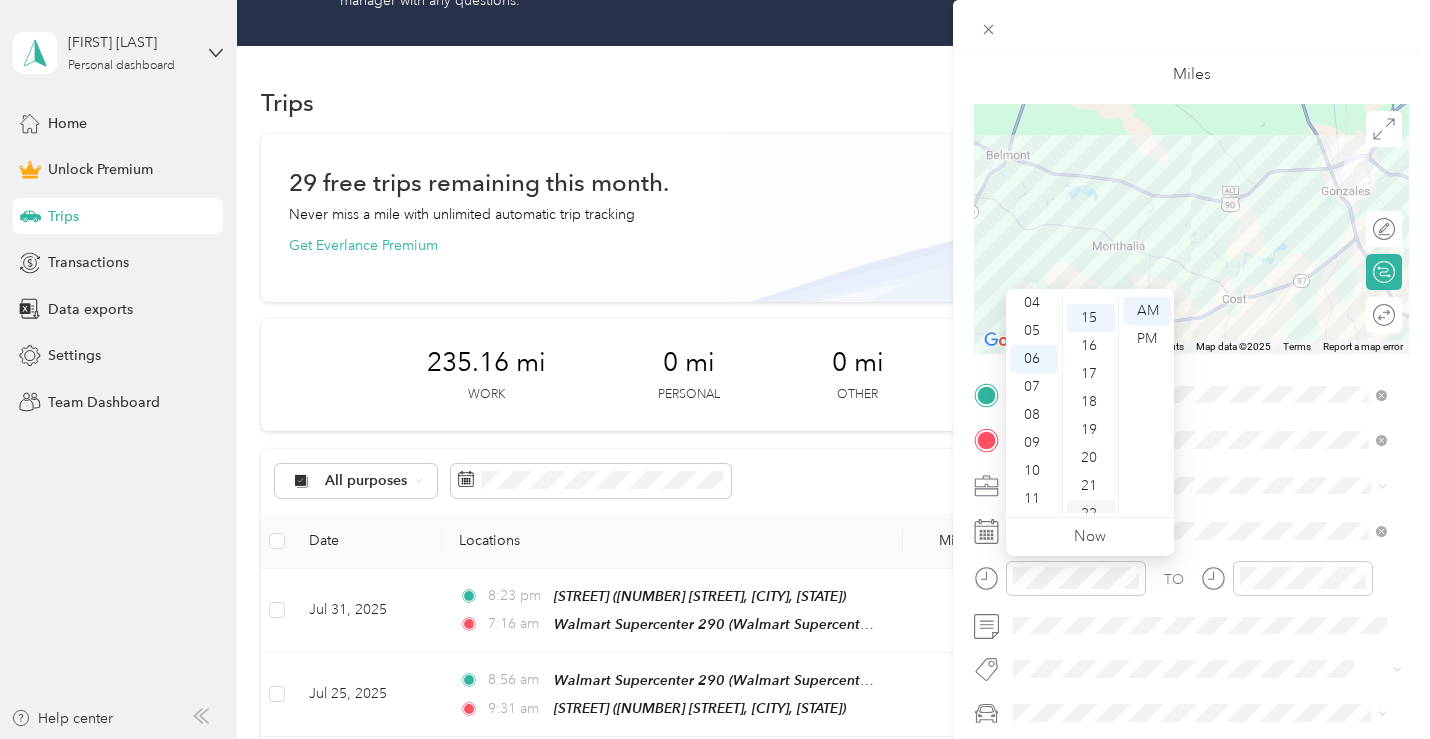scroll, scrollTop: 420, scrollLeft: 0, axis: vertical 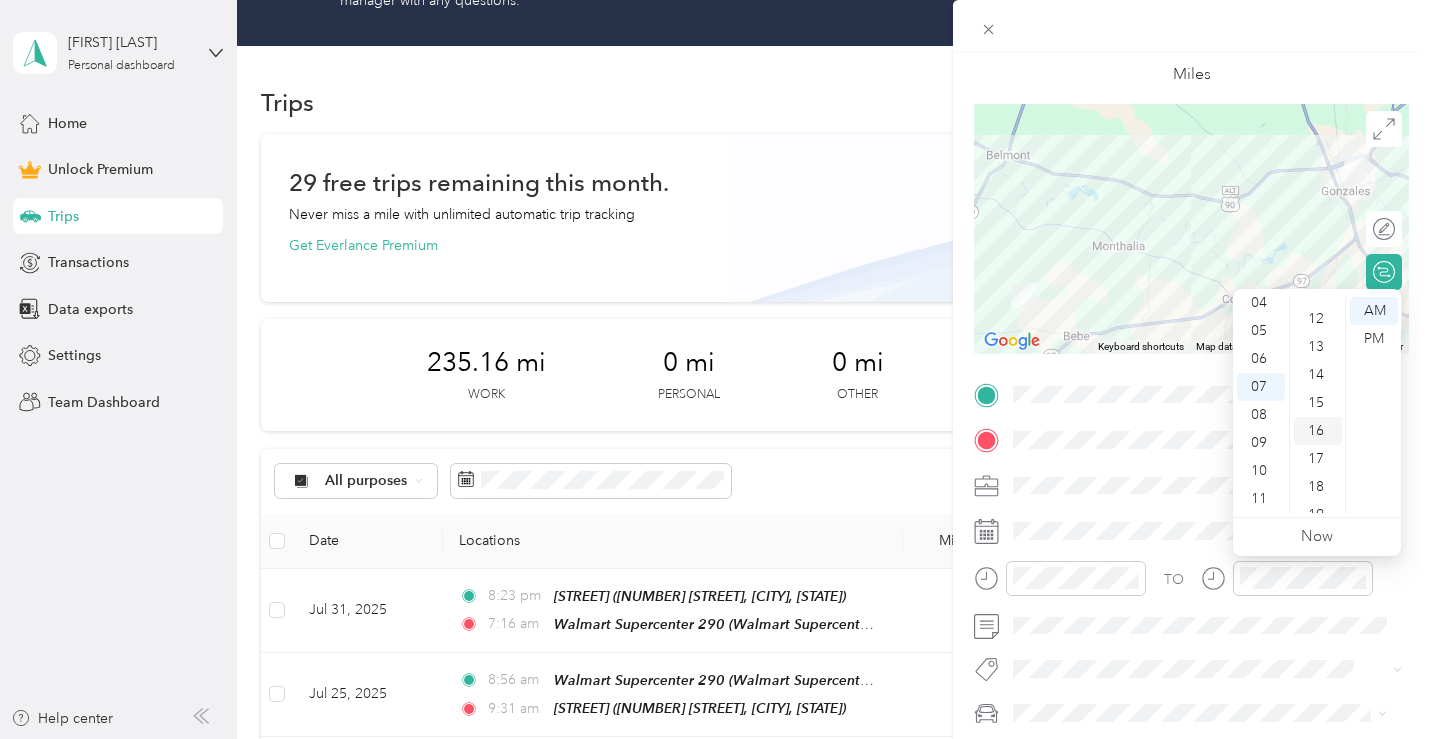 click on "16" at bounding box center [1318, 431] 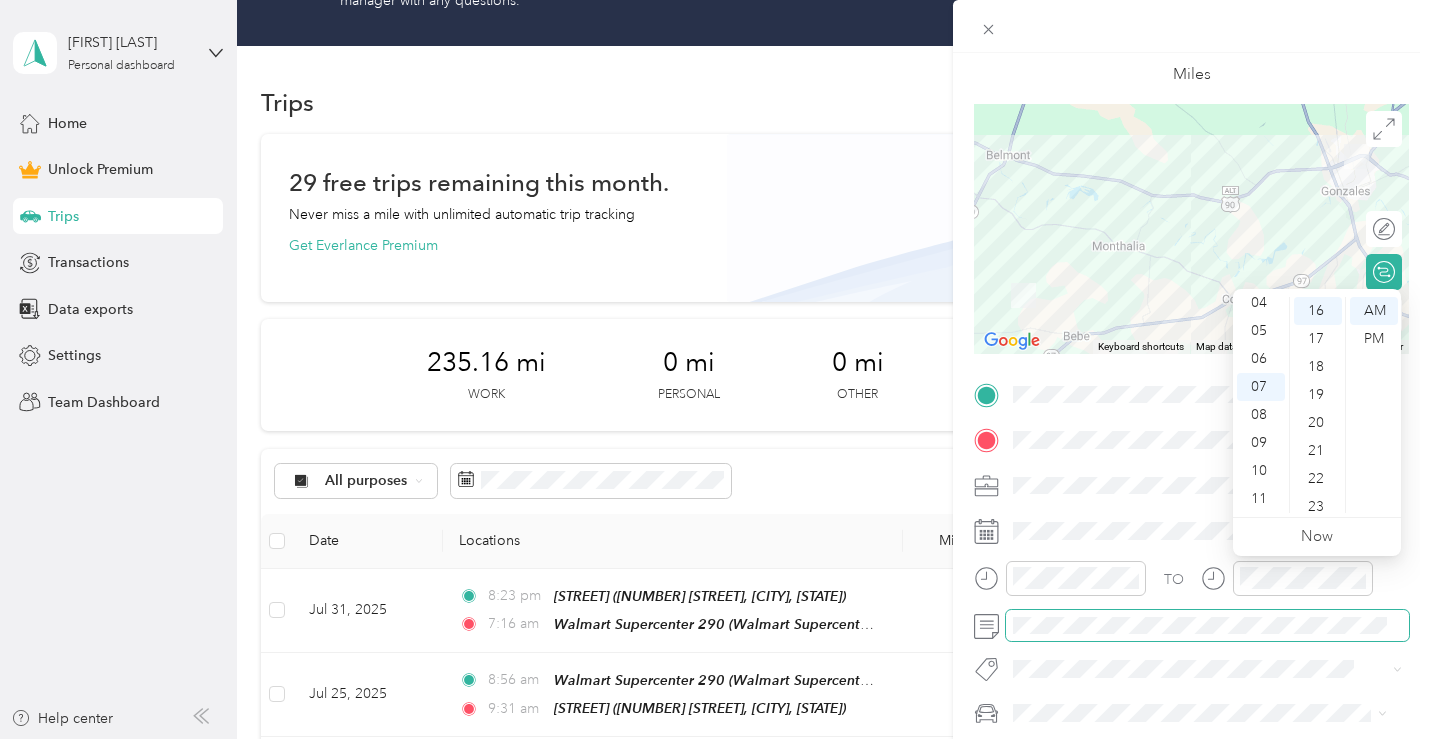 scroll, scrollTop: 265, scrollLeft: 0, axis: vertical 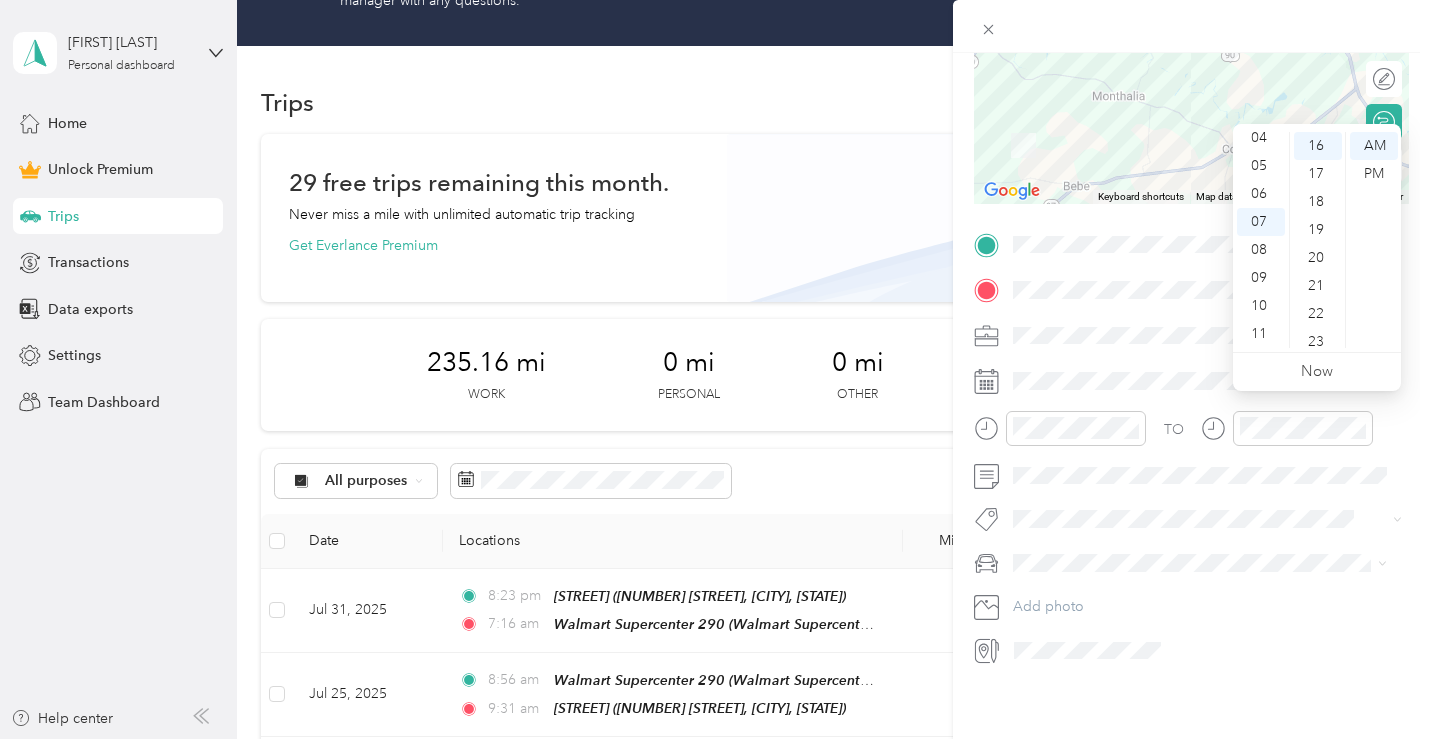 click on "New Trip Save This trip cannot be edited because it is either under review, approved, or paid. Contact your Team Manager to edit it. Miles ← Move left → Move right ↑ Move up ↓ Move down + Zoom in - Zoom out Home Jump left by 75% End Jump right by 75% Page Up Jump up by 75% Page Down Jump down by 75% Keyboard shortcuts Map Data Map data ©2025 Map data ©2025 5 km  Click to toggle between metric and imperial units Terms Report a map error Edit route Calculate route Round trip TO Add photo" at bounding box center (1191, 422) 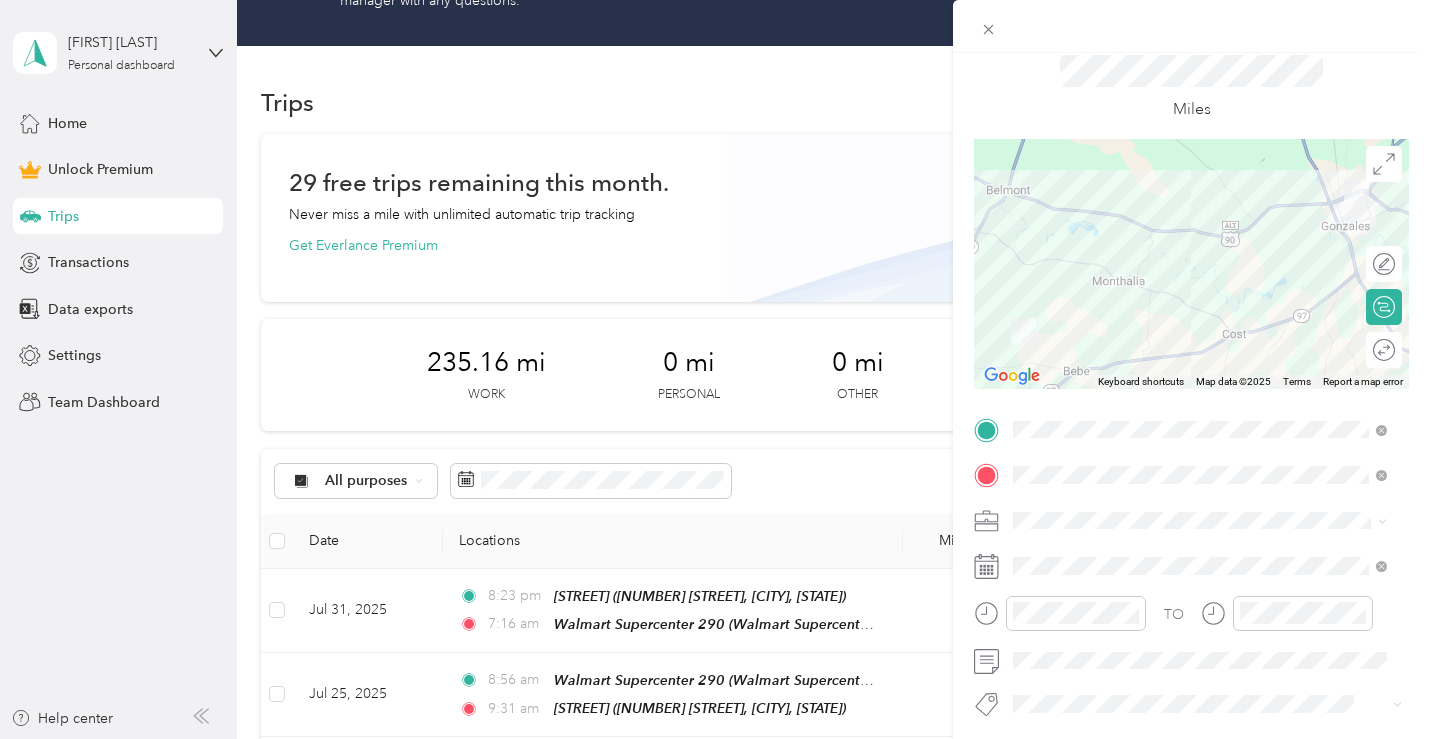 scroll, scrollTop: 0, scrollLeft: 0, axis: both 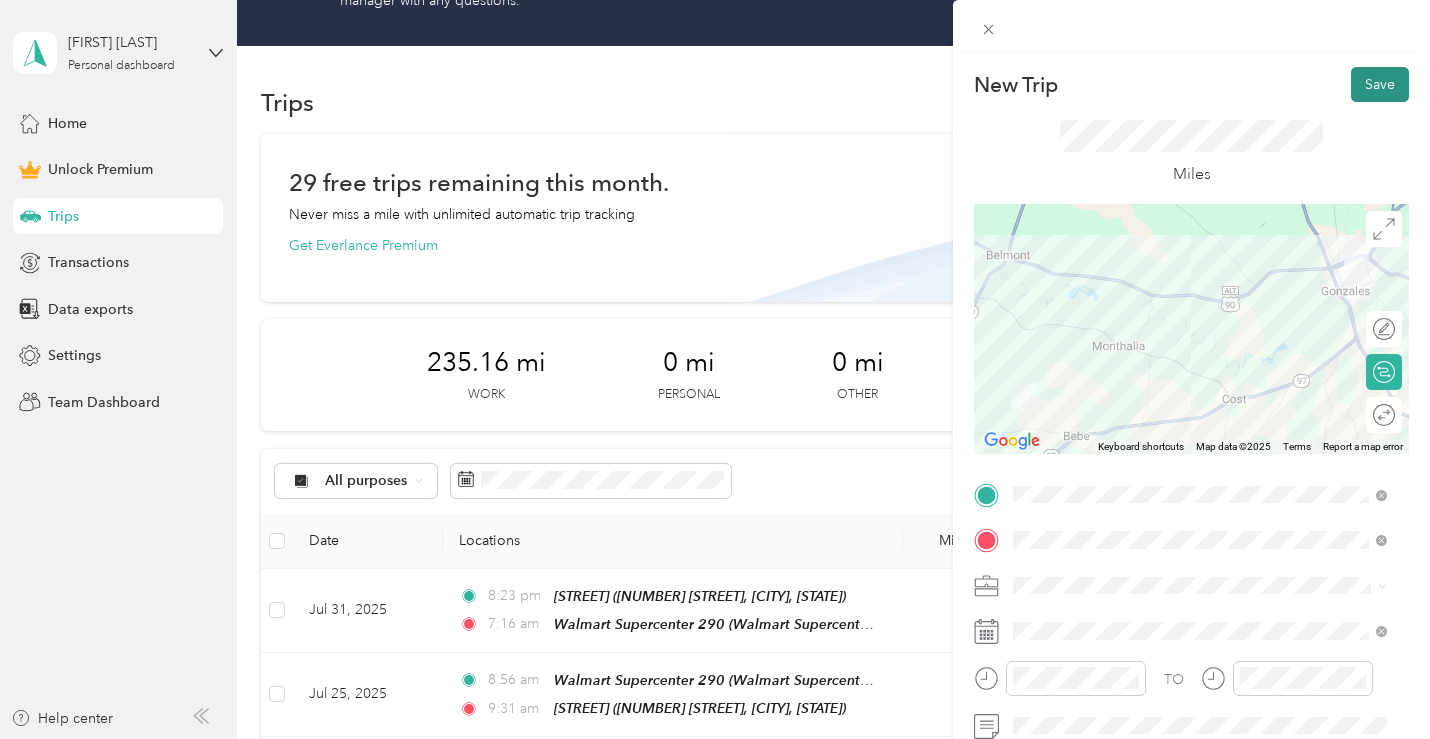 click on "Save" at bounding box center (1380, 84) 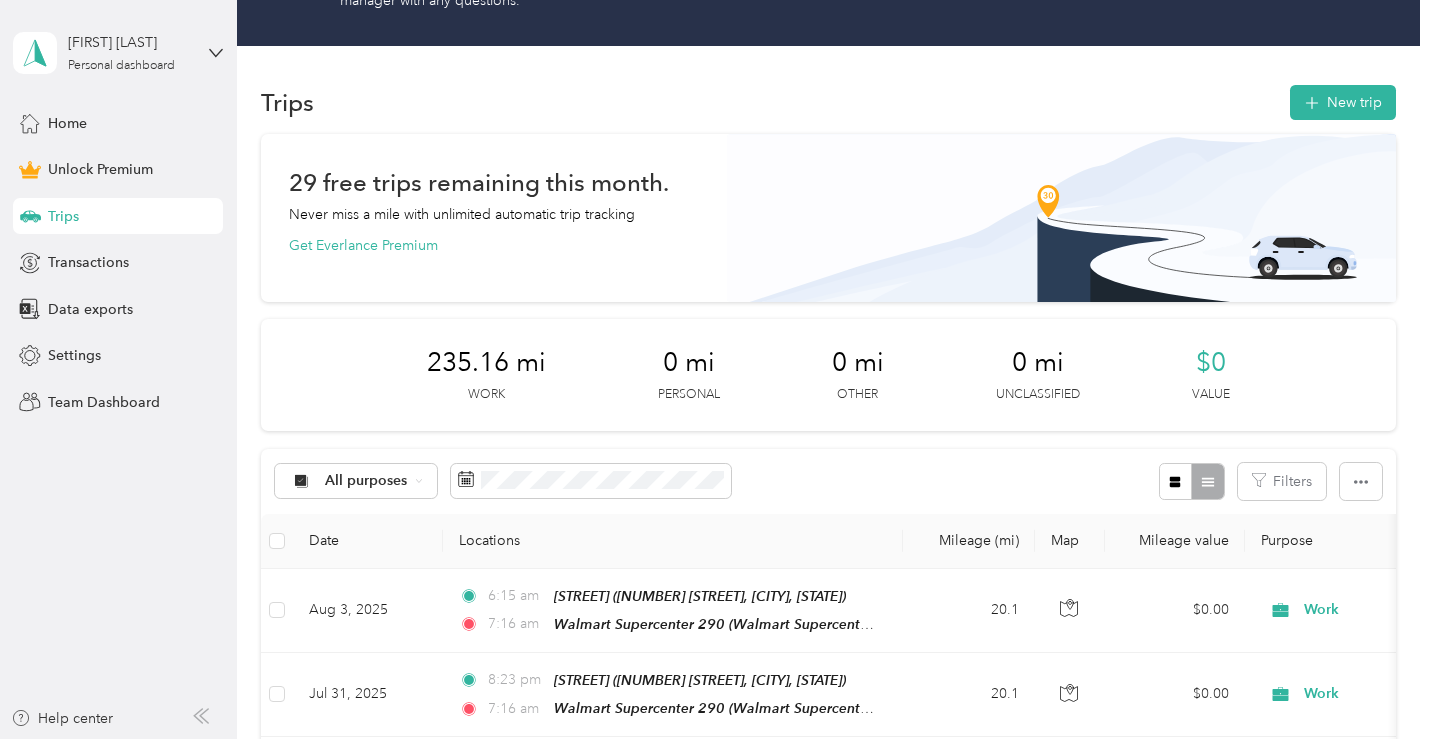 scroll, scrollTop: 200, scrollLeft: 0, axis: vertical 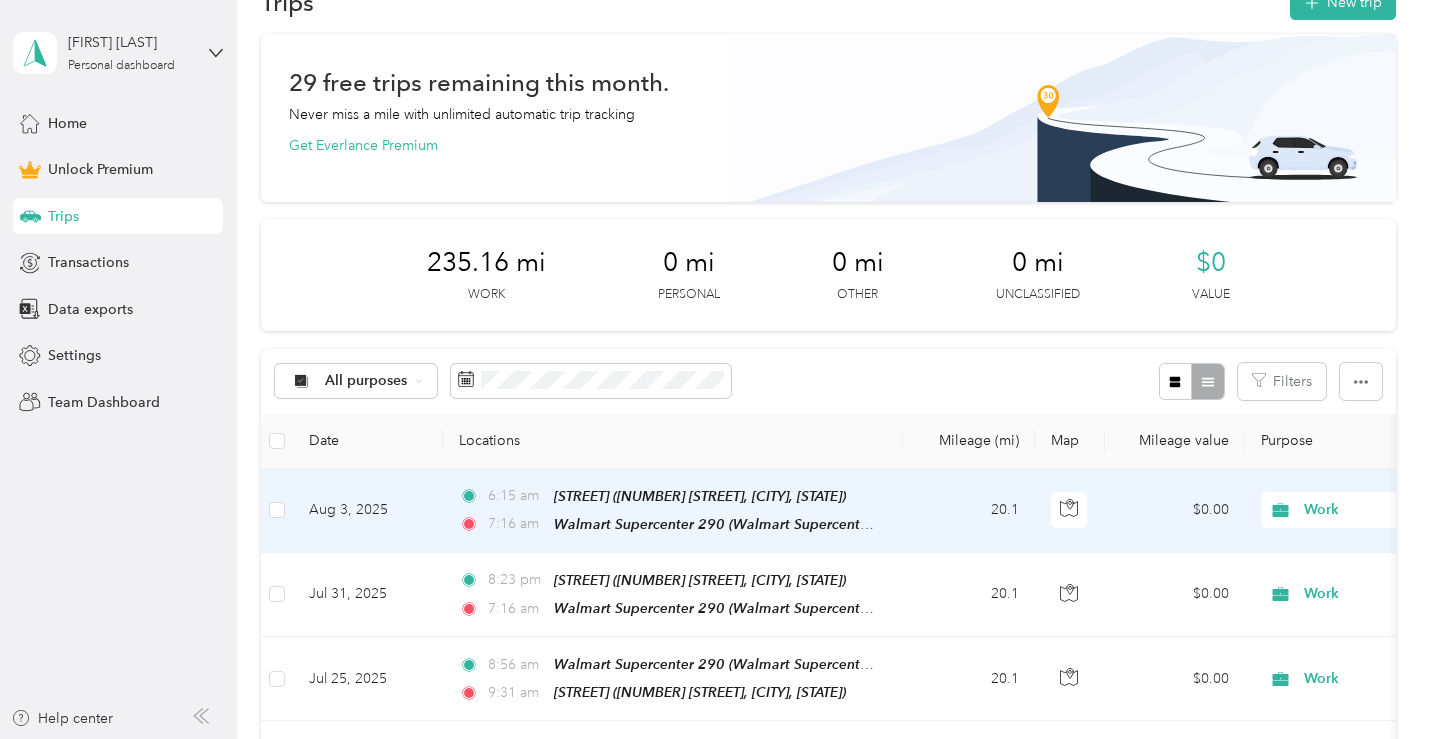 click on "6:15 am [STREET] ([NUMBER] [STREET], [CITY], [STATE]) 7:16 am Walmart Supercenter 290 (Walmart Supercenter, [NUMBER] E [LAST] Dr, [CITY], [STATE])" at bounding box center [673, 511] 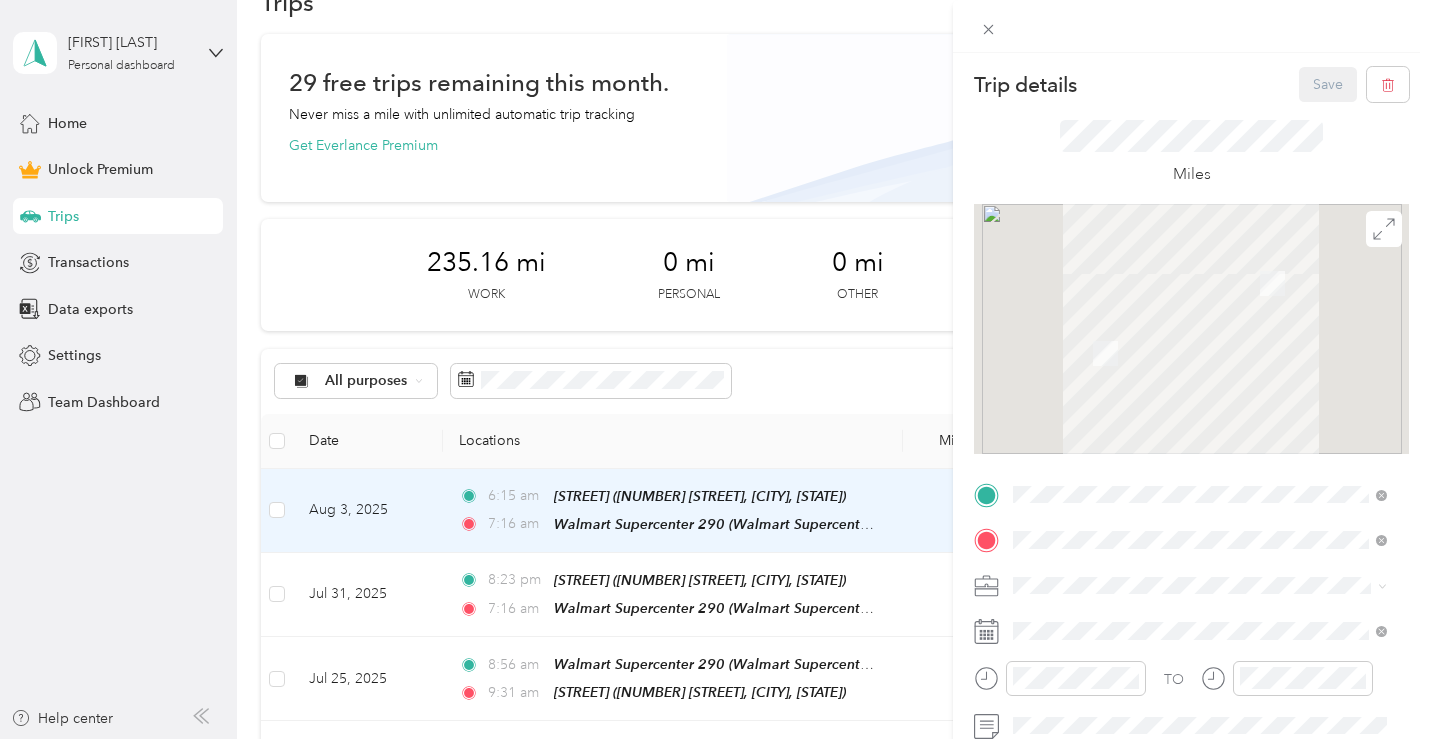 scroll, scrollTop: 100, scrollLeft: 0, axis: vertical 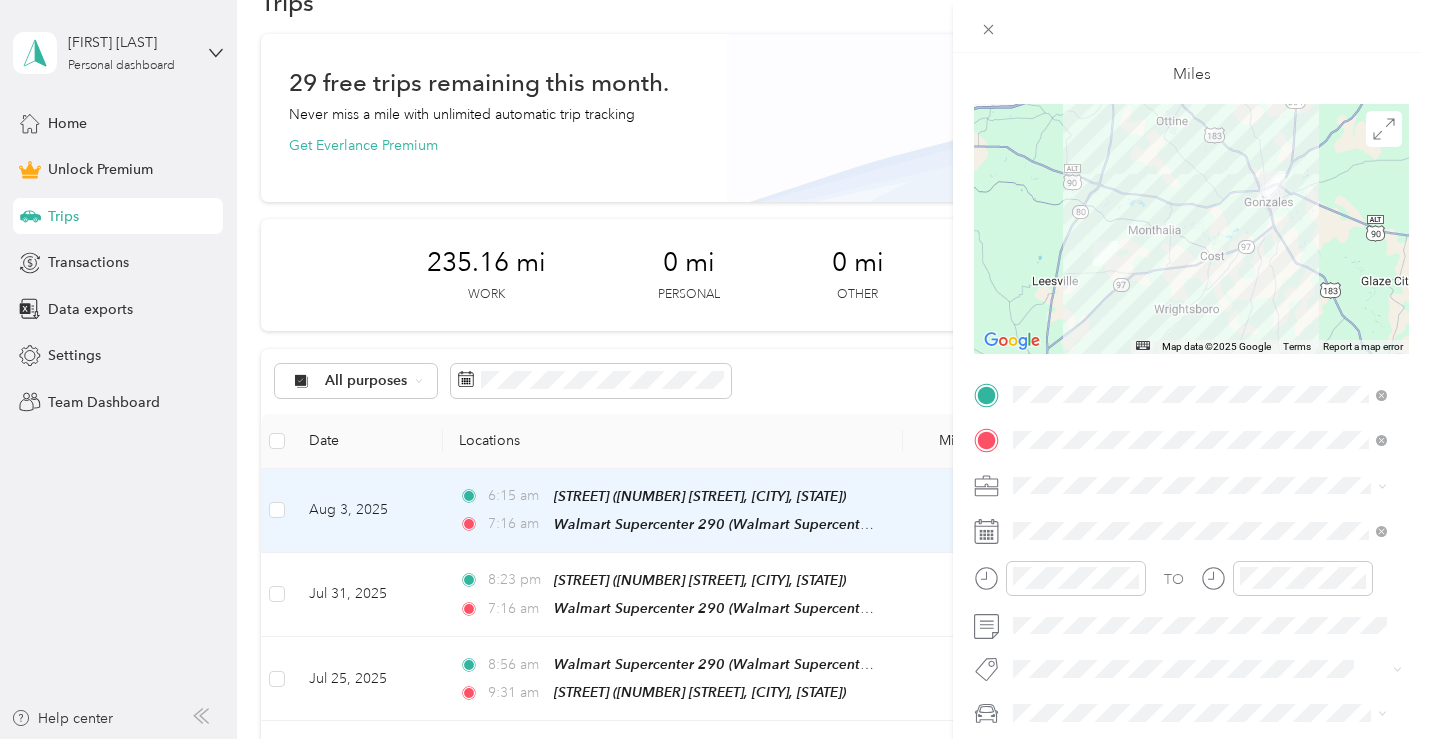 click at bounding box center (1191, 531) 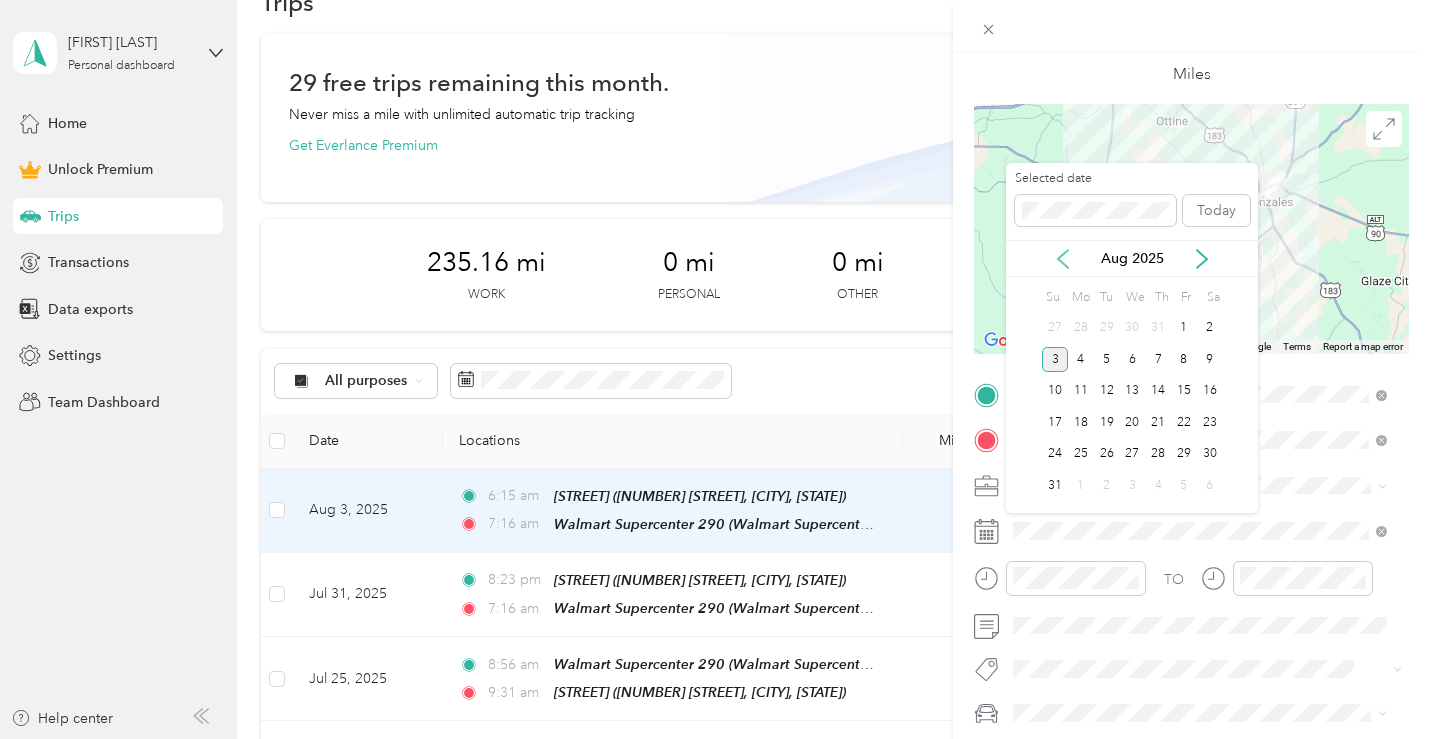 click 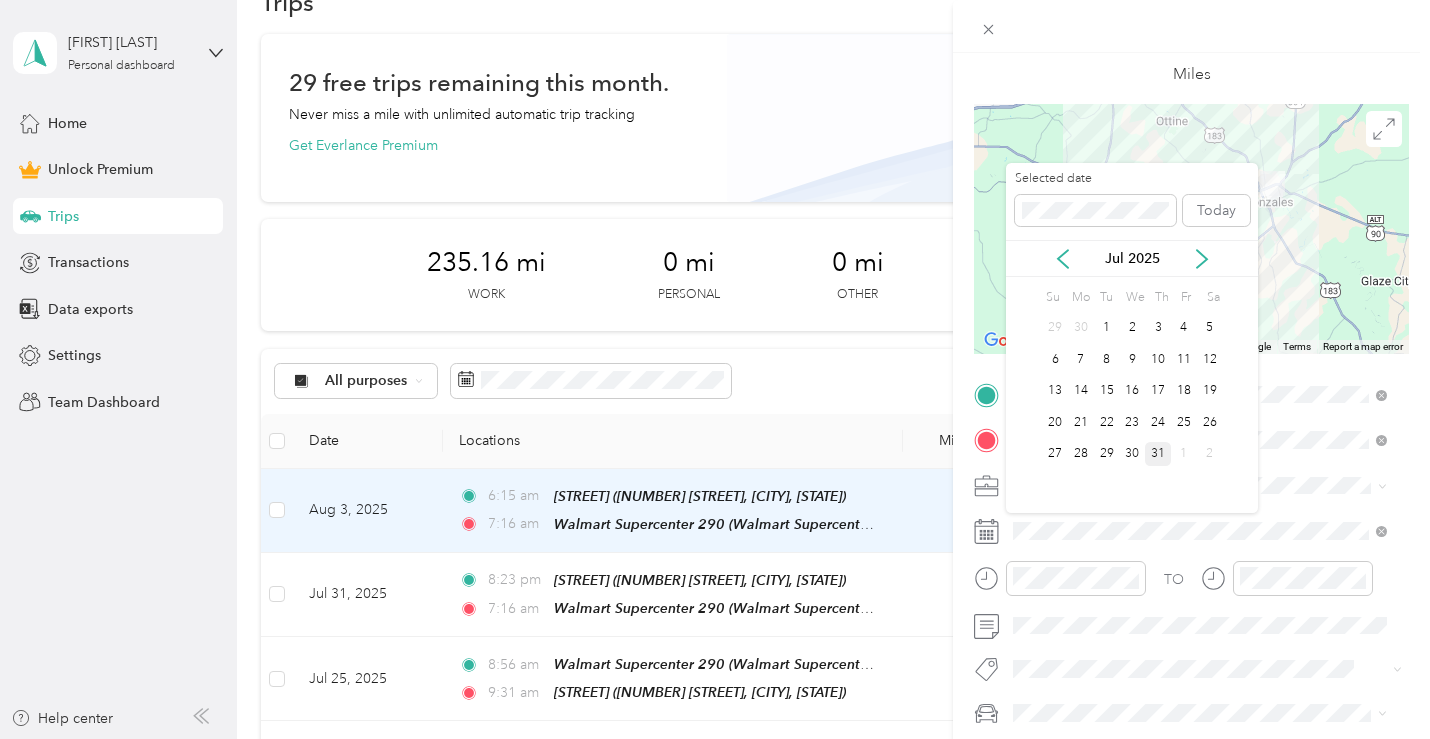 click on "31" at bounding box center [1158, 454] 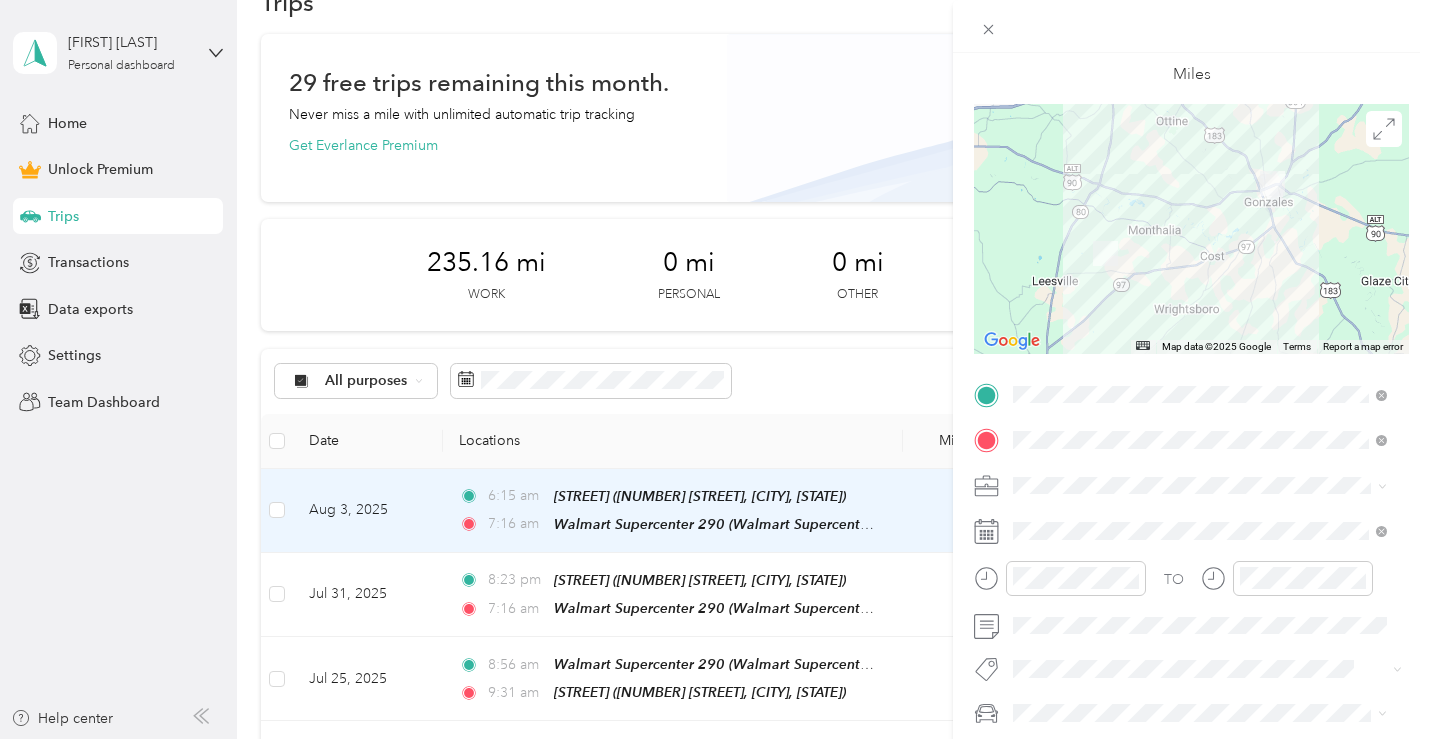 scroll, scrollTop: 0, scrollLeft: 0, axis: both 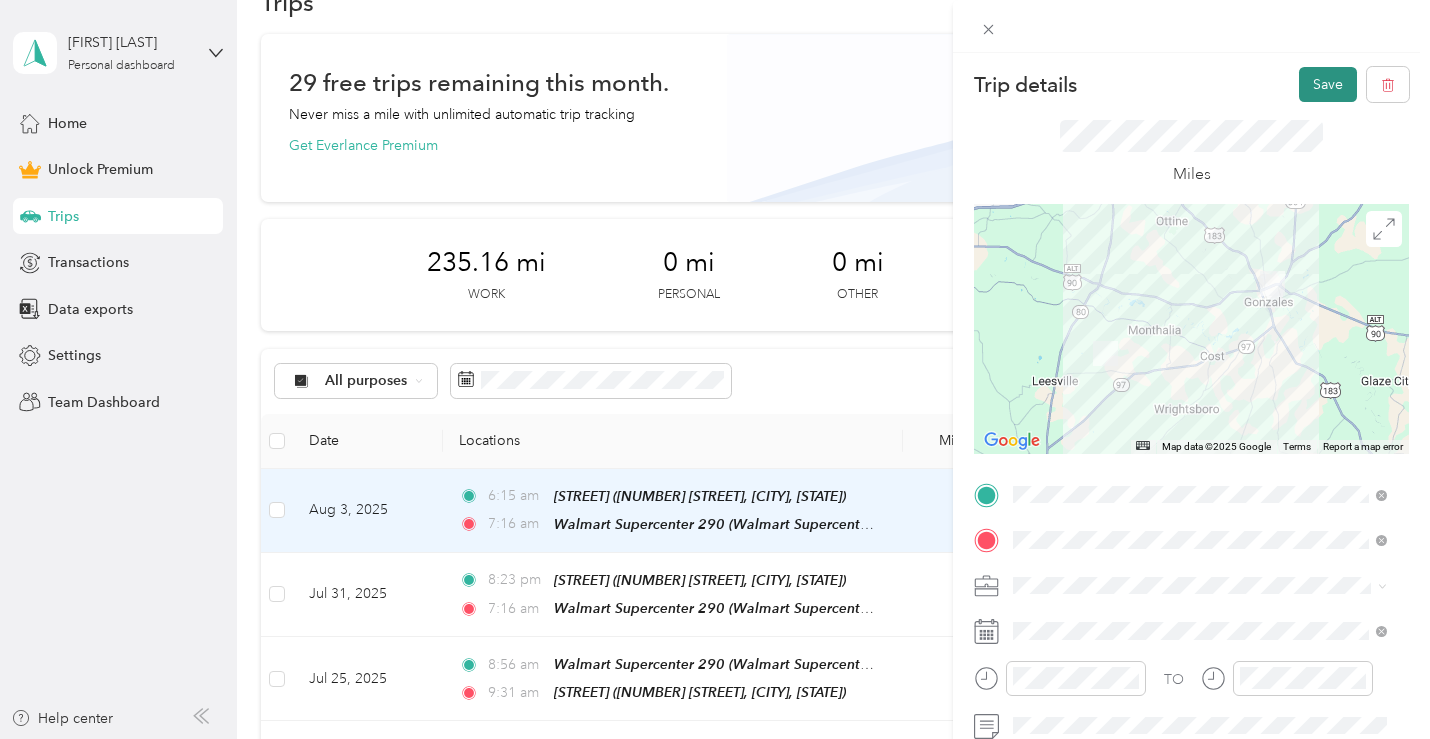 click on "Save" at bounding box center [1328, 84] 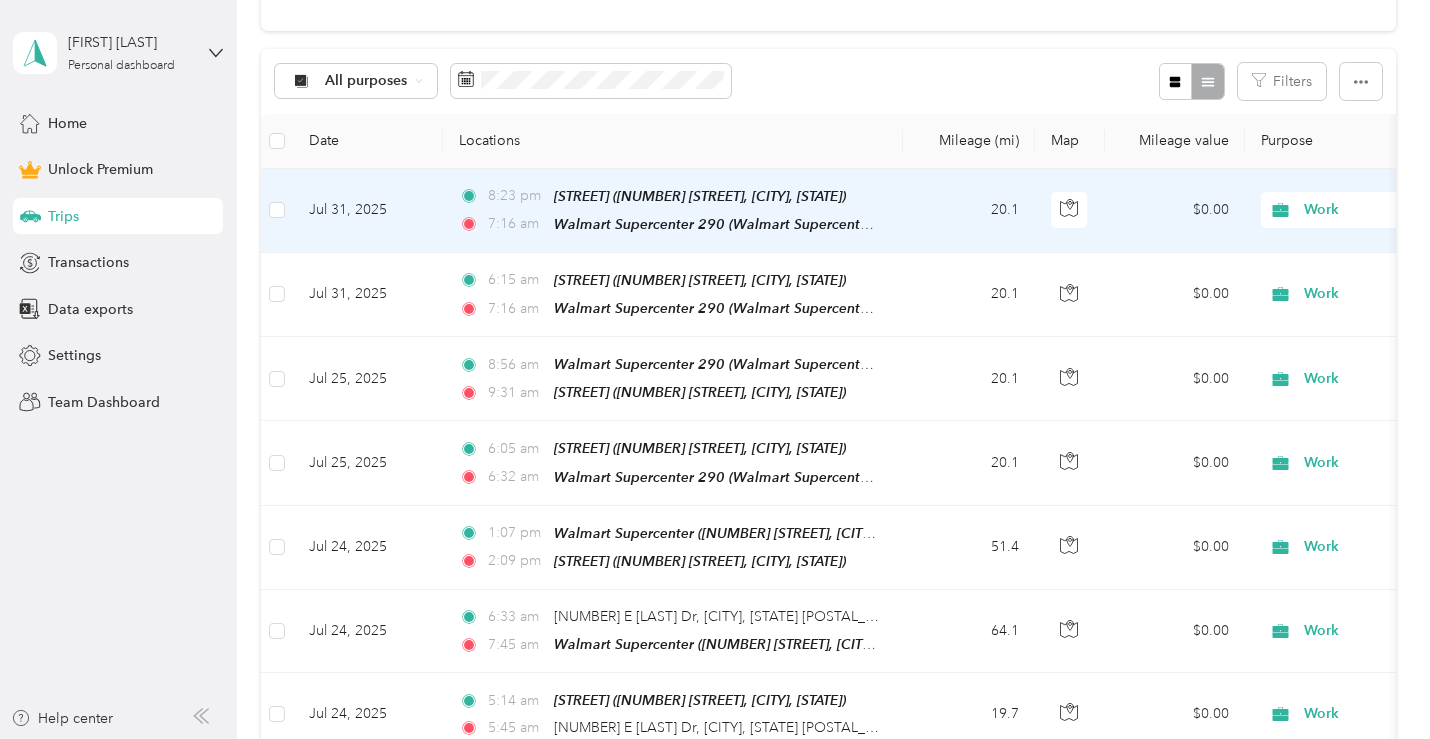 scroll, scrollTop: 600, scrollLeft: 0, axis: vertical 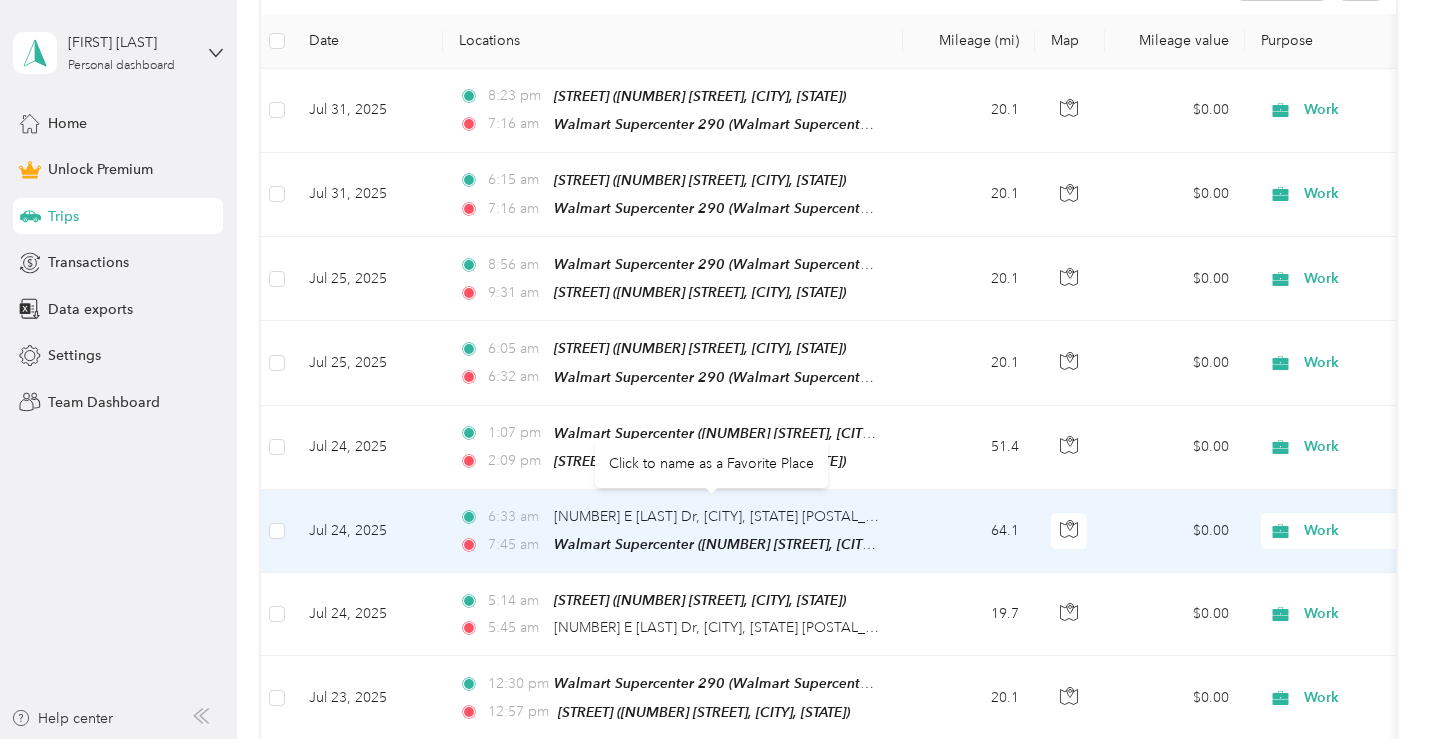 click on "[NUMBER] E [LAST] Dr, [CITY], [STATE] [POSTAL_CODE], USA" at bounding box center [716, 517] 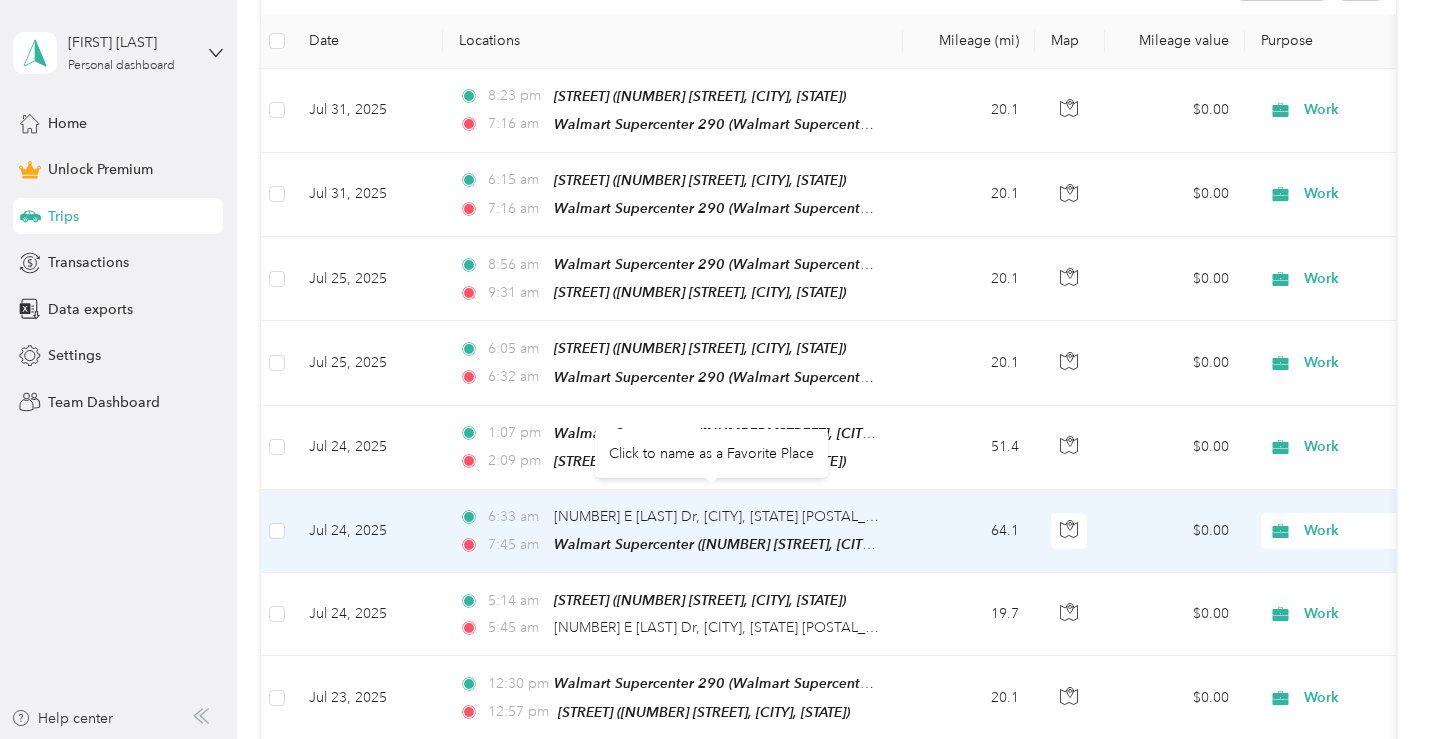 click on "64.1" at bounding box center (969, 531) 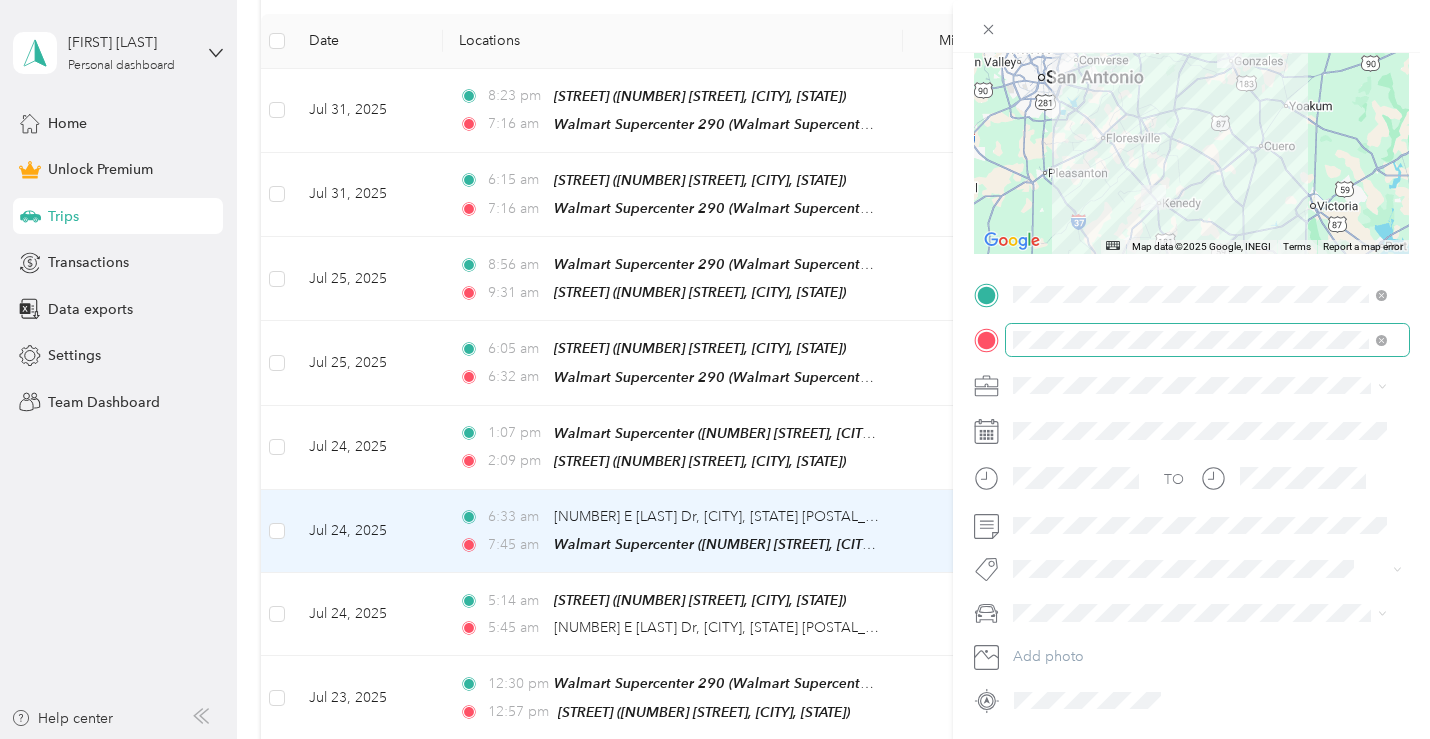scroll, scrollTop: 265, scrollLeft: 0, axis: vertical 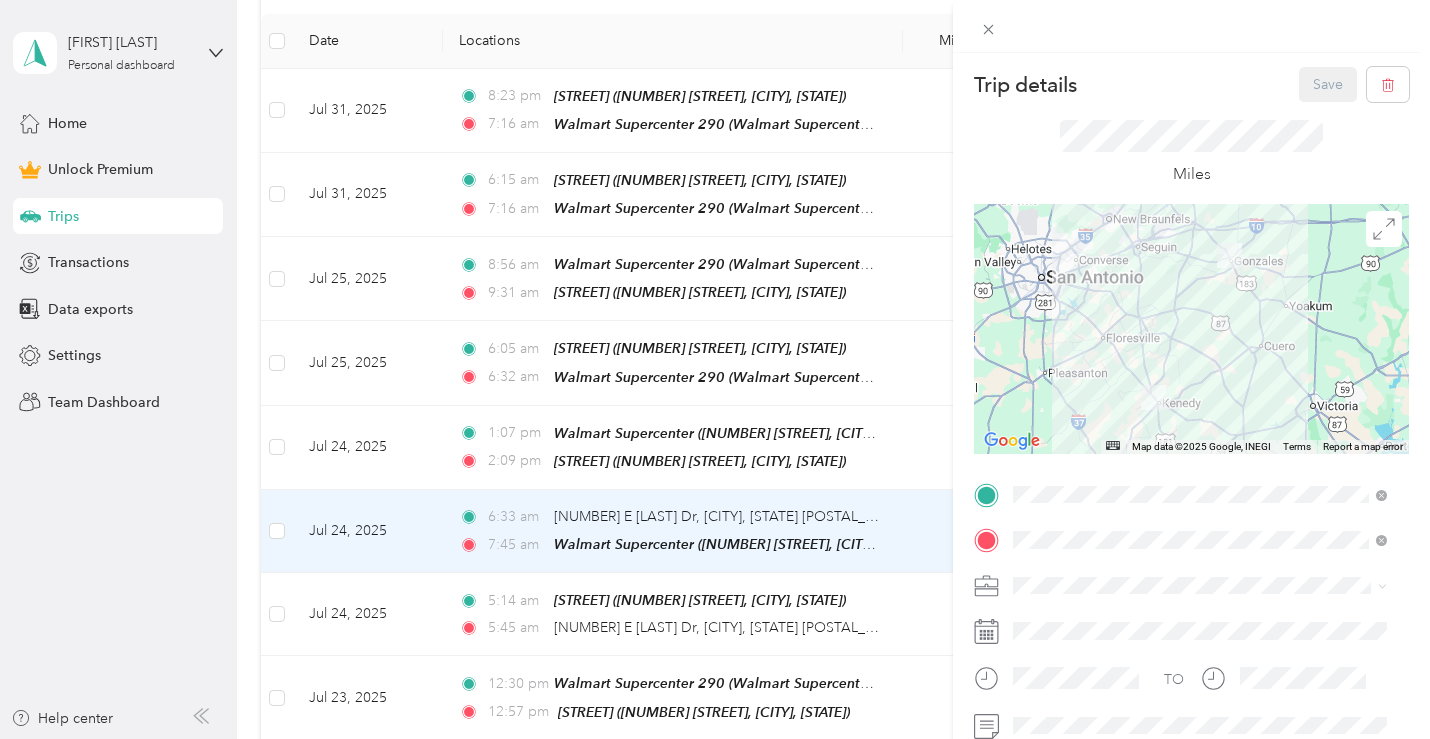 click on "Save" at bounding box center (1354, 84) 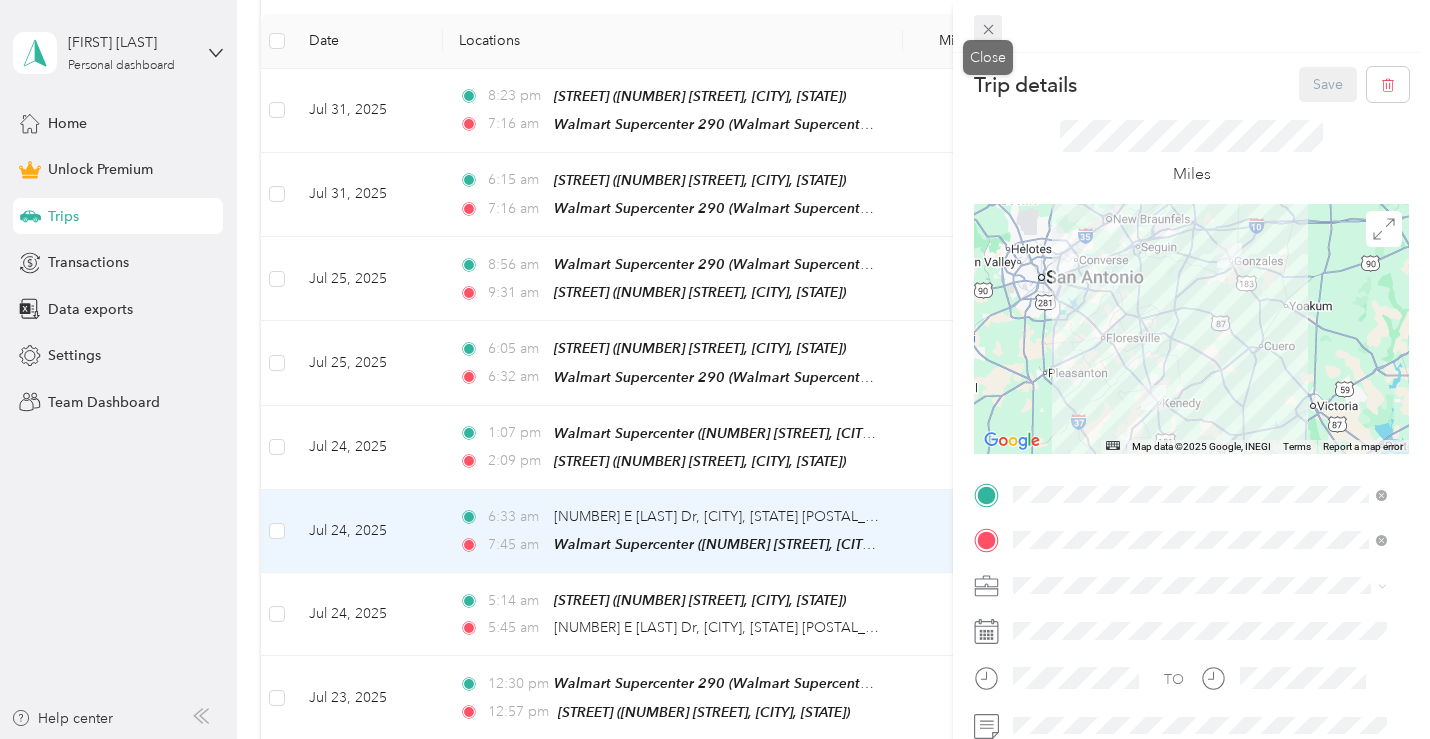 click 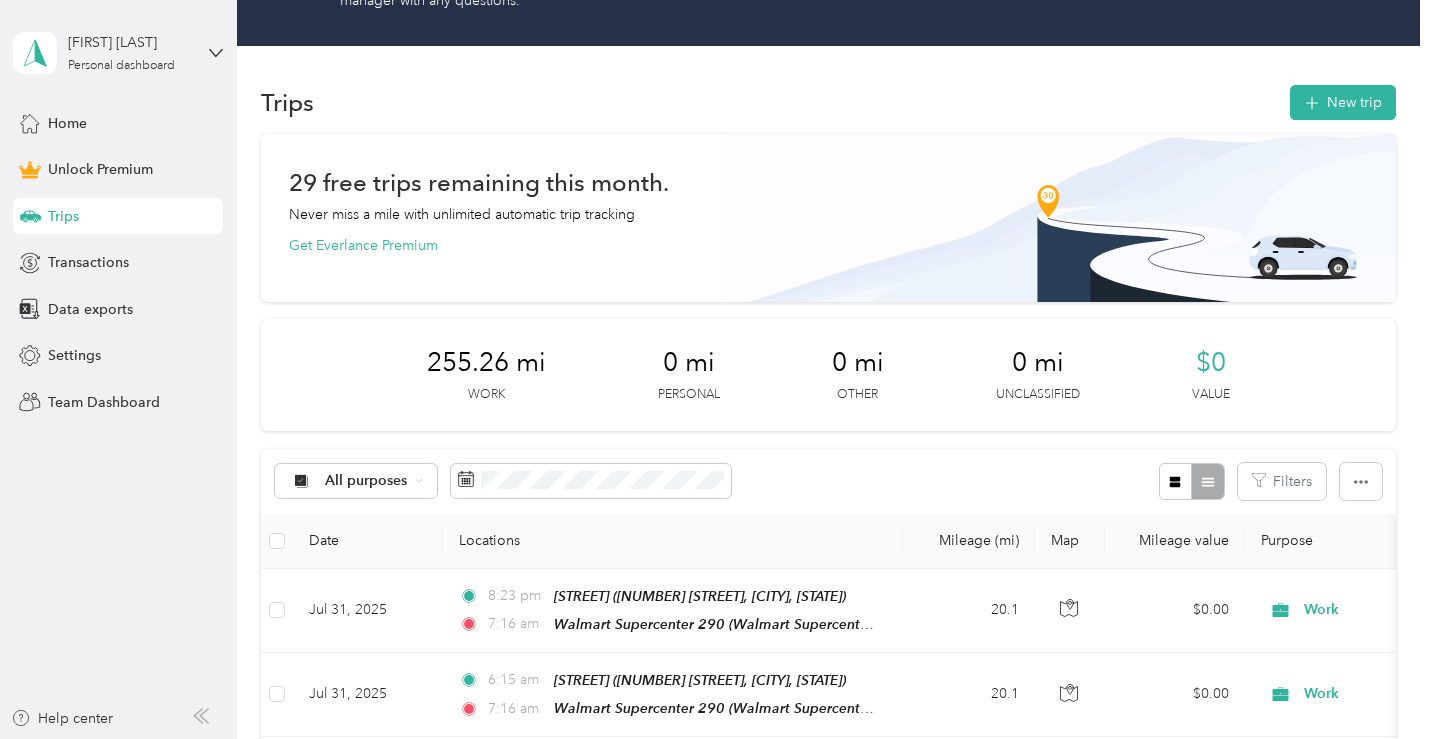 scroll, scrollTop: 0, scrollLeft: 0, axis: both 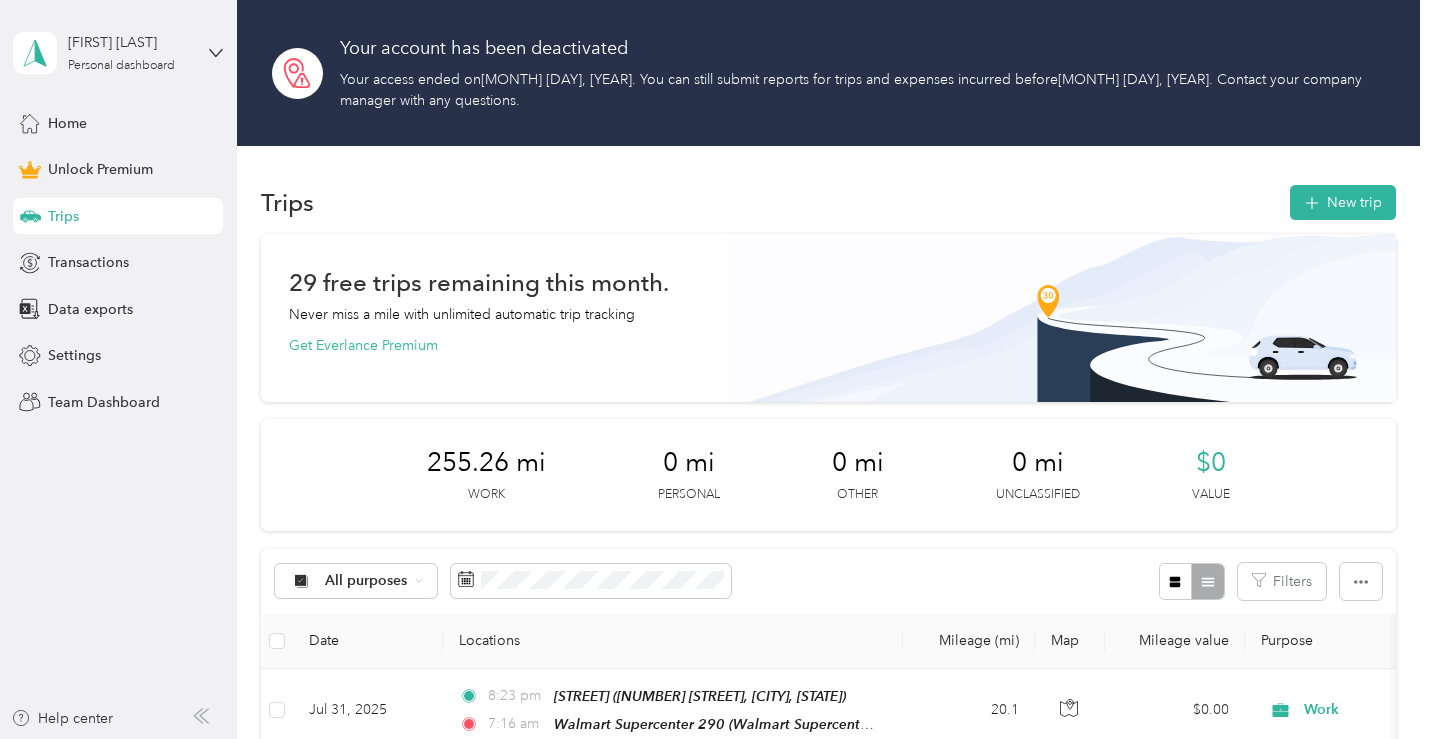 click on "29 free trips remaining this month. Never miss a mile with unlimited automatic trip tracking Get Everlance Premium" at bounding box center [828, 314] 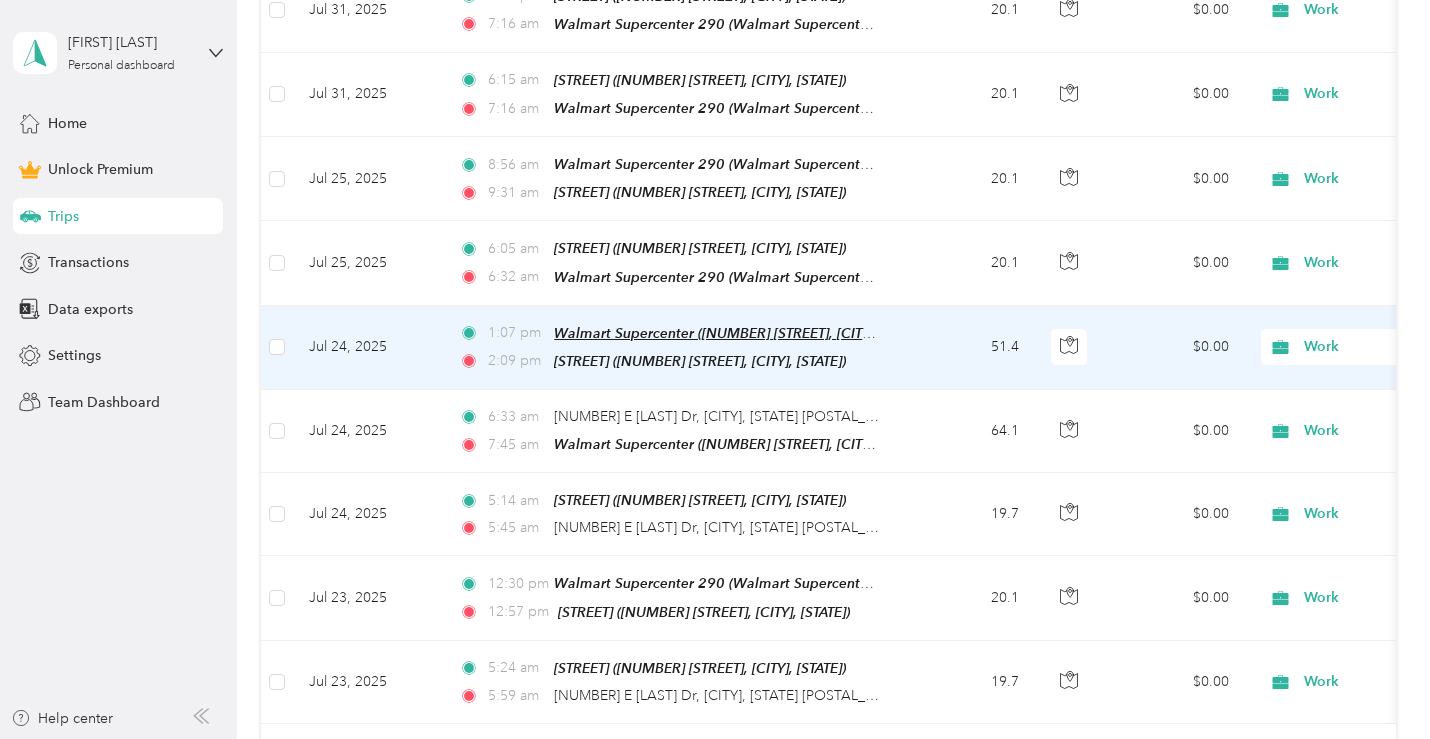scroll, scrollTop: 800, scrollLeft: 0, axis: vertical 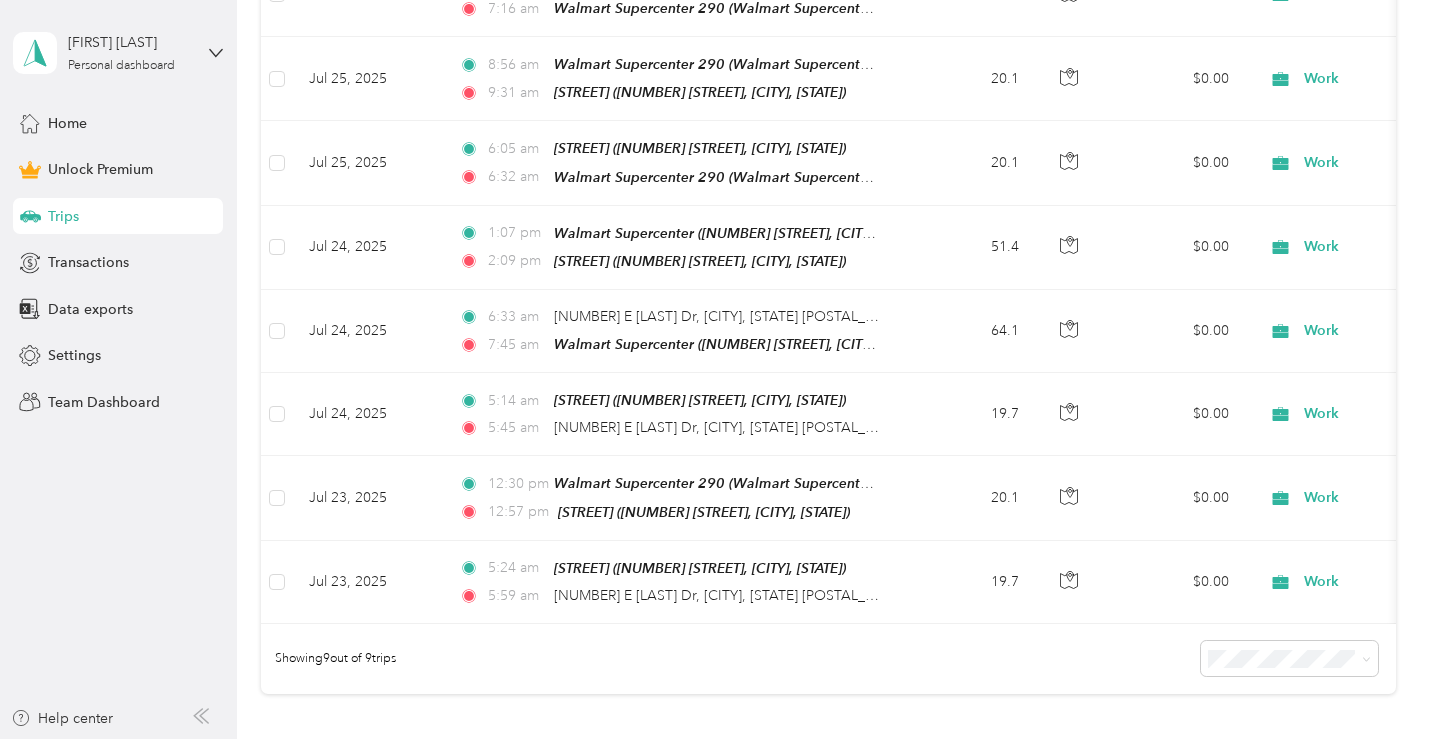 click on "Showing  9  out of   9  trips" at bounding box center (828, 659) 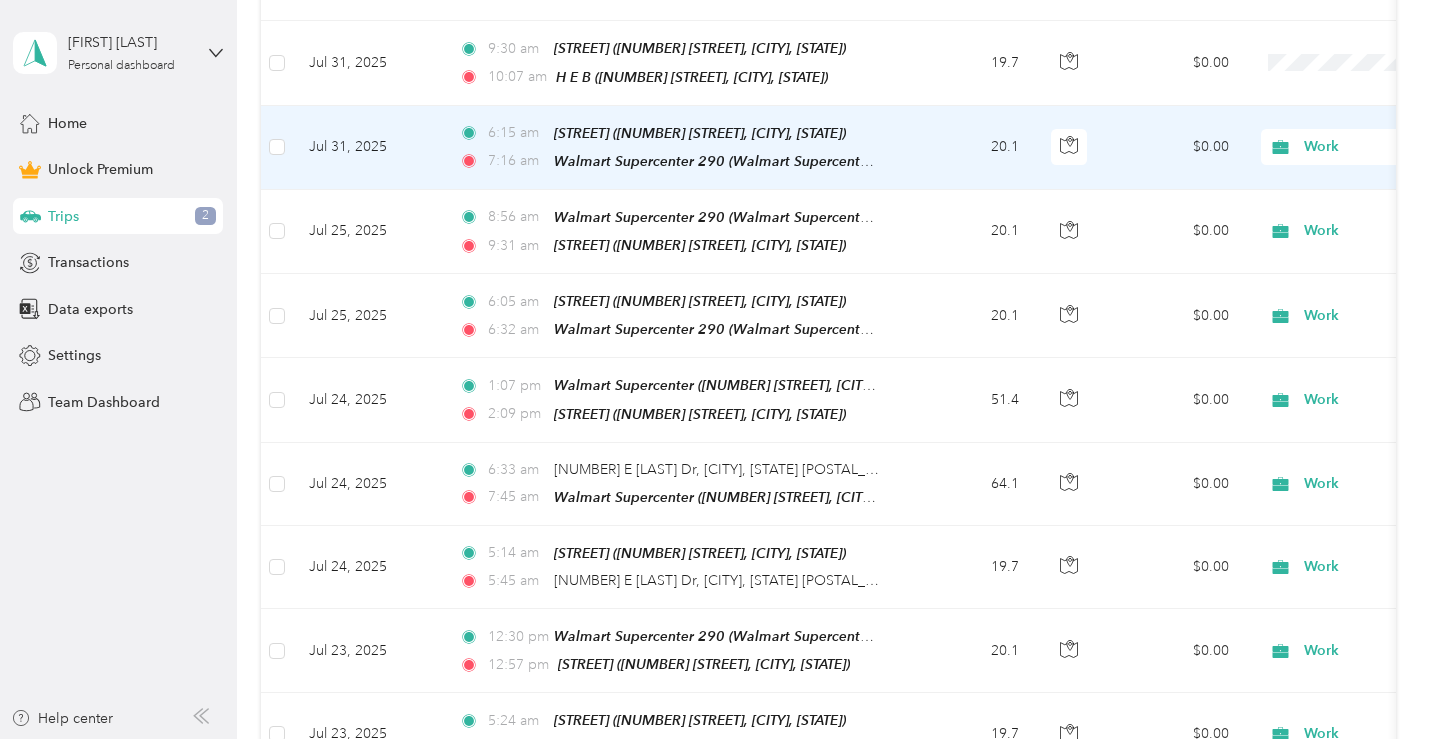 scroll, scrollTop: 800, scrollLeft: 0, axis: vertical 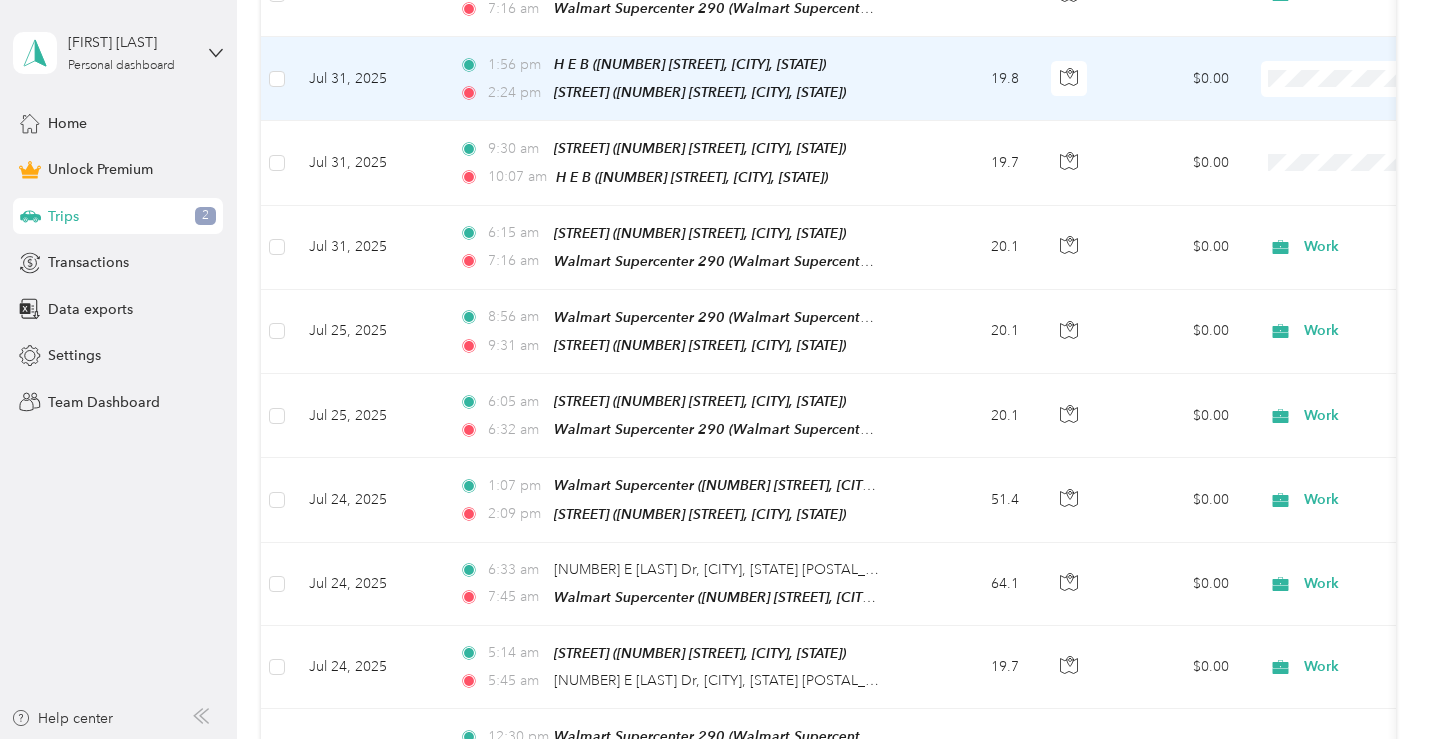 click on "19.8" at bounding box center (969, 79) 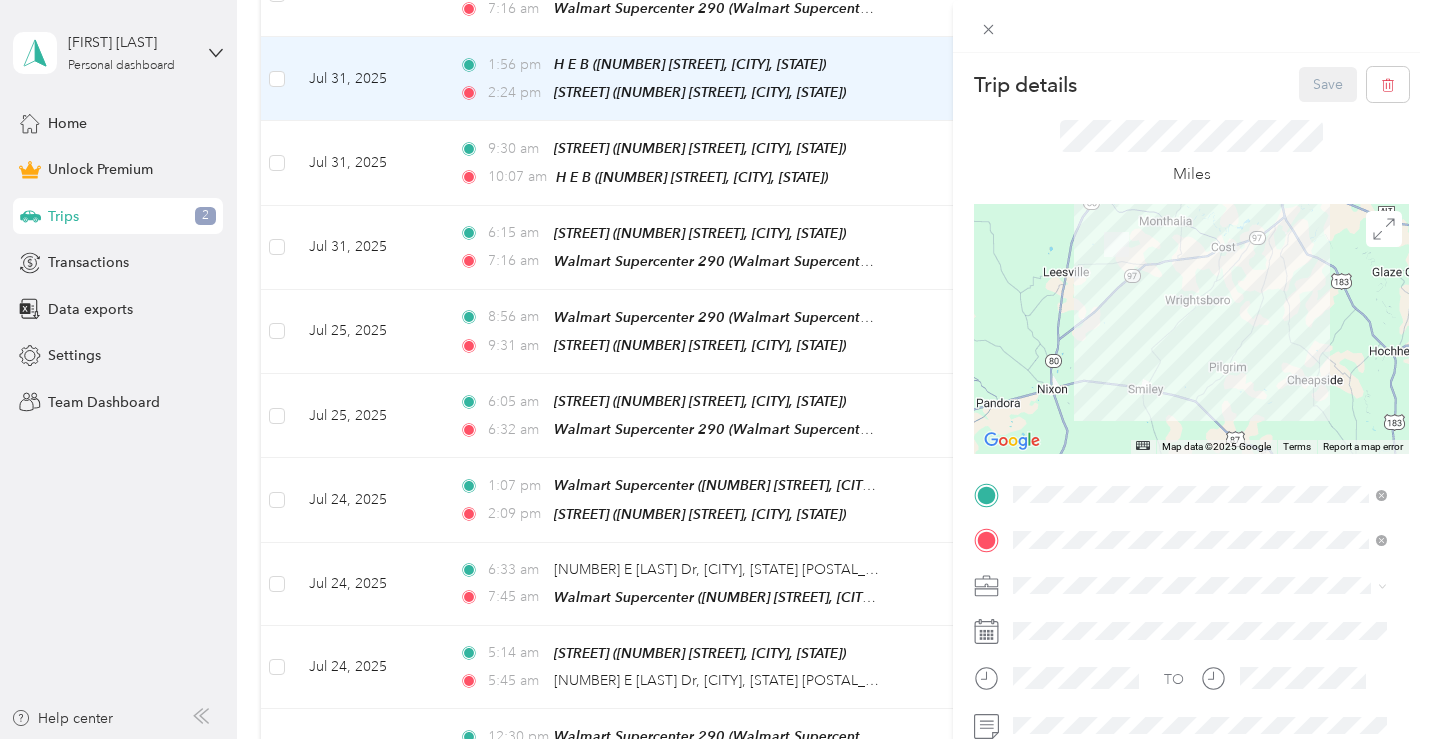 click on "Walmart Supercenter, [NUMBER] E [LAST] Dr, [POSTAL_CODE], [CITY], [STATE], United States" at bounding box center [1201, 291] 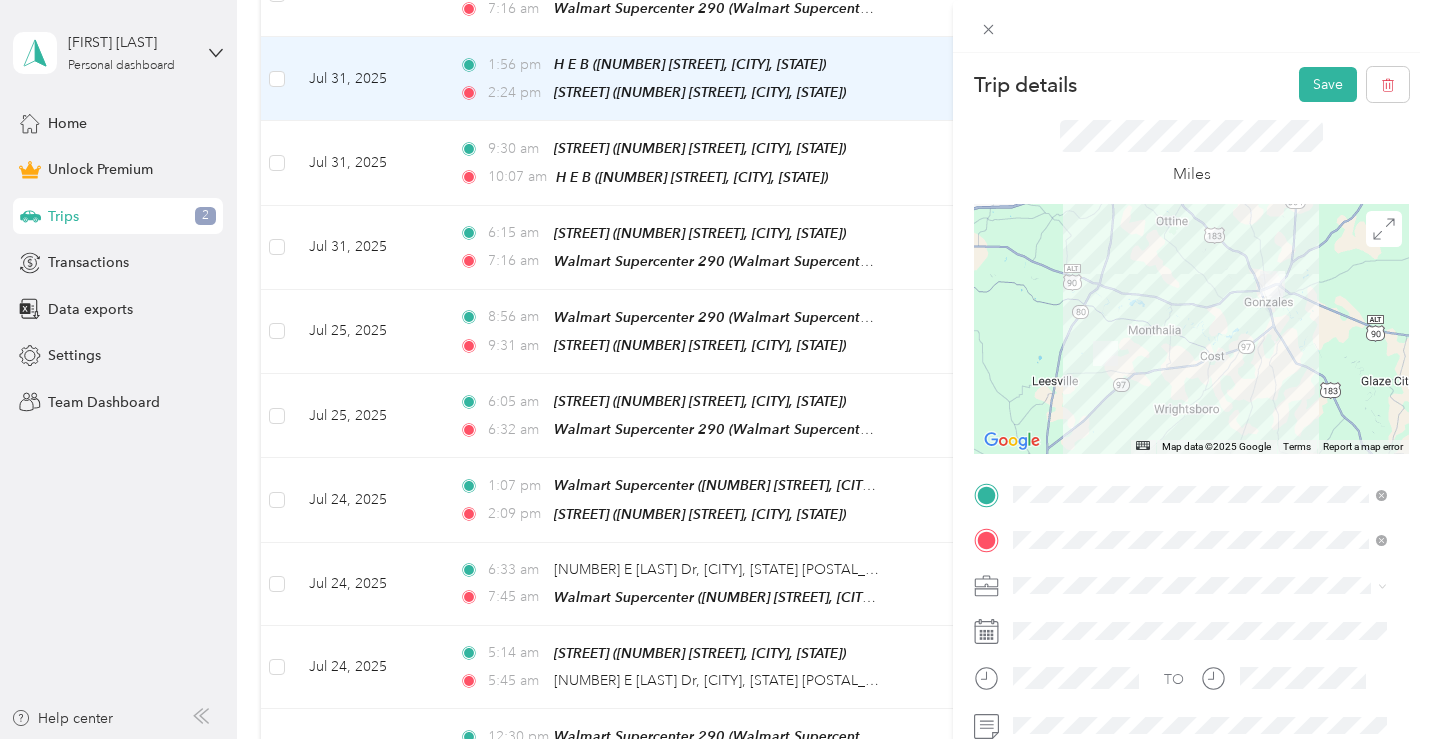click on "Work" at bounding box center [1200, 334] 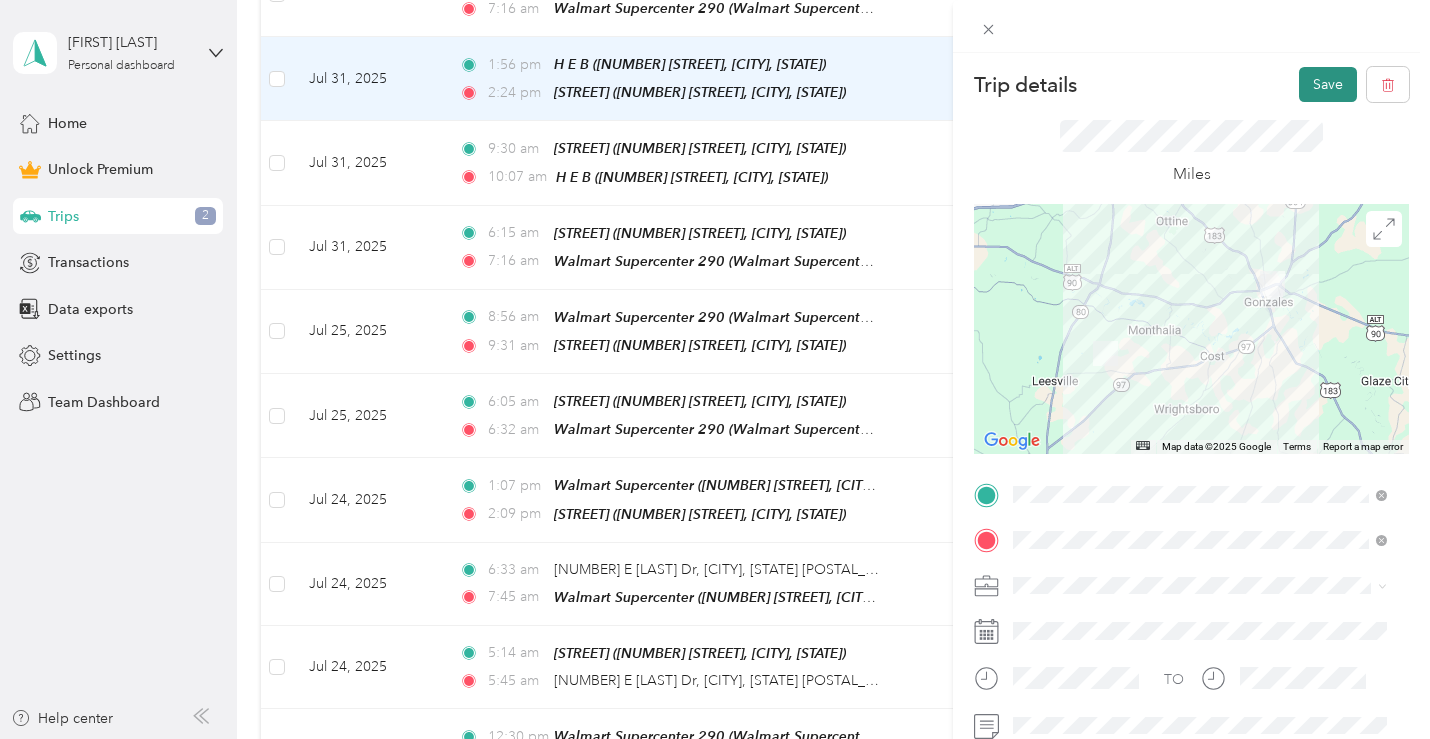 click on "Save" at bounding box center [1328, 84] 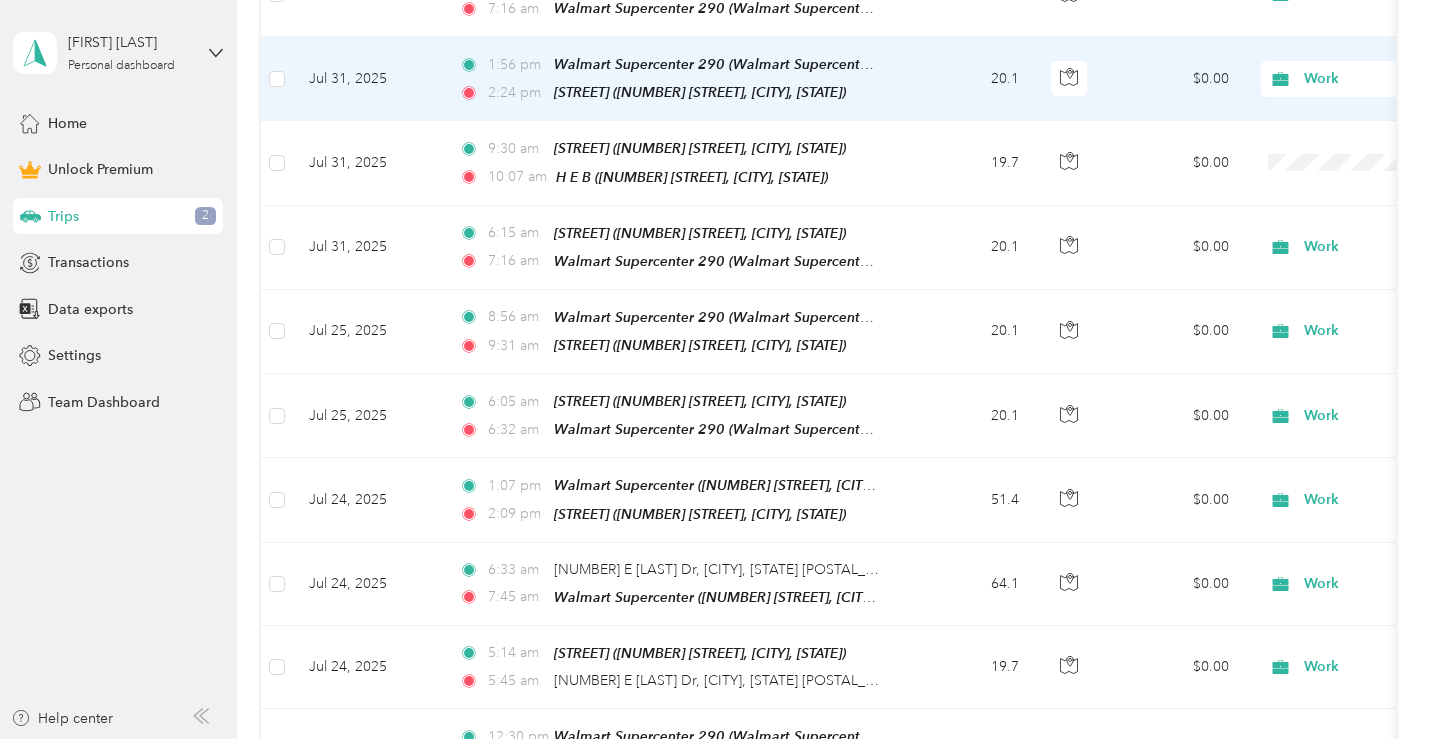 click on "1:56 pm Walmart Supercenter 290 (Walmart Supercenter, [NUMBER] E [LAST] Dr, [CITY], [STATE]) 2:24 pm [STREET] ([NUMBER] [STREET], [CITY], [STATE])" at bounding box center [669, 78] 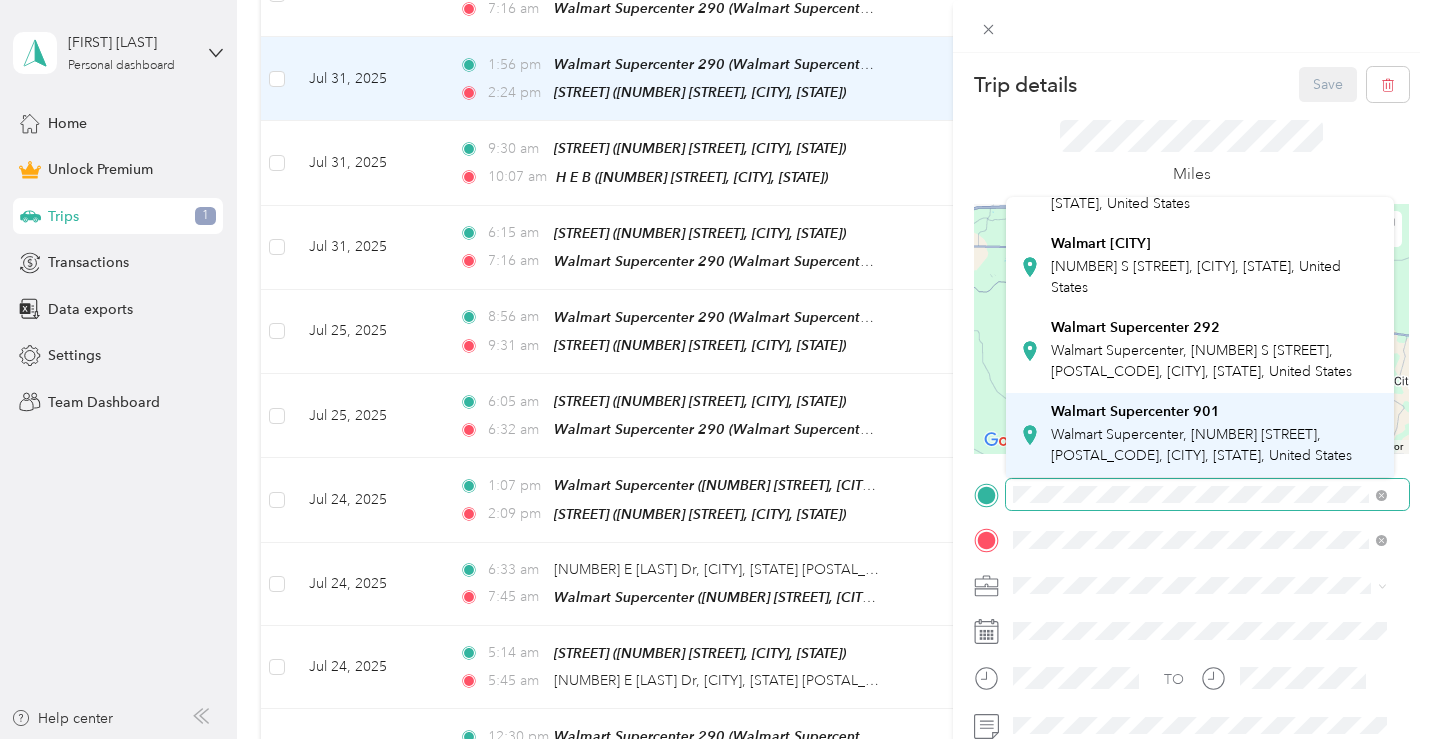 scroll, scrollTop: 0, scrollLeft: 0, axis: both 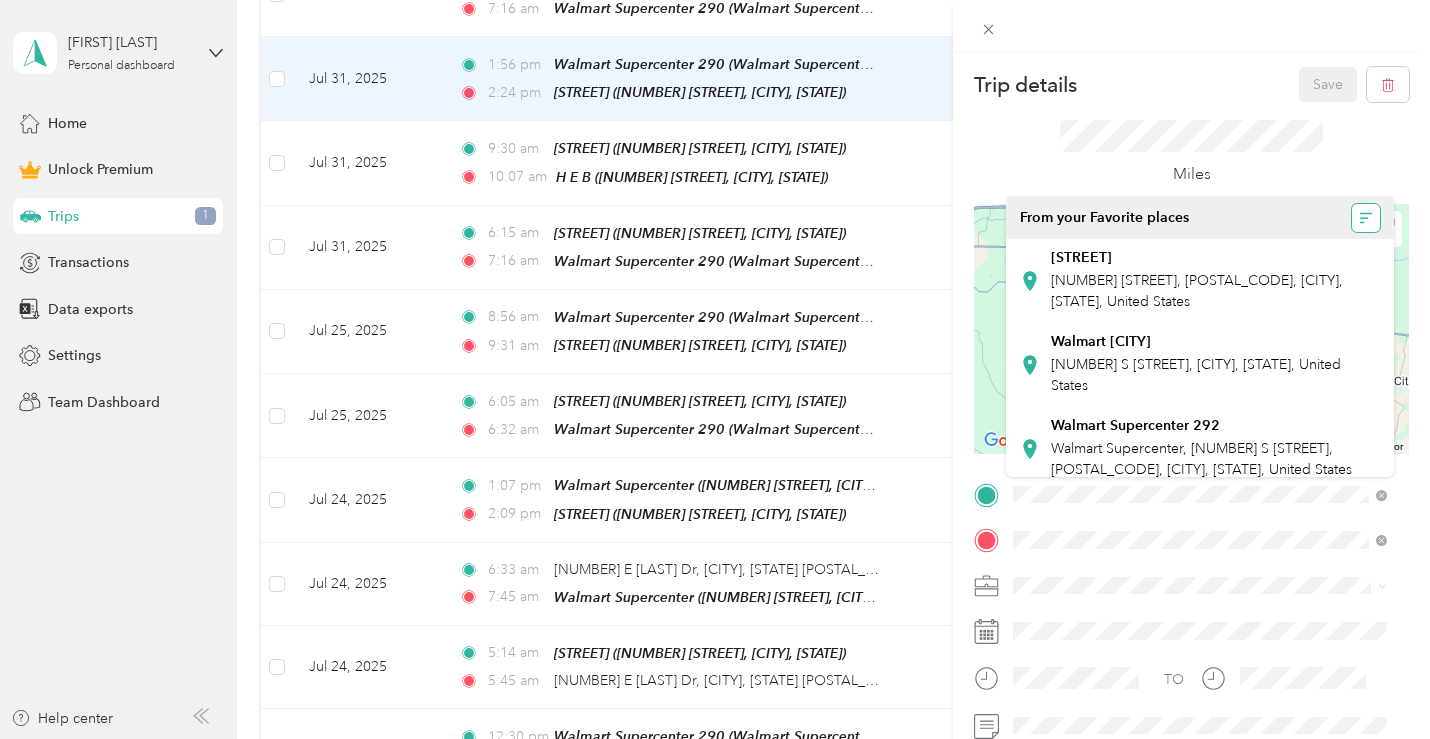 click at bounding box center [1366, 218] 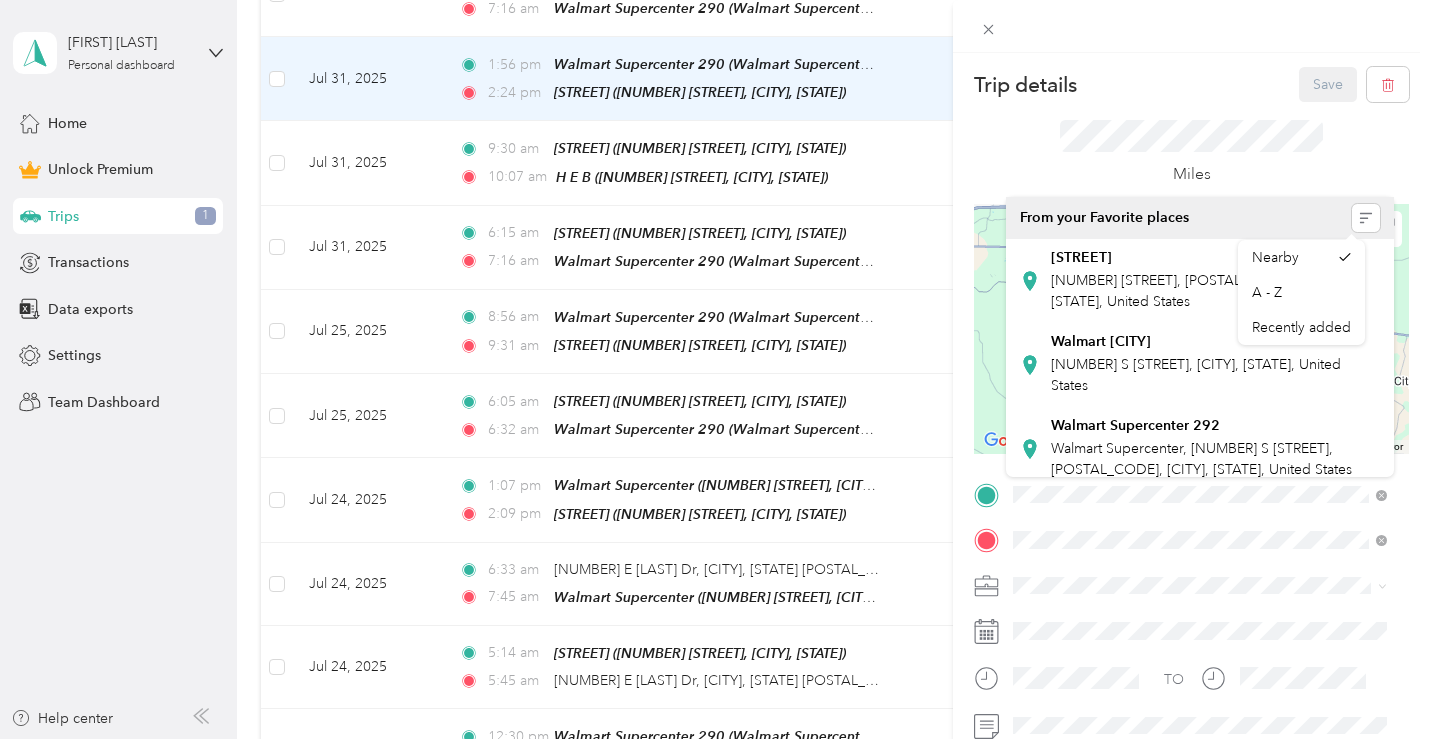 click on "From your Favorite places" at bounding box center (1200, 218) 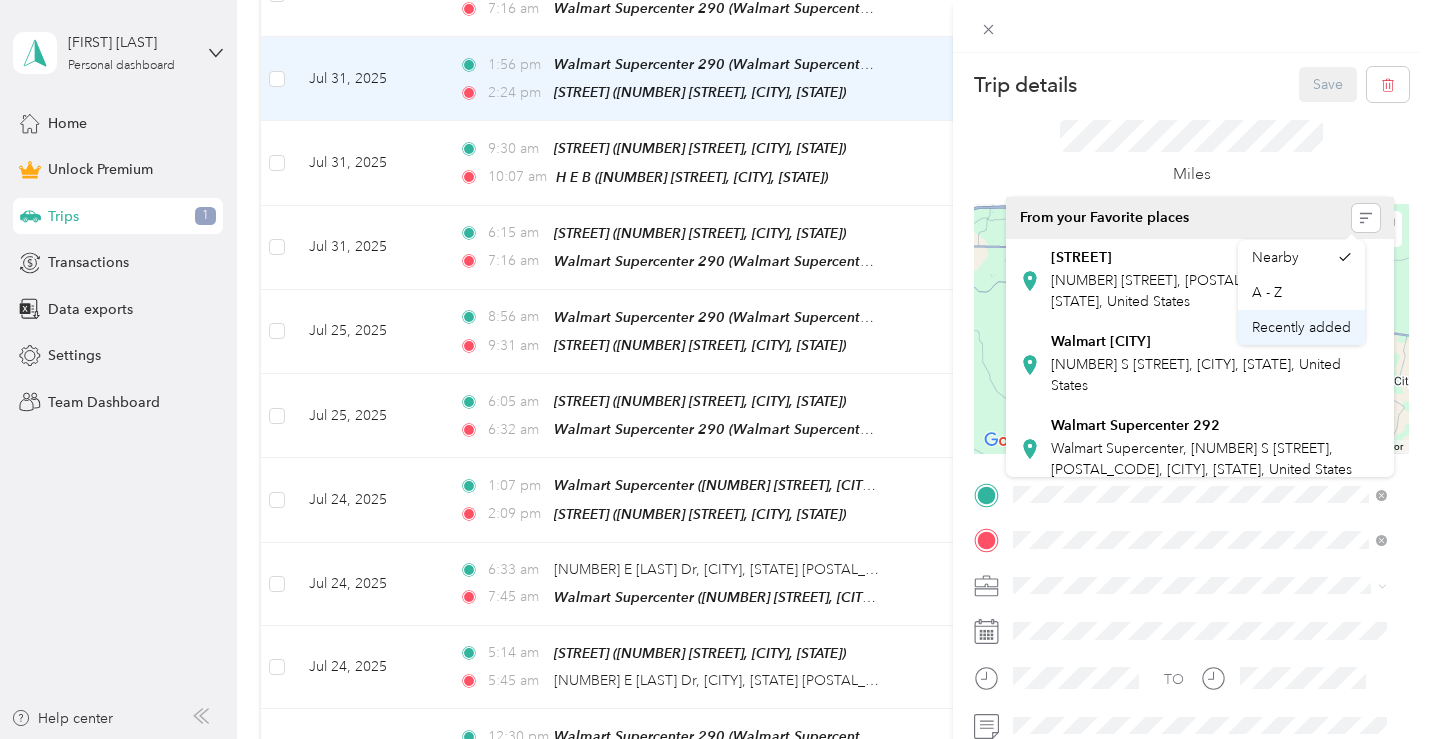 click on "Recently added" at bounding box center [1301, 327] 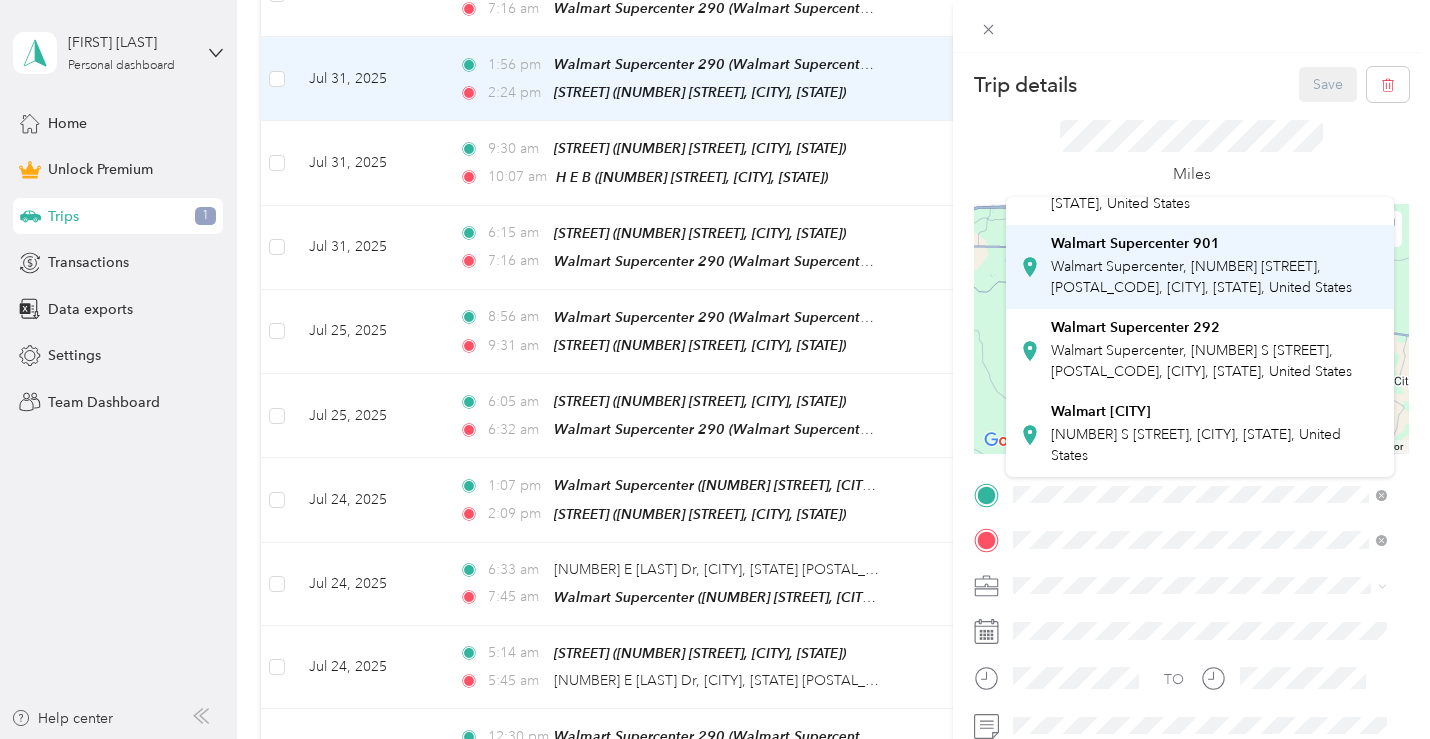 scroll, scrollTop: 0, scrollLeft: 0, axis: both 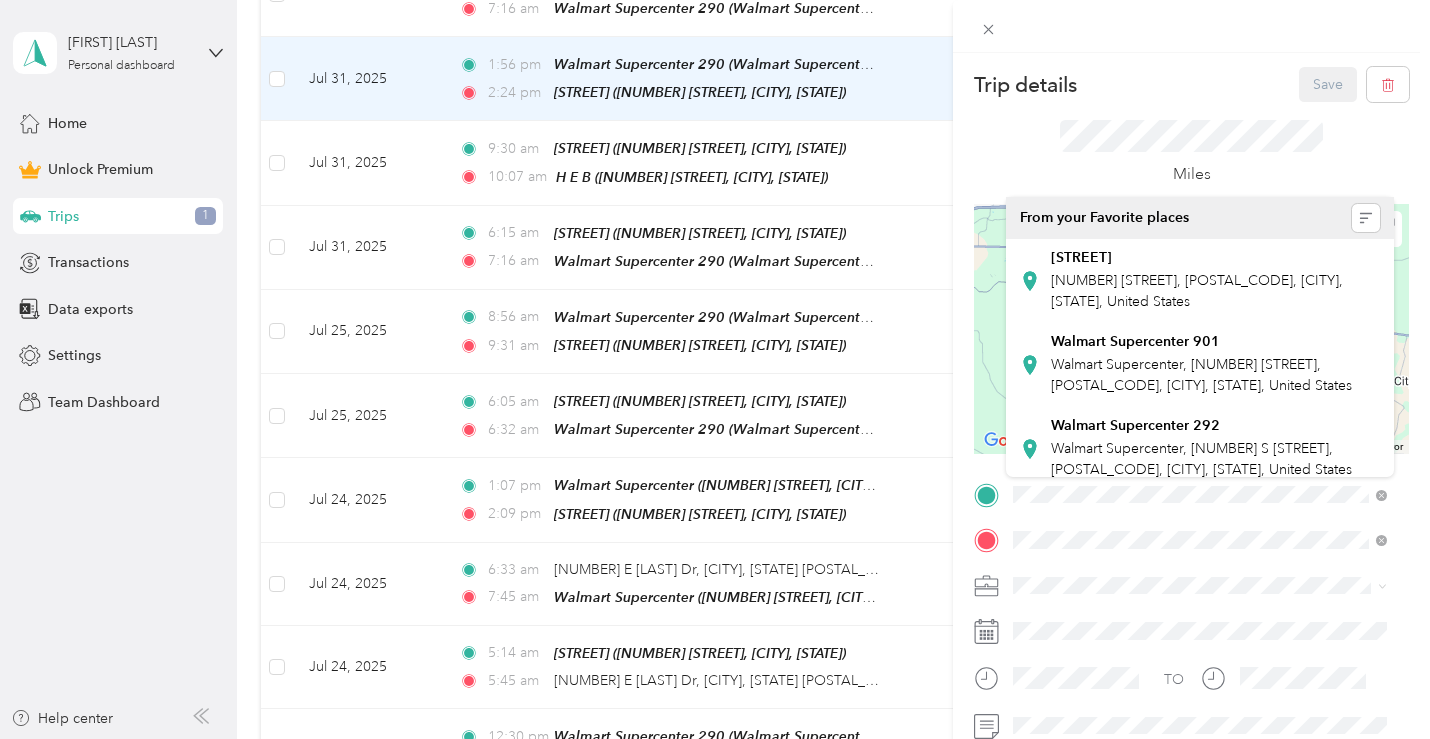 click on "From your Favorite places" at bounding box center (1200, 218) 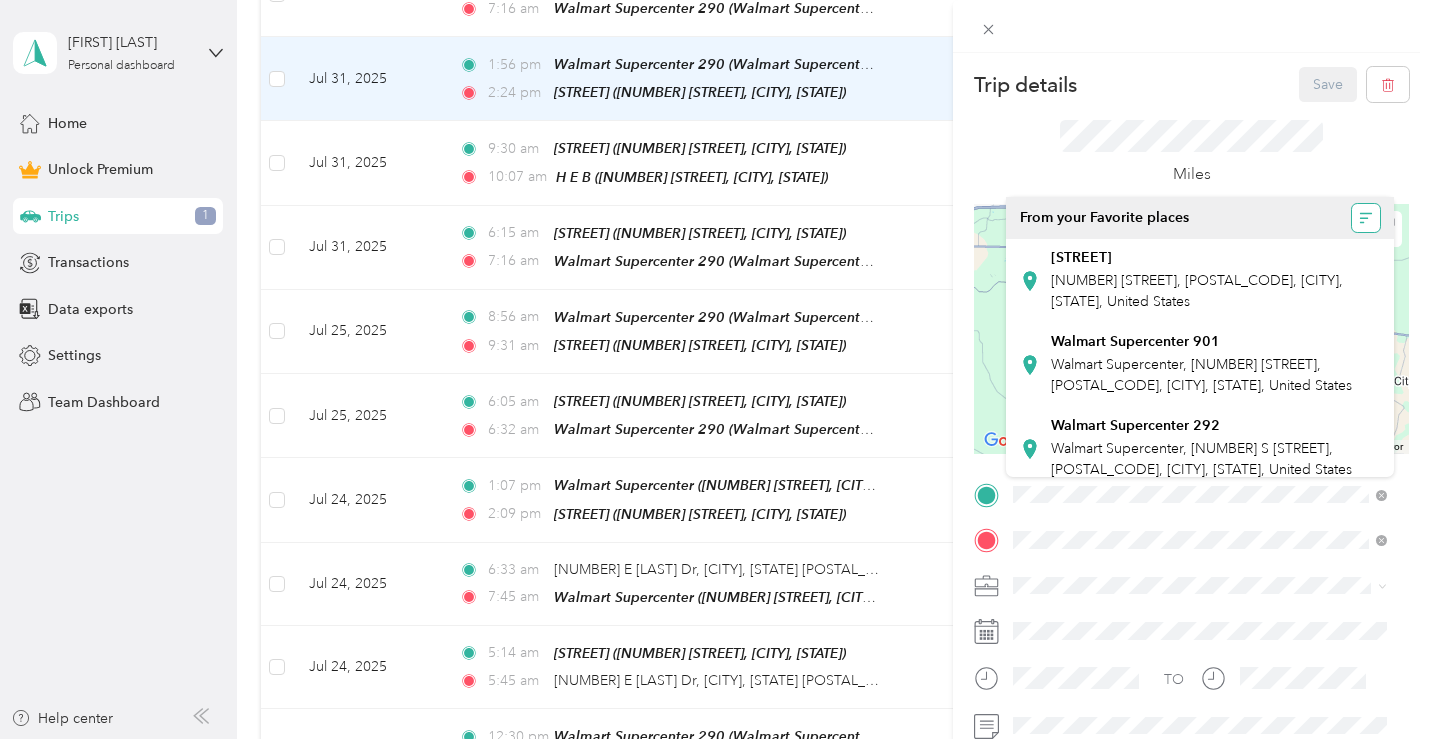click 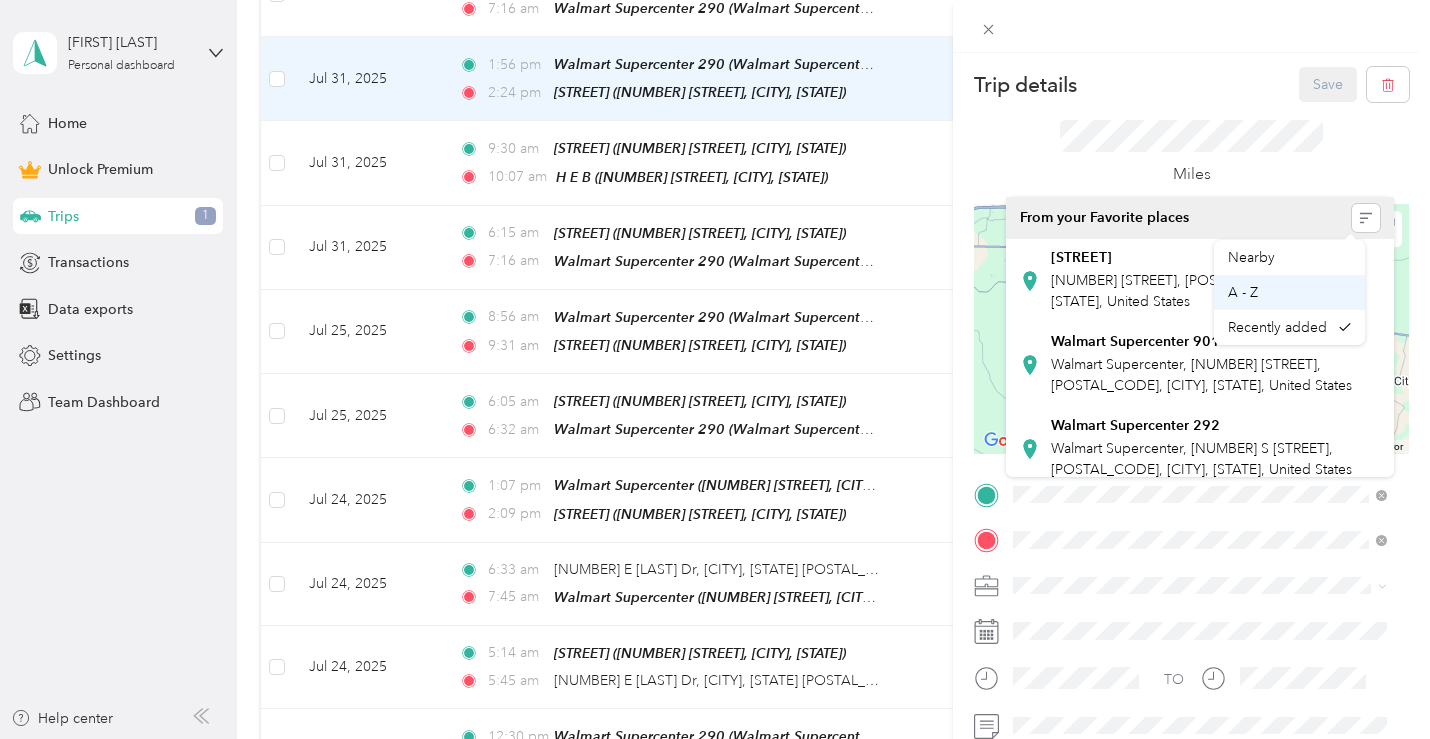 click on "A - Z" at bounding box center (1290, 292) 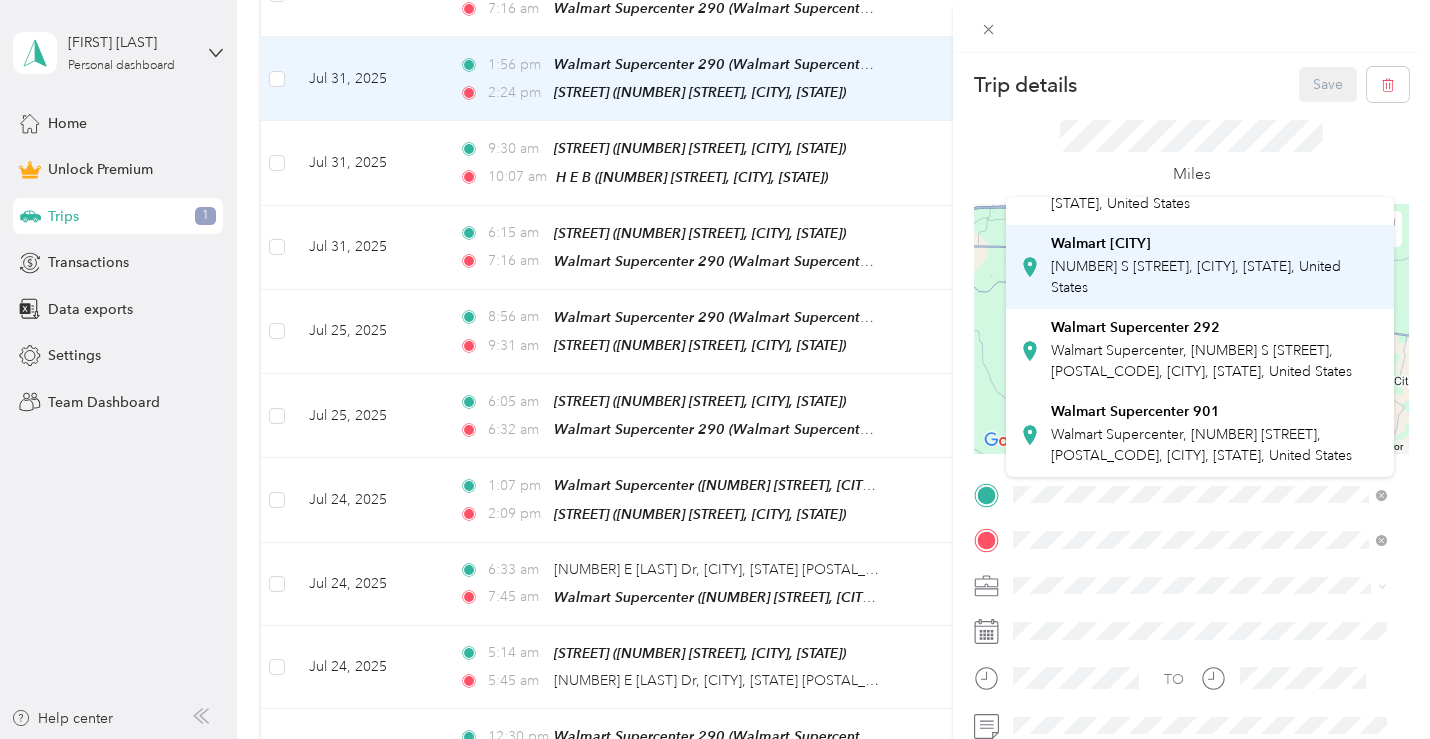scroll, scrollTop: 0, scrollLeft: 0, axis: both 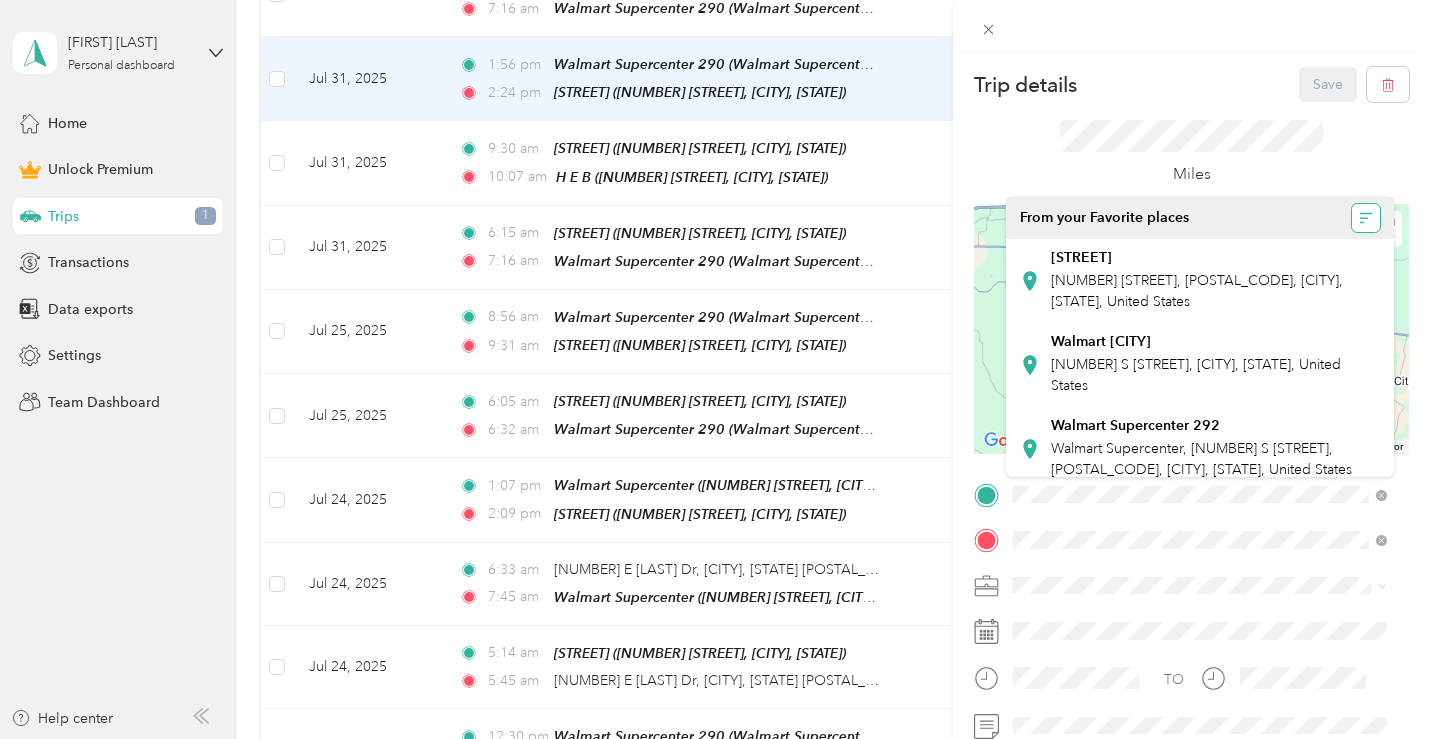 click 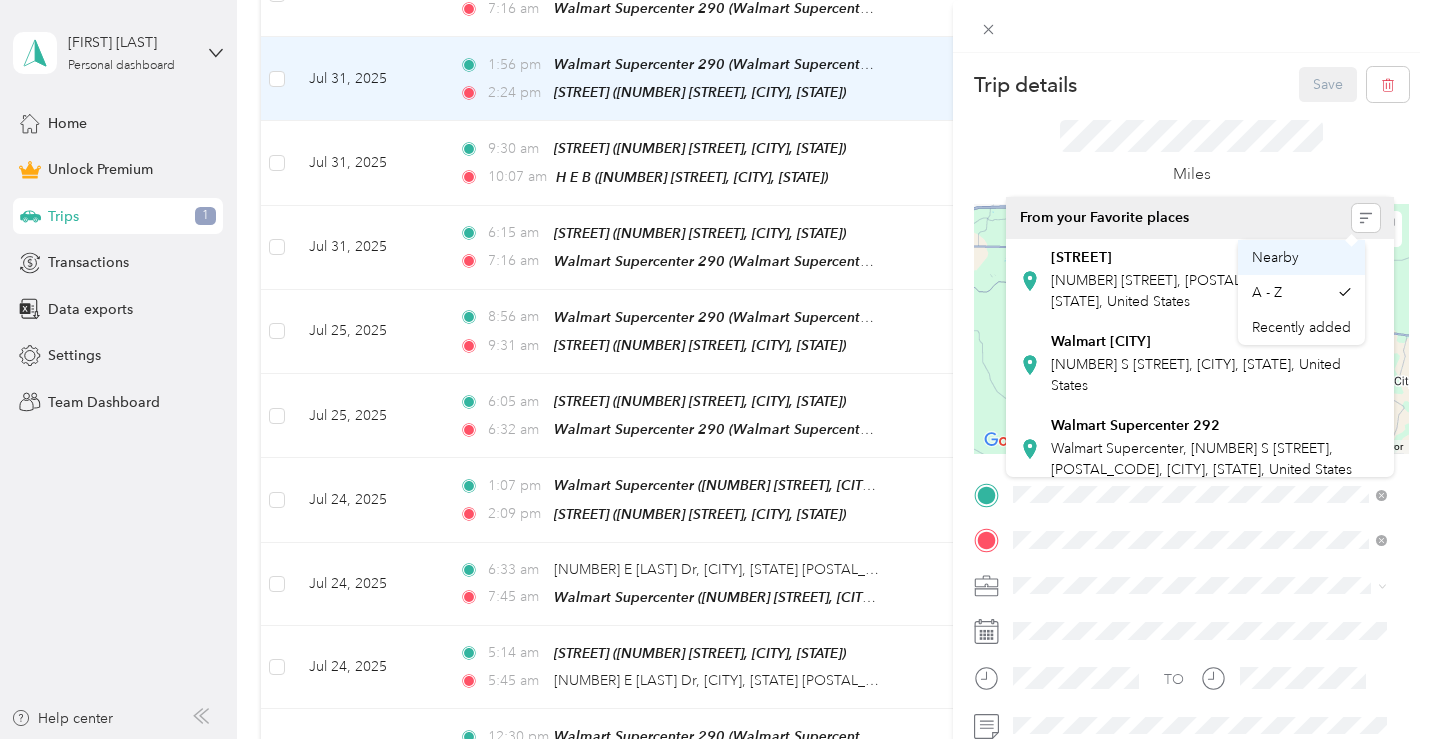 click on "Nearby" at bounding box center (1301, 257) 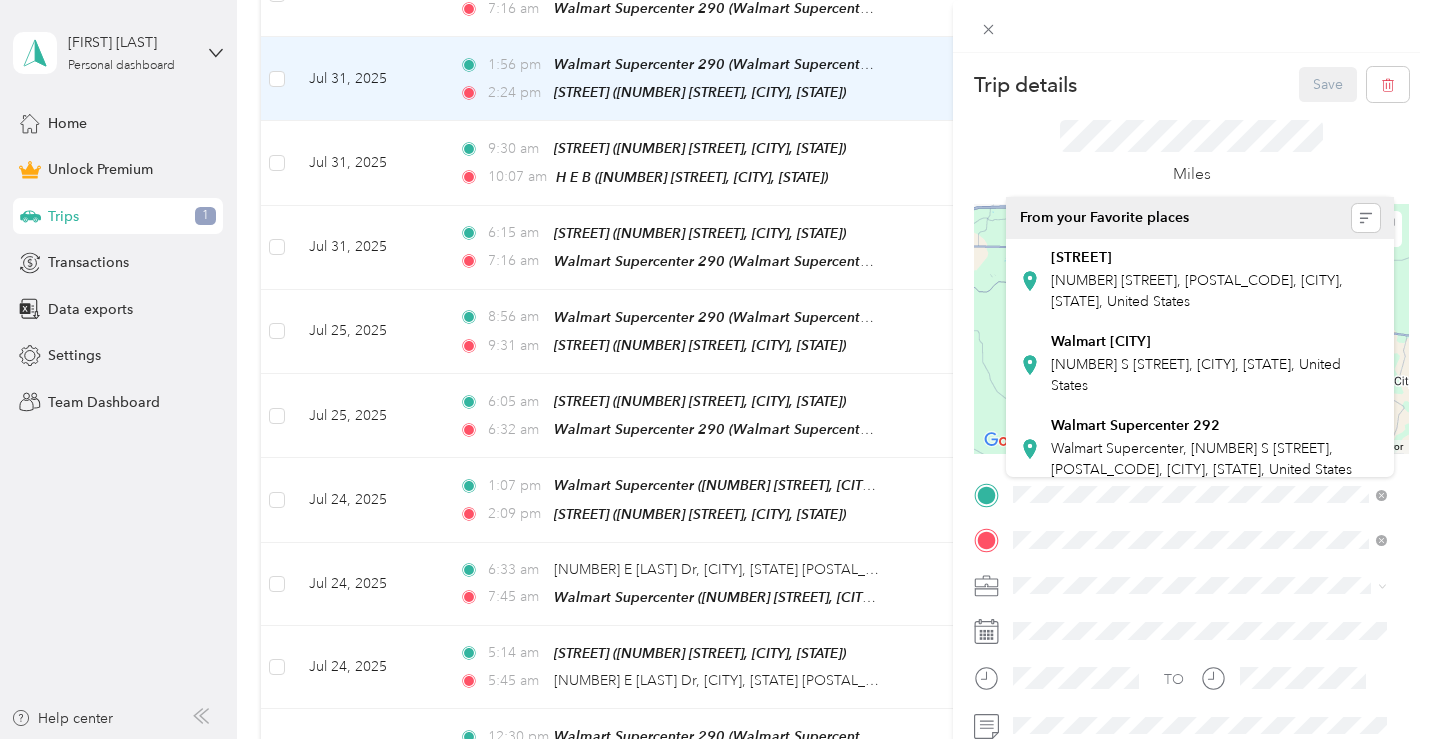 click on "Trip details Save This trip cannot be edited because it is either under review, approved, or paid. Contact your Team Manager to edit it. Miles ← Move left → Move right ↑ Move up ↓ Move down + Zoom in - Zoom out Home Jump left by 75% End Jump right by 75% Page Up Jump up by 75% Page Down Jump down by 75% Map Data Map data ©2025 Google Map data ©2025 Google 10 km  Click to toggle between metric and imperial units Terms Report a map error TO Add photo" at bounding box center [1191, 491] 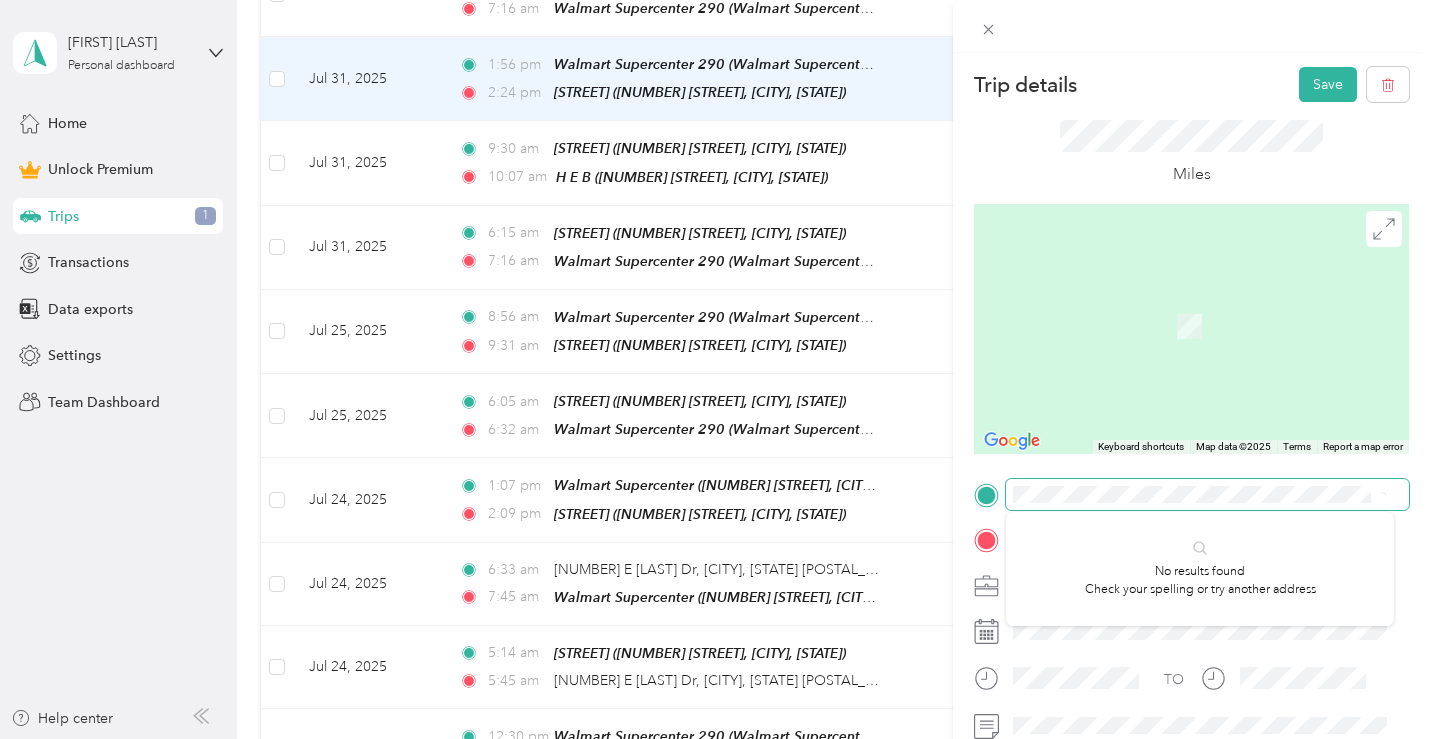 scroll, scrollTop: 0, scrollLeft: 53, axis: horizontal 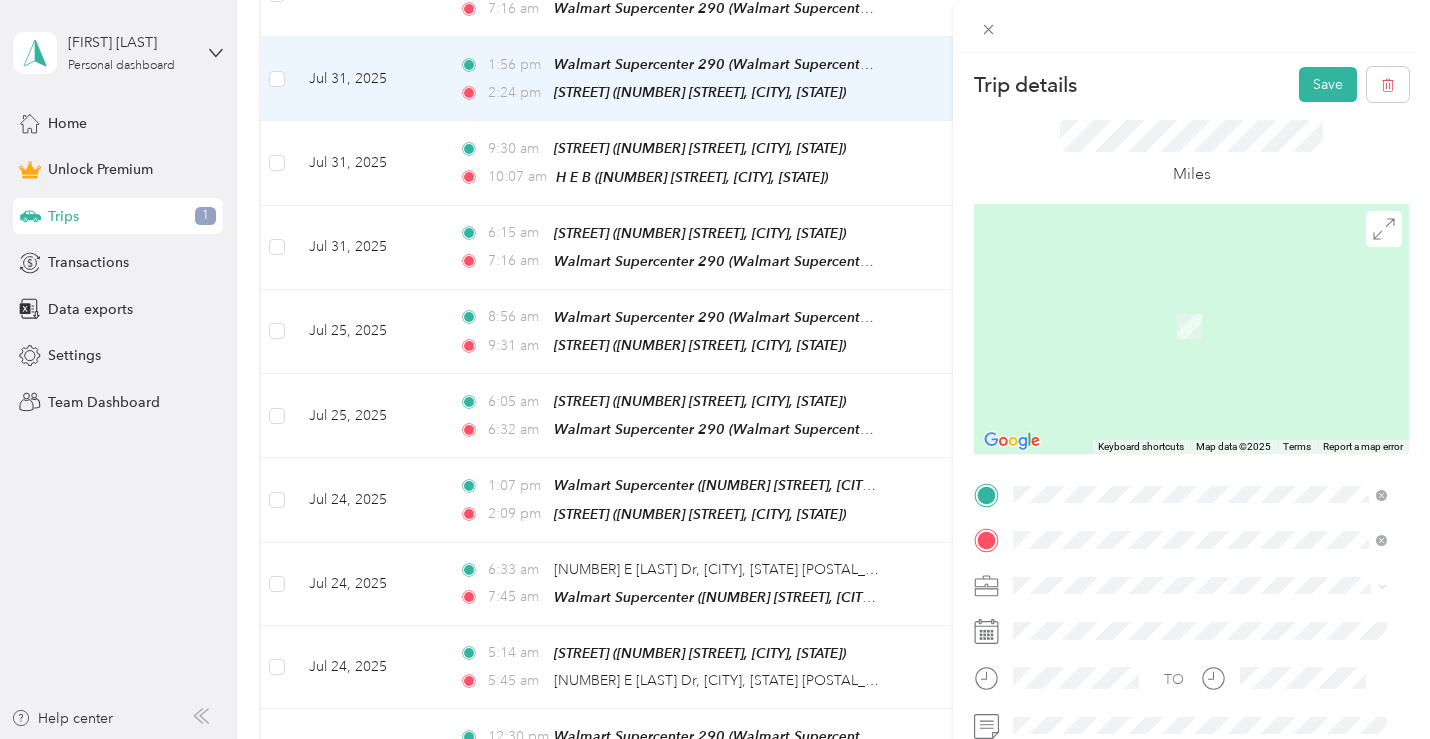 click on "[CITY]
[STATE], United States" at bounding box center (1200, 575) 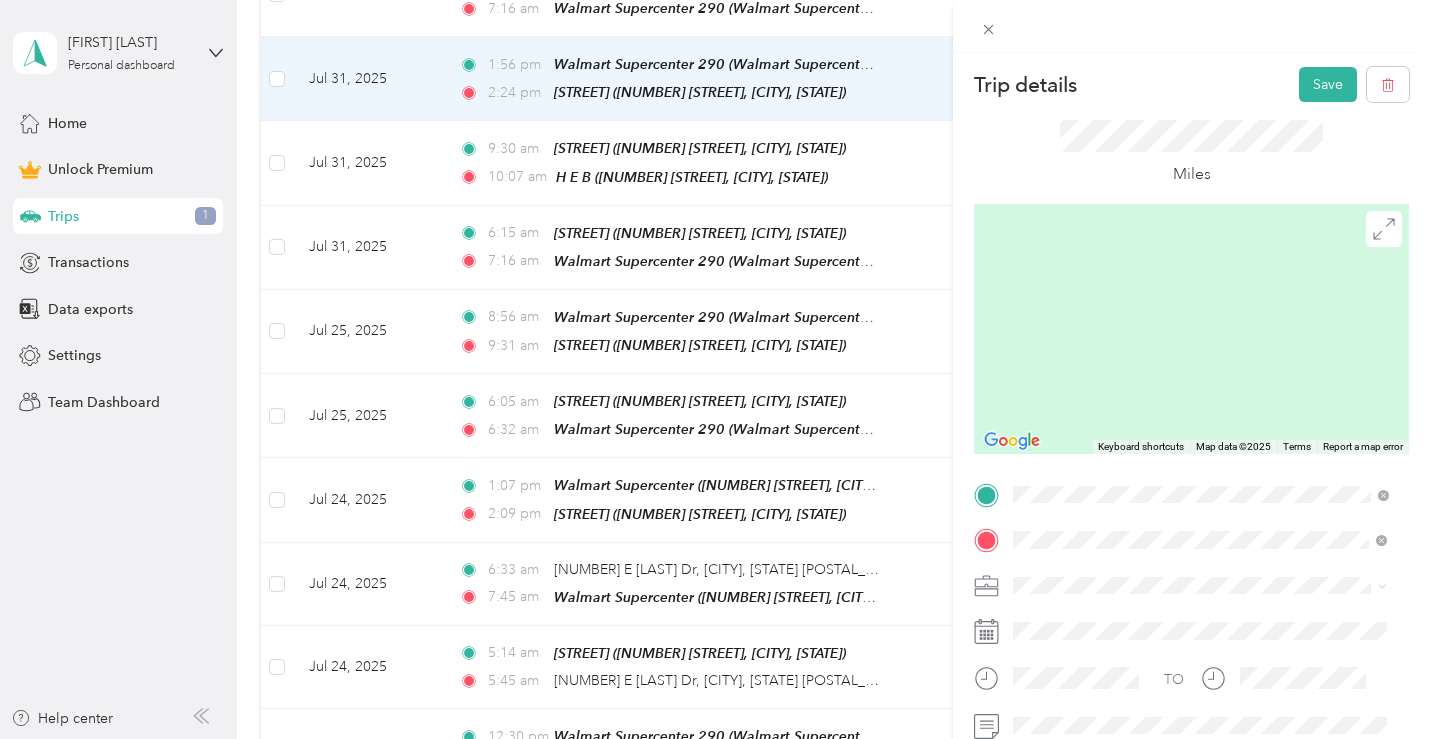 scroll, scrollTop: 0, scrollLeft: 0, axis: both 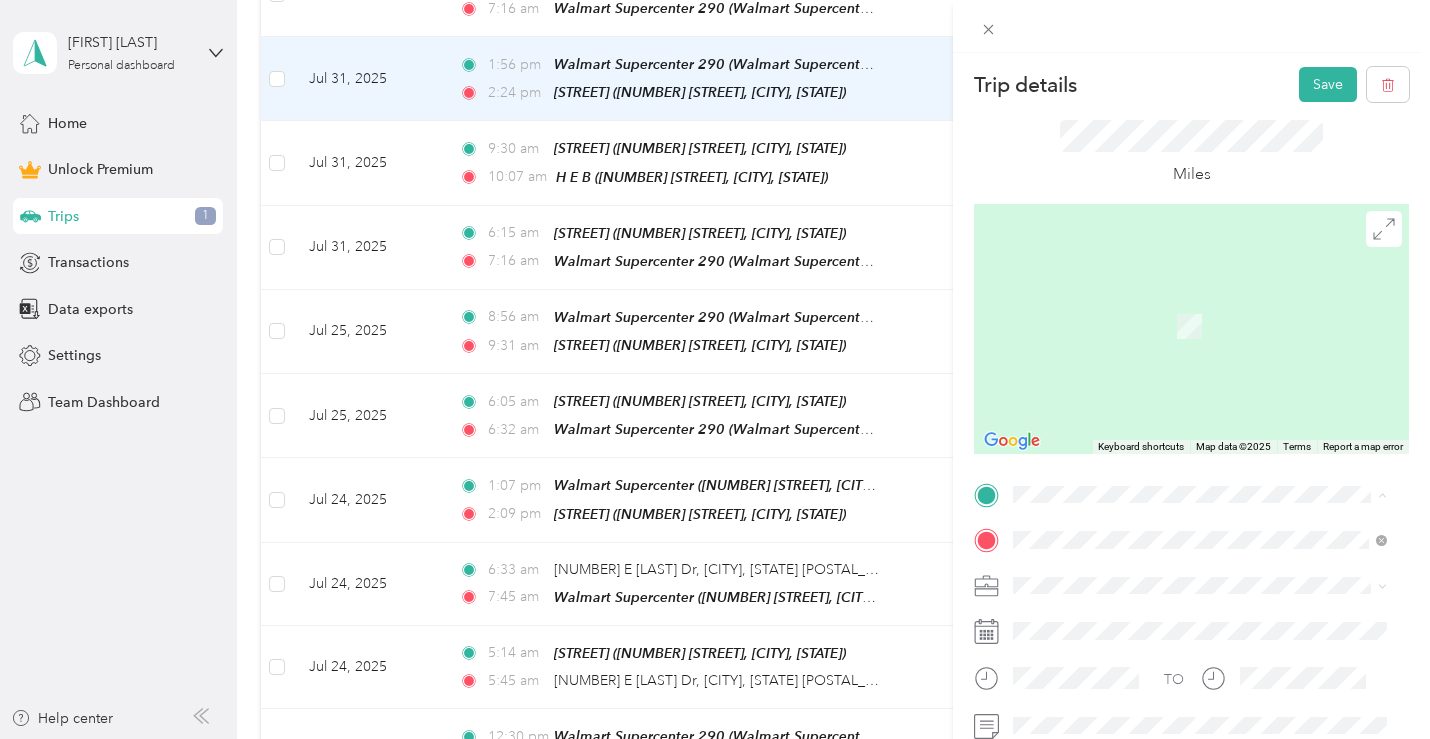 click on "[NUMBER] [STREET]
[CITY], [STATE] [POSTAL_CODE], United States" at bounding box center [1199, 575] 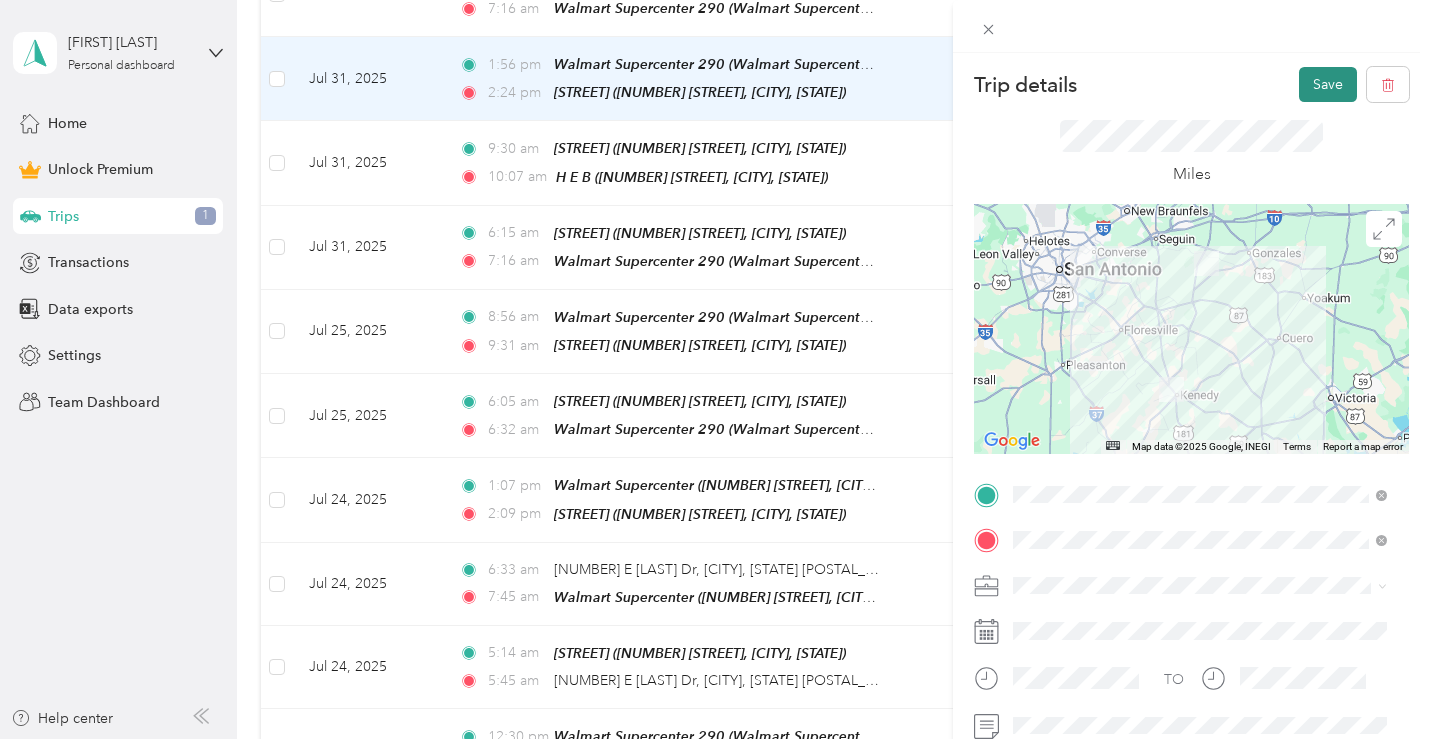 click on "Save" at bounding box center [1328, 84] 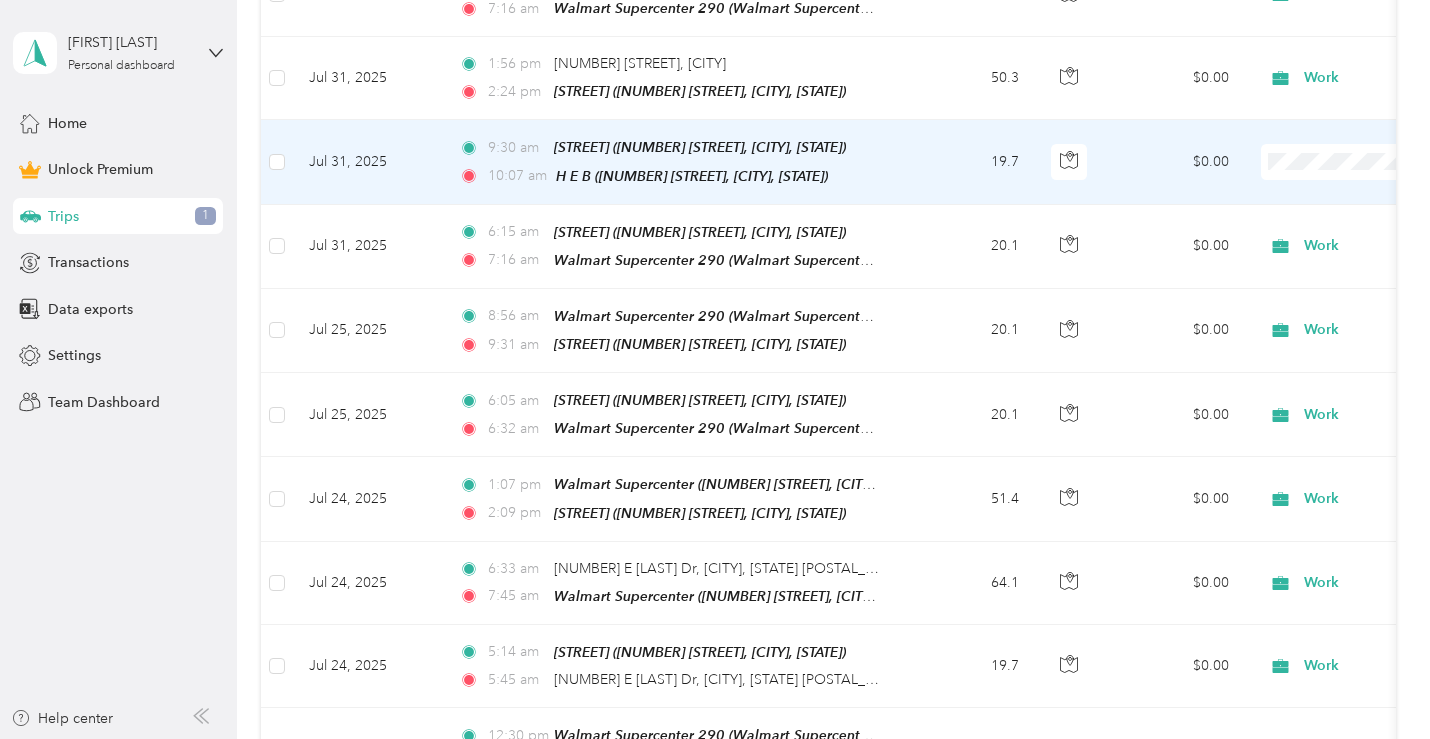 click on "10:07 am H E B ([NUMBER] [STREET], [CITY], [STATE])" at bounding box center [669, 176] 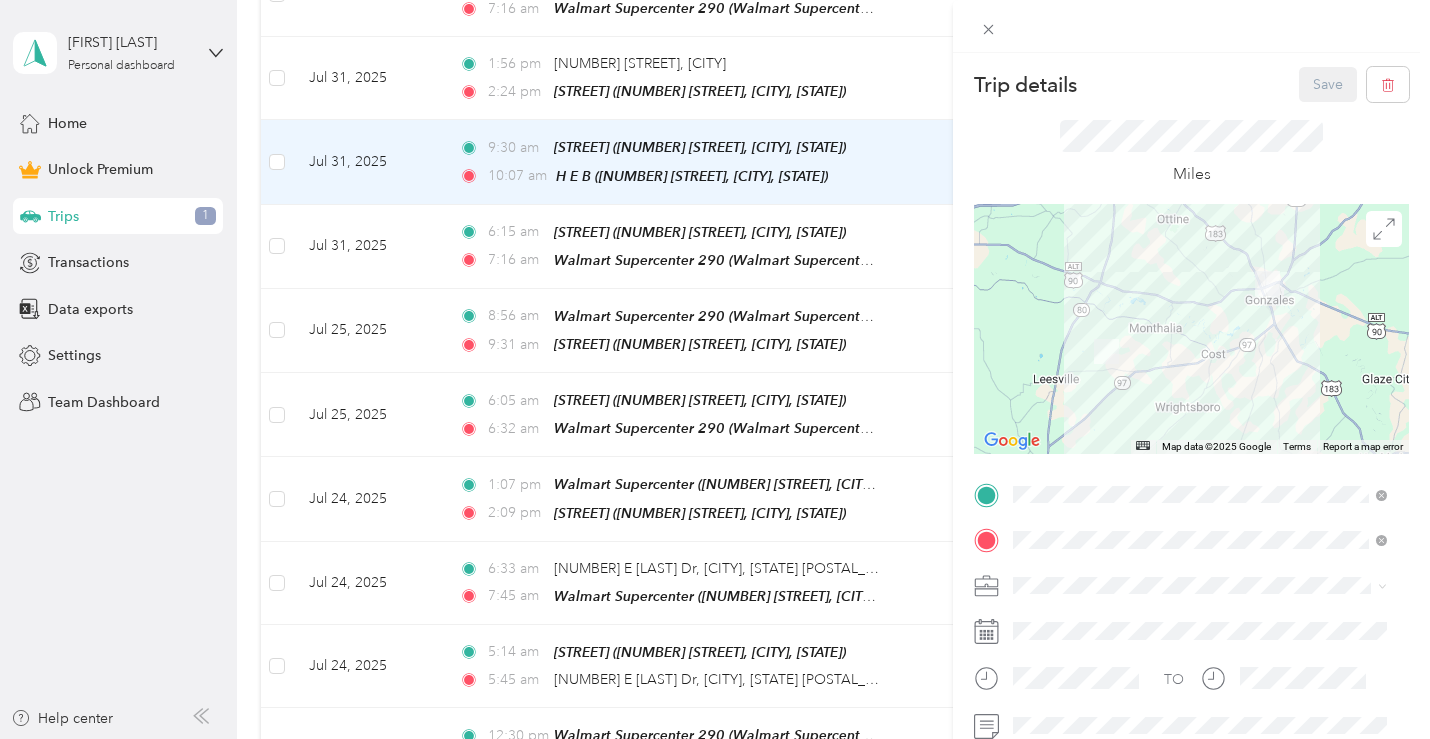 click on "Walmart Supercenter, [NUMBER] E [LAST] Dr, [POSTAL_CODE], [CITY], [STATE], United States" at bounding box center [1201, 291] 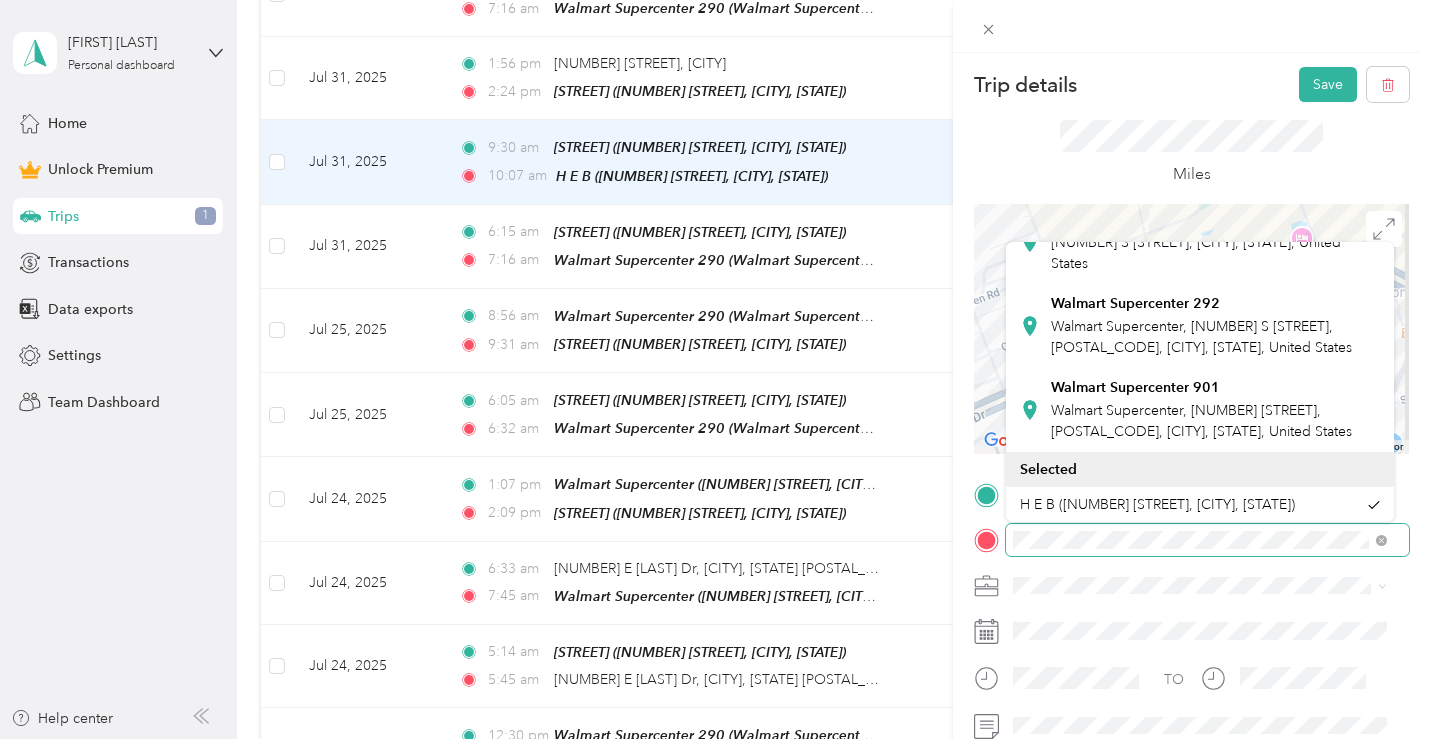 scroll, scrollTop: 0, scrollLeft: 0, axis: both 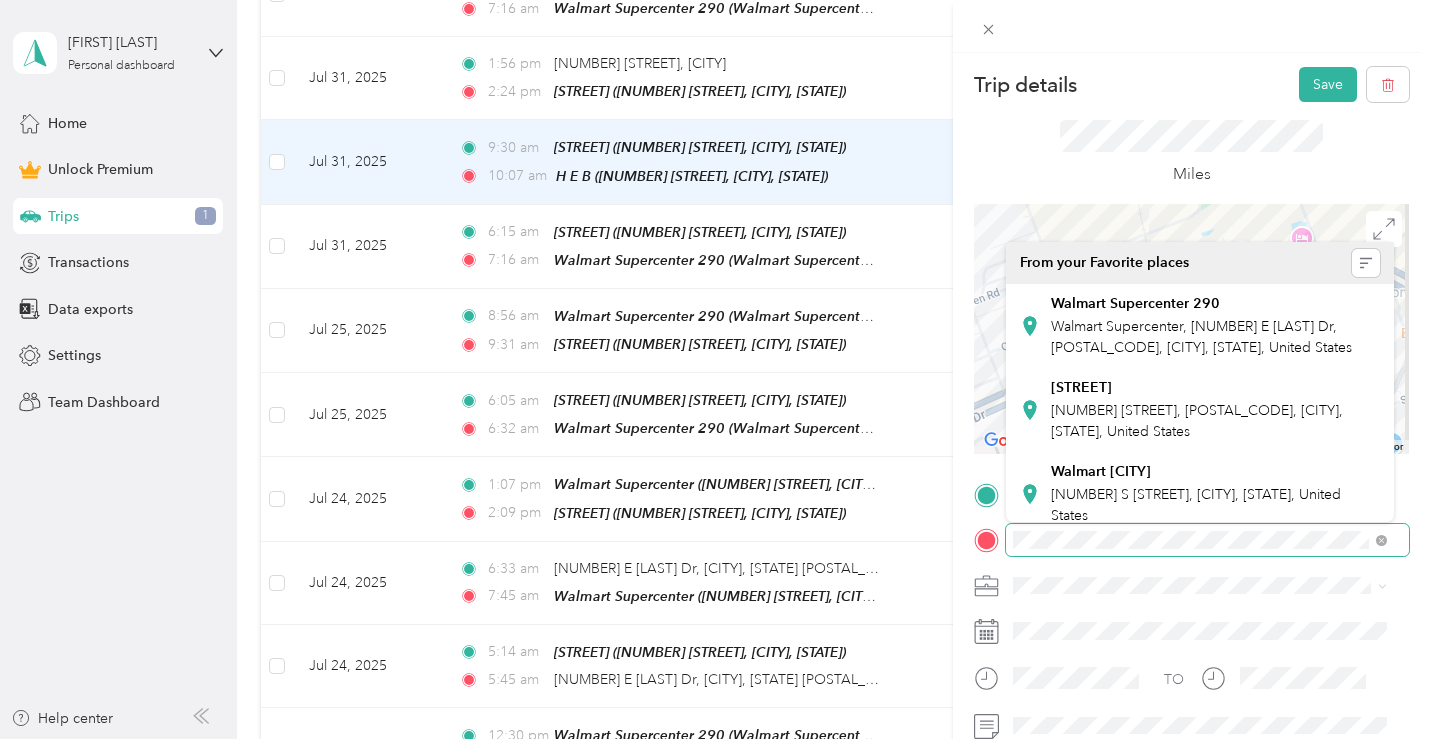 click on "Trip details Save This trip cannot be edited because it is either under review, approved, or paid. Contact your Team Manager to edit it. Miles ← Move left → Move right ↑ Move up ↓ Move down + Zoom in - Zoom out Home Jump left by 75% End Jump right by 75% Page Up Jump up by 75% Page Down Jump down by 75% Map Data Map data ©2025 Google Map data ©2025 Google 200 m  Click to toggle between metric and imperial units Terms Report a map error TO Add photo" at bounding box center [1191, 491] 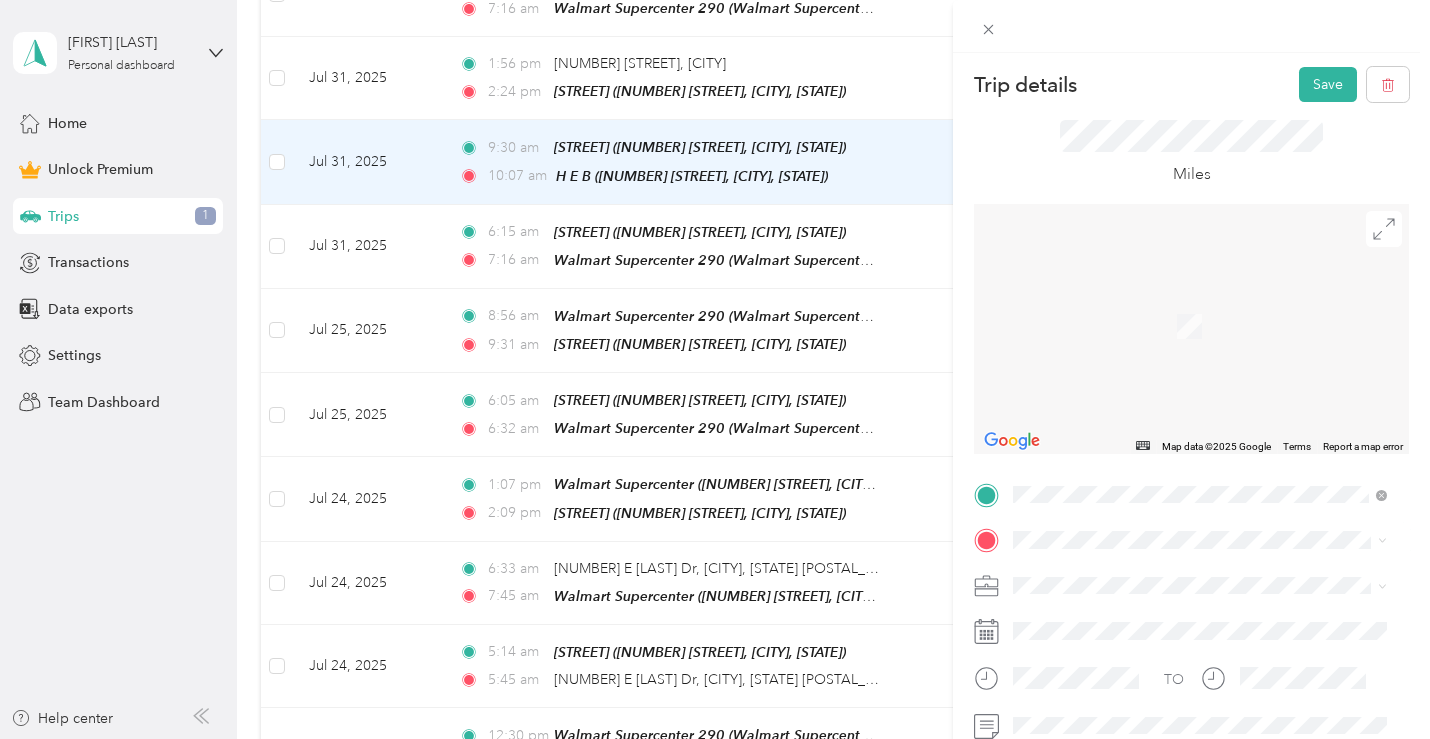 click on "[NUMBER] [STREET]
[CITY], [STATE] [POSTAL_CODE], United States" at bounding box center (1199, 614) 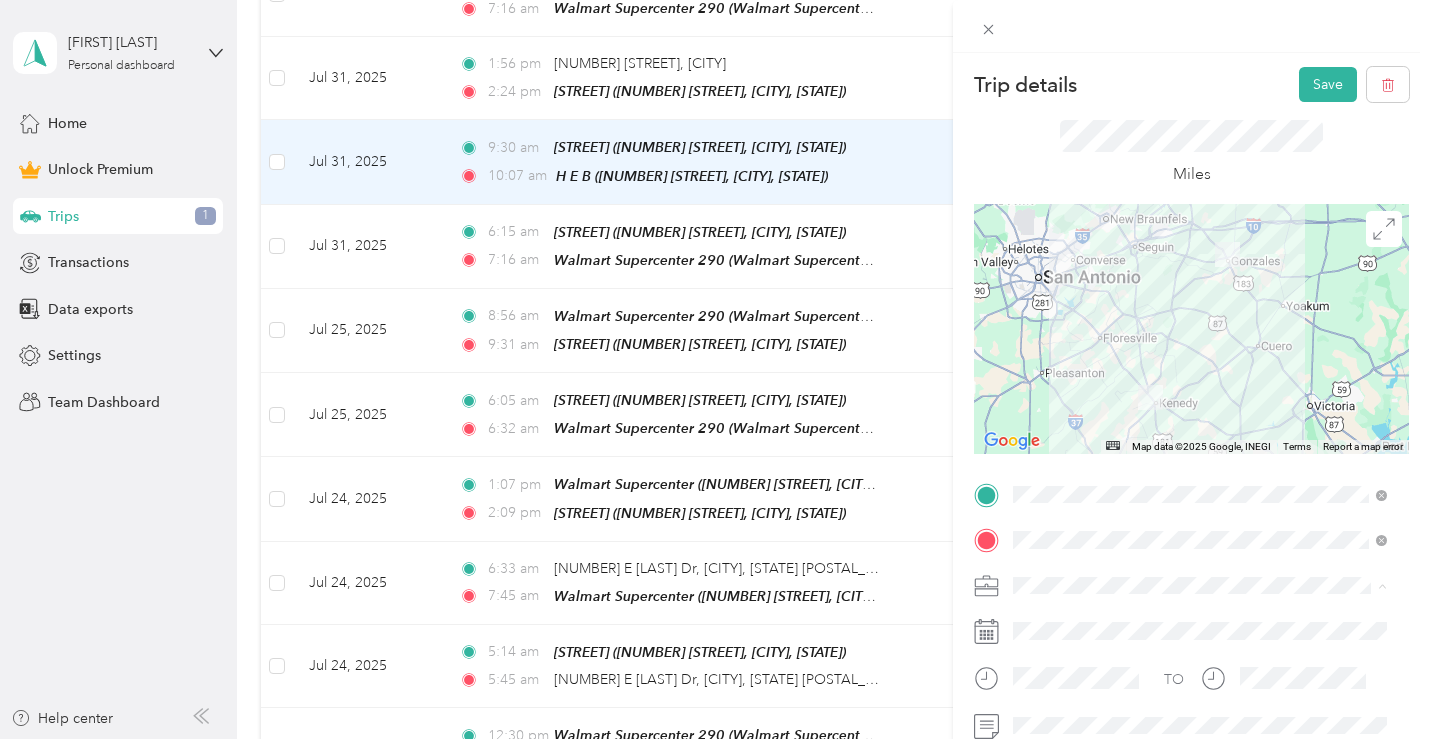 click on "Work" at bounding box center (1200, 340) 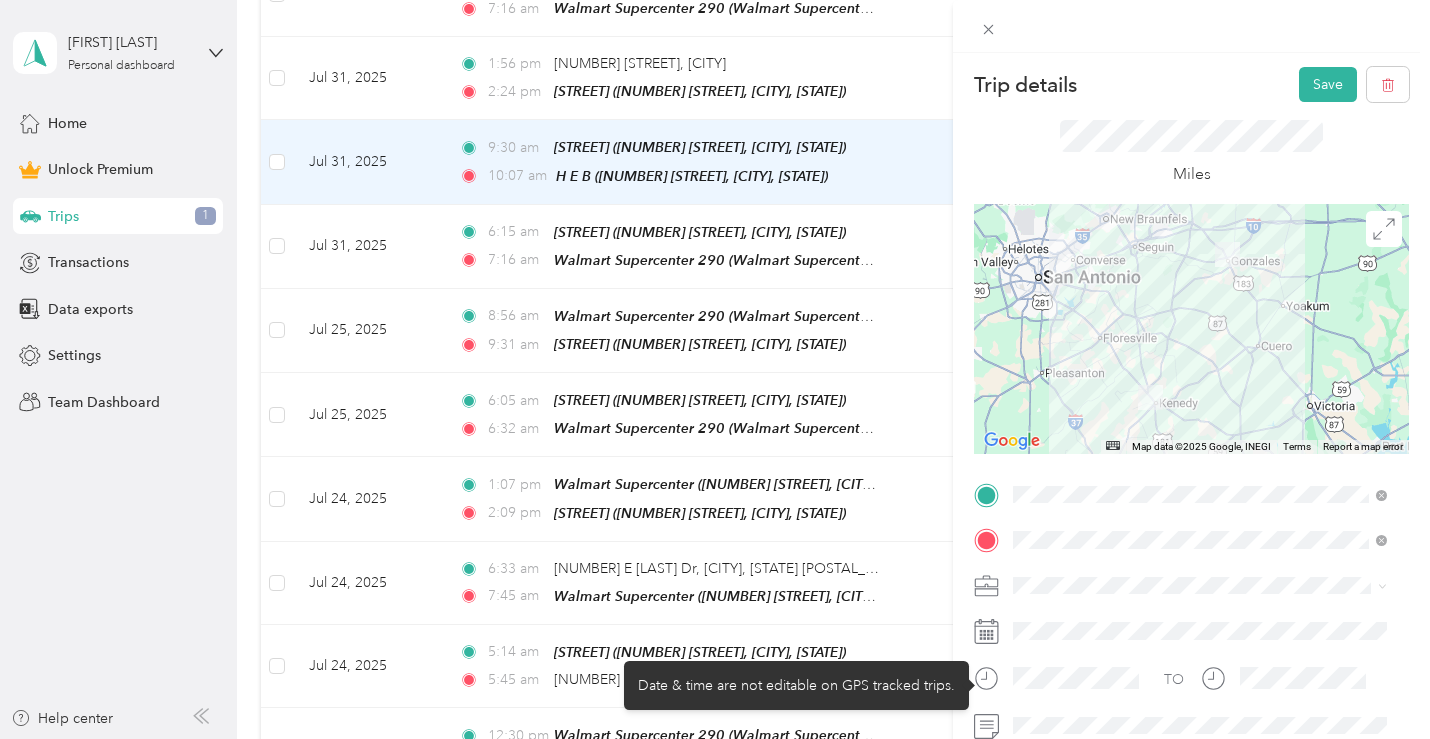 click 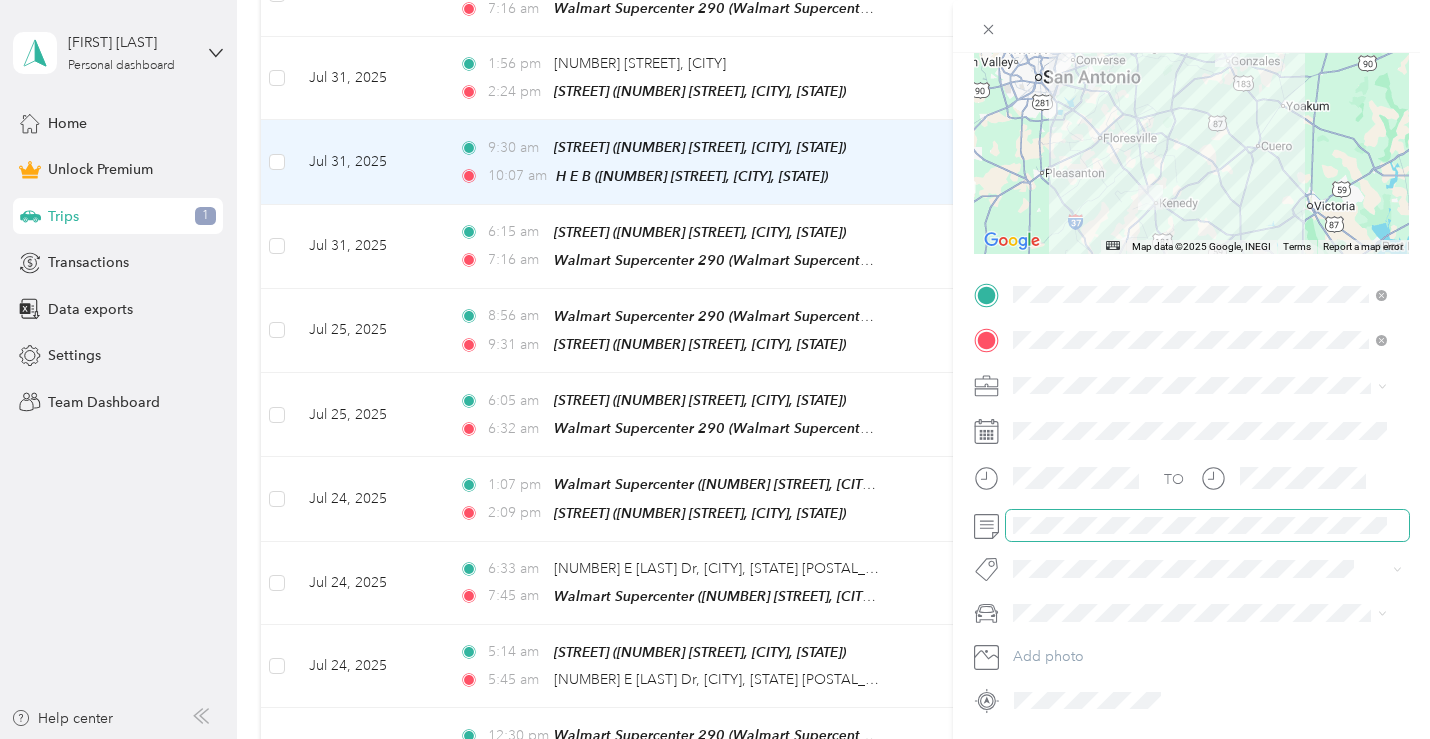 scroll, scrollTop: 265, scrollLeft: 0, axis: vertical 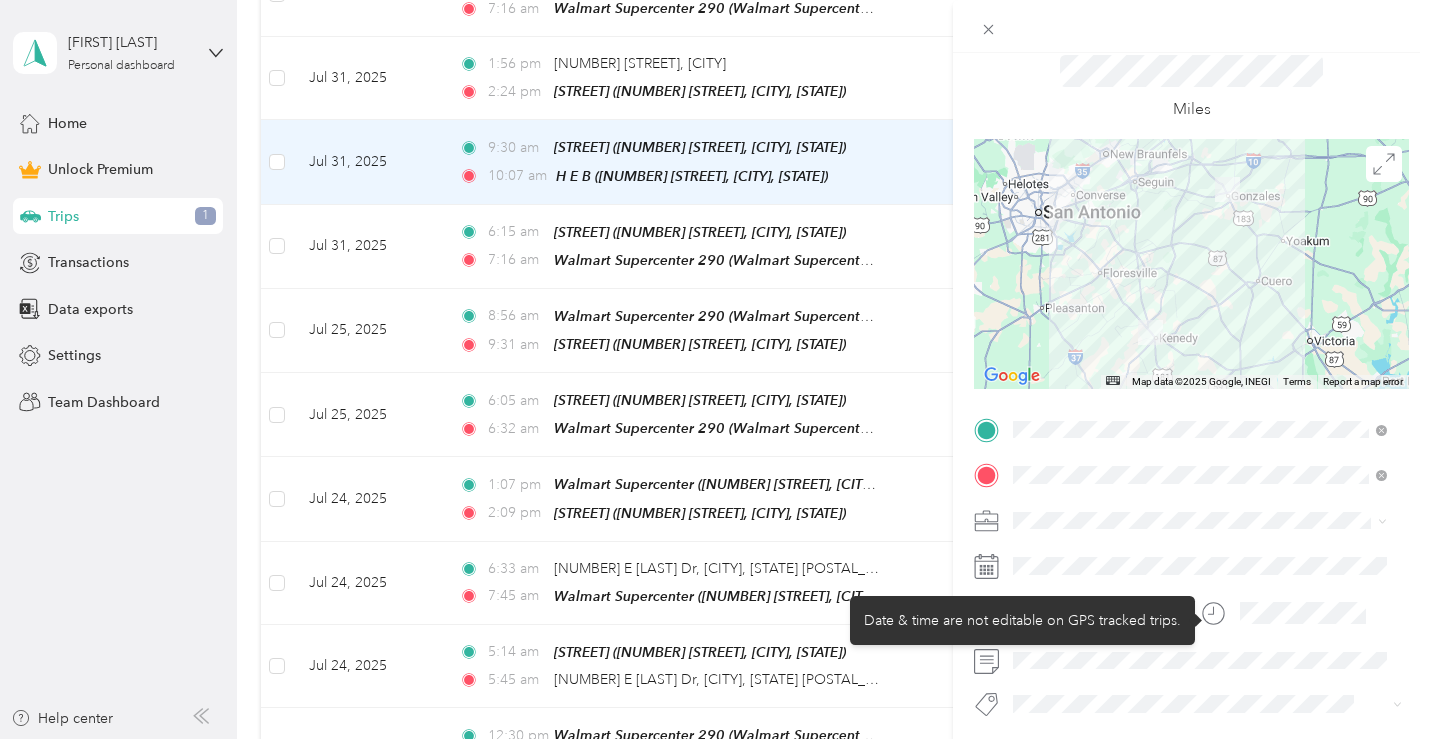 click on "Date & time are not editable on GPS tracked trips." at bounding box center (1022, 620) 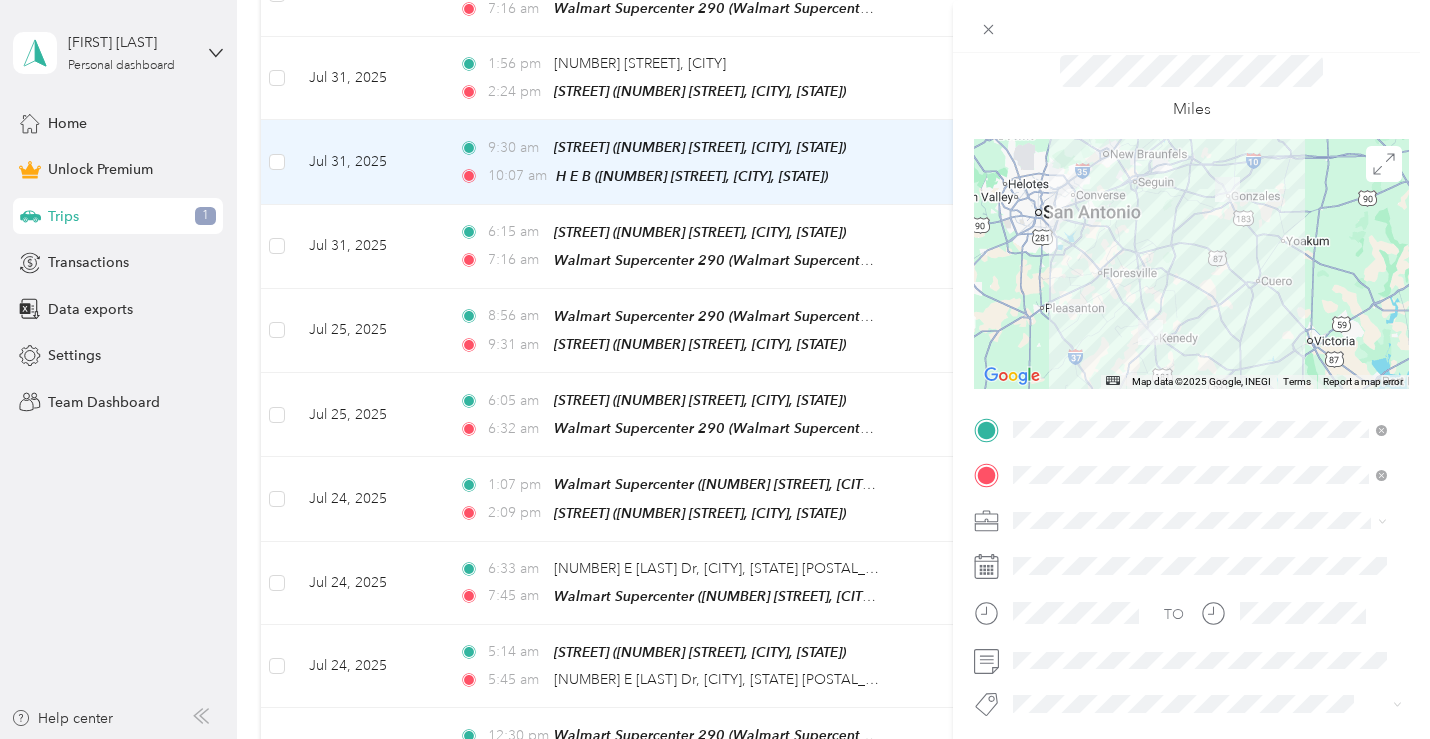 scroll, scrollTop: 0, scrollLeft: 0, axis: both 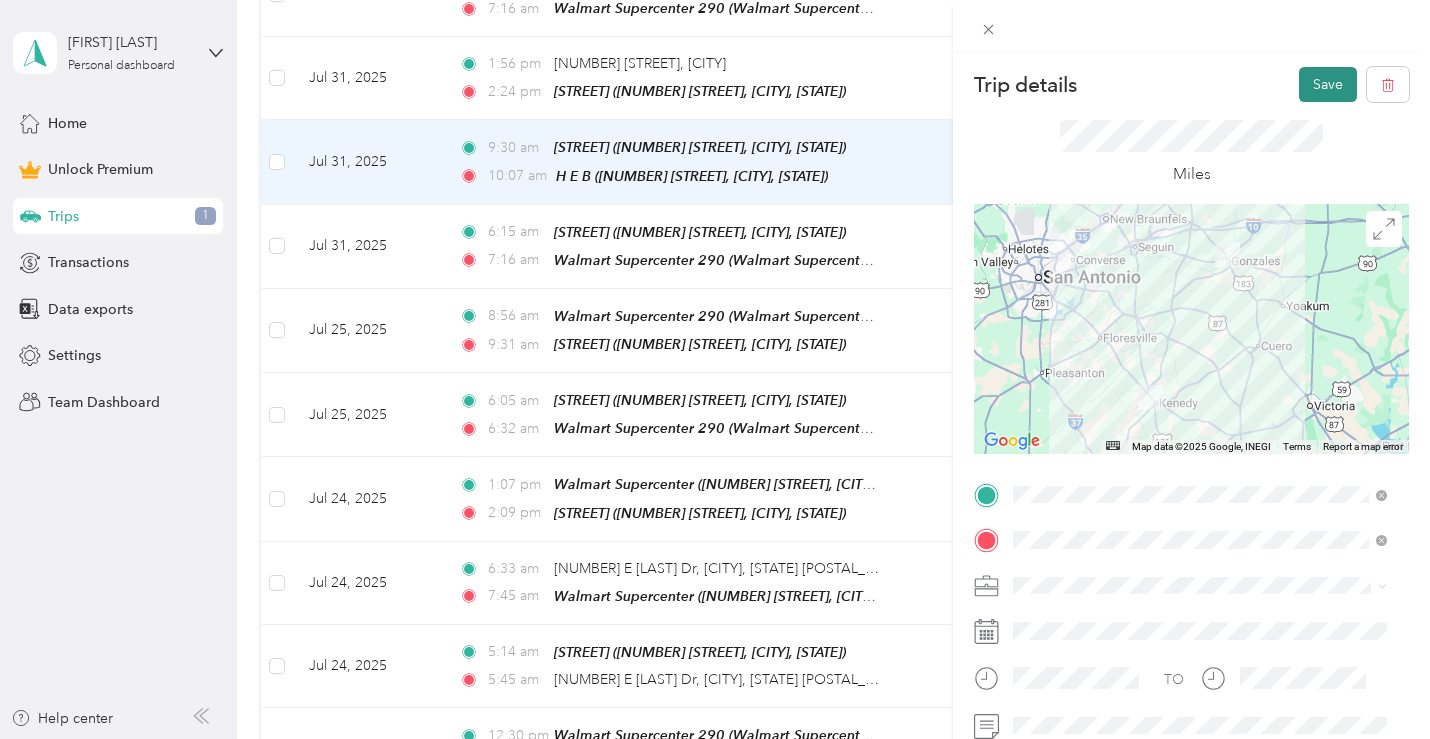 click on "Save" at bounding box center [1328, 84] 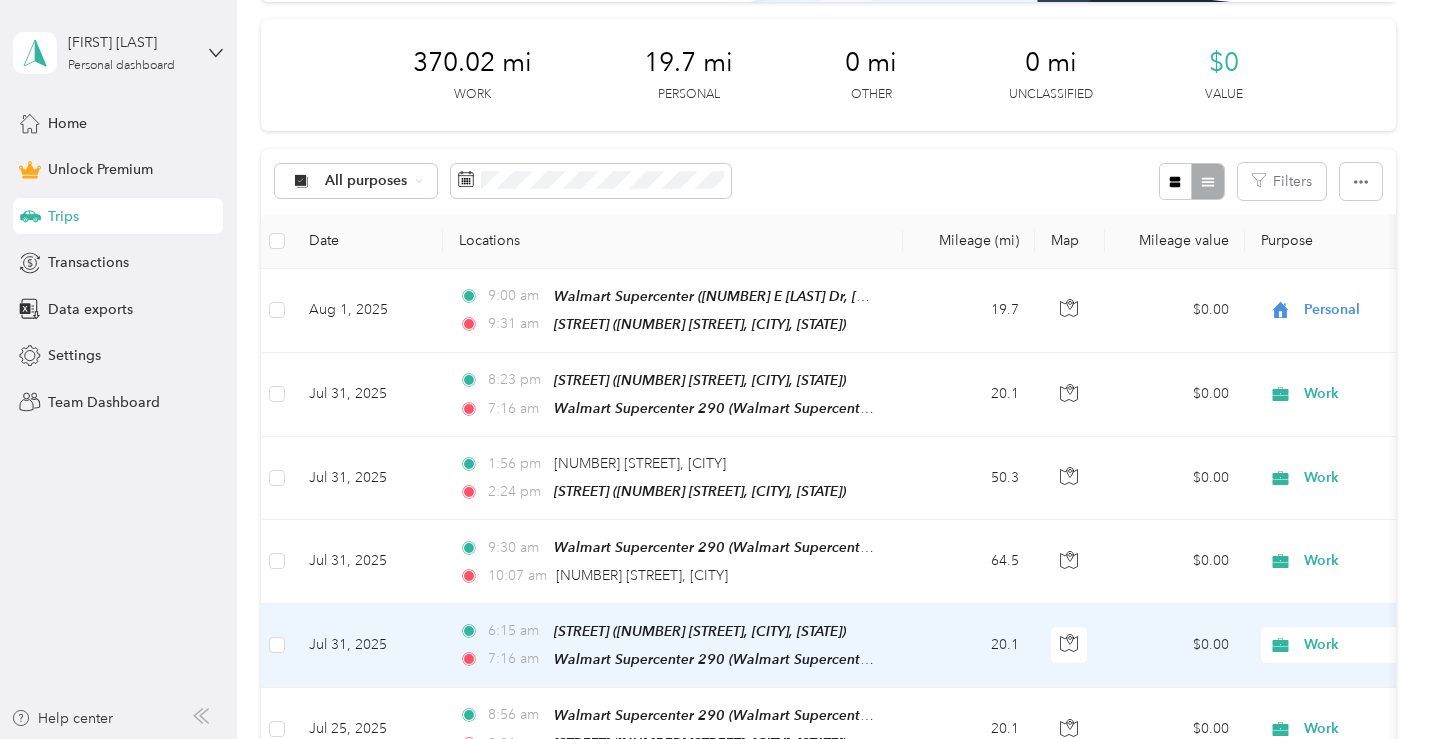 scroll, scrollTop: 200, scrollLeft: 0, axis: vertical 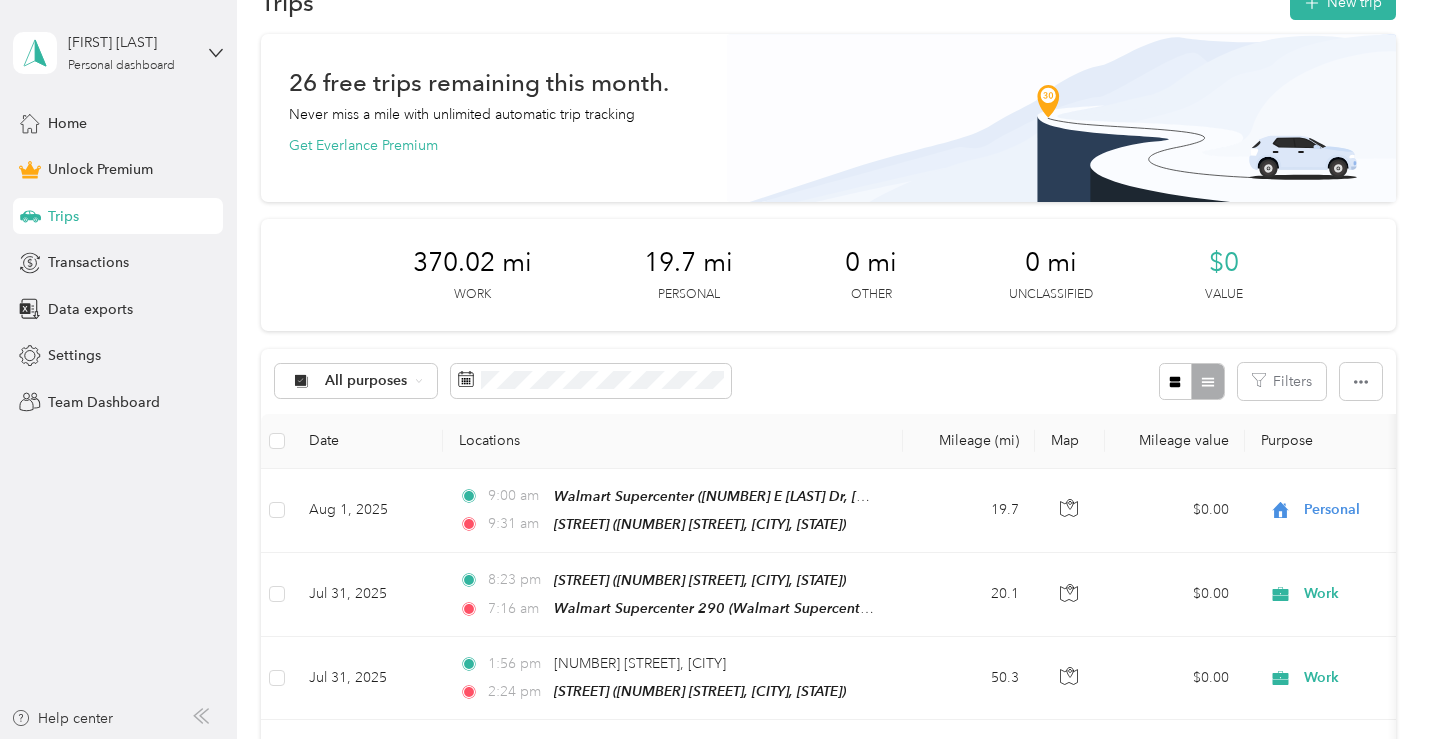 click on "183.1  mi Work 19.7  mi Personal 0  mi Other 0  mi Unclassified $0 Value" at bounding box center [828, 275] 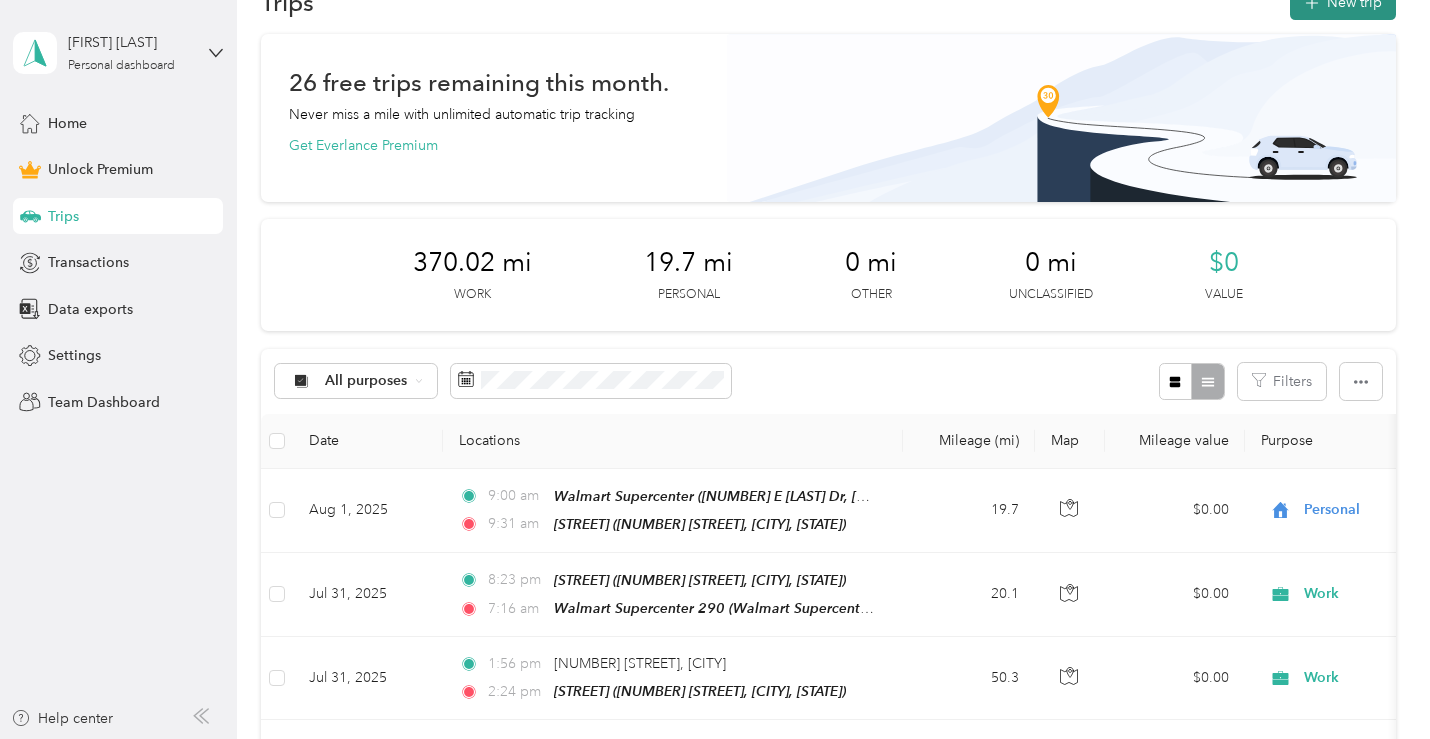 click on "New trip" at bounding box center (1343, 2) 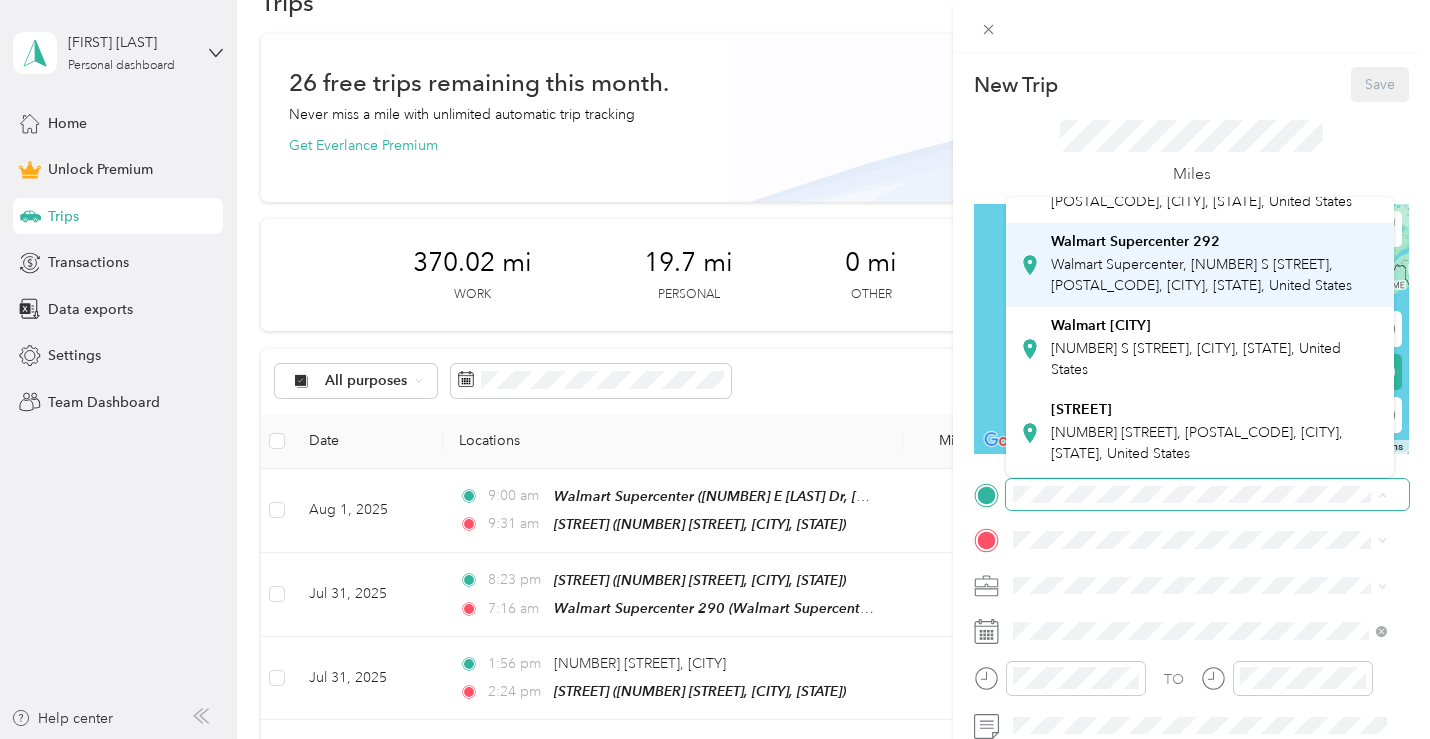 scroll, scrollTop: 182, scrollLeft: 0, axis: vertical 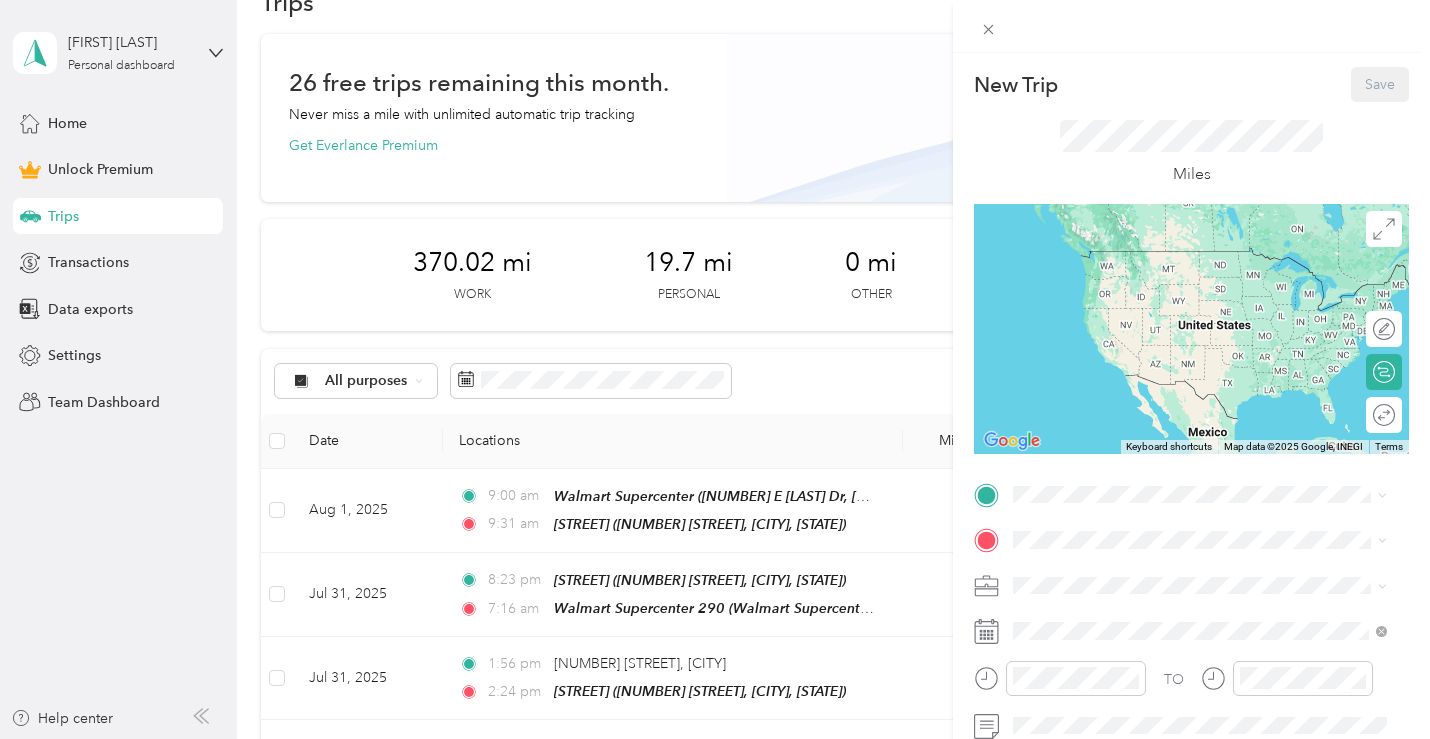 click on "[NUMBER] [STREET], [POSTAL_CODE], [CITY], [STATE], United States" at bounding box center (1197, 361) 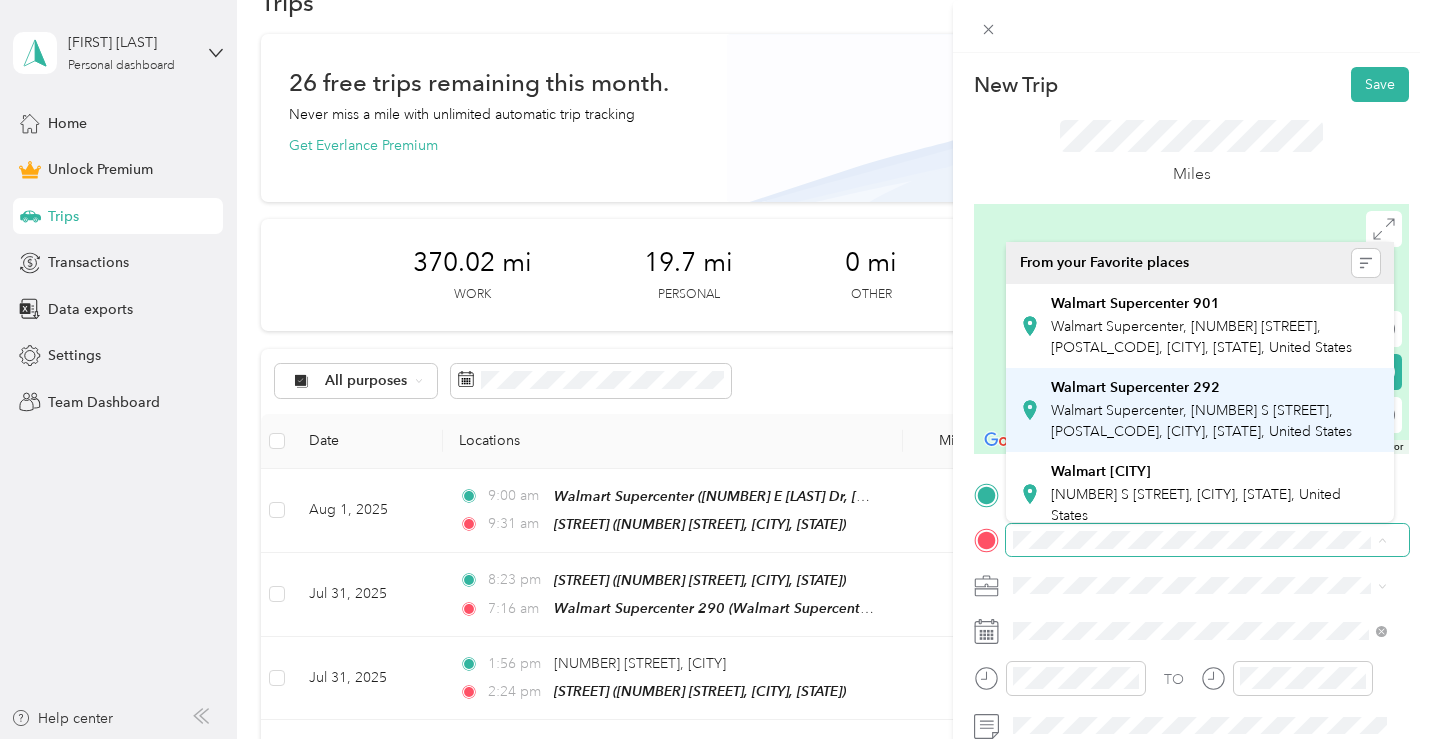 scroll, scrollTop: 182, scrollLeft: 0, axis: vertical 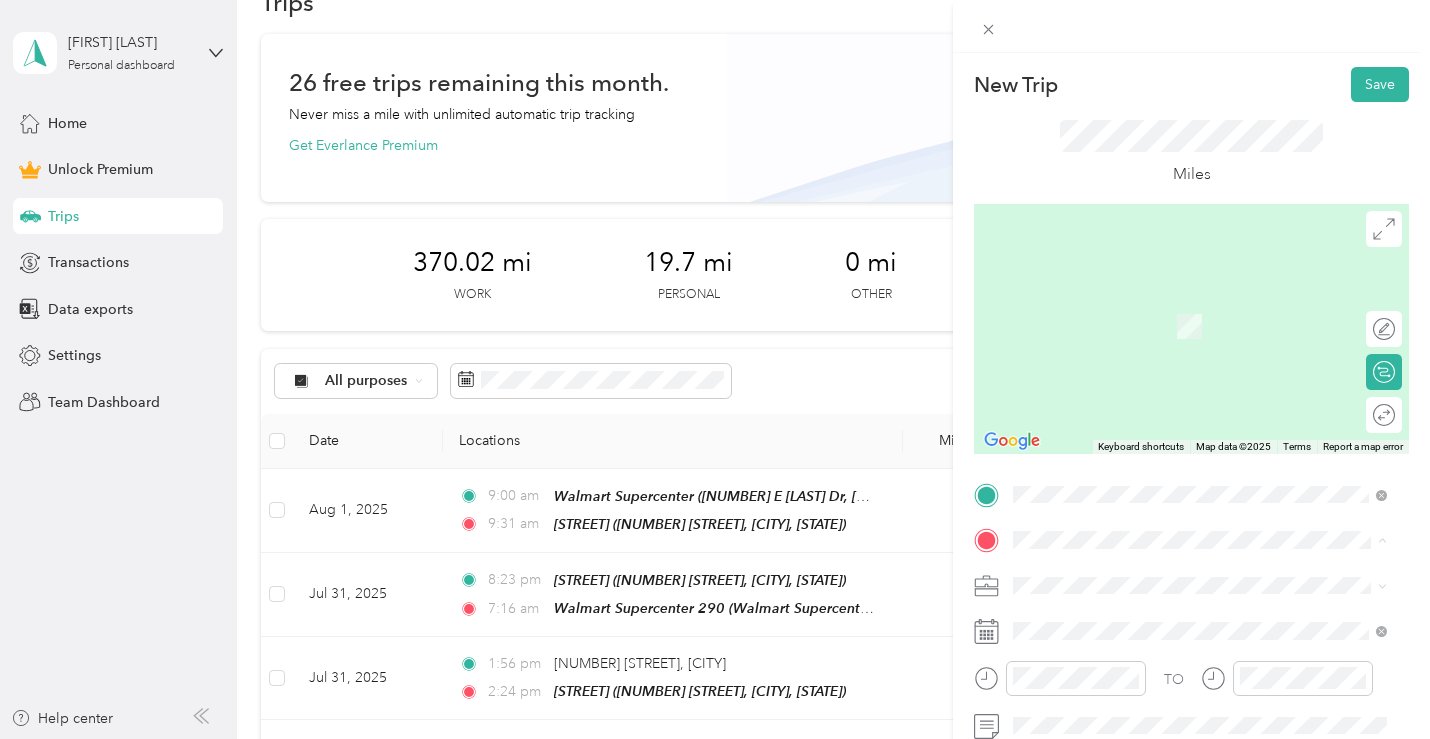 click on "Walmart Supercenter 290 Walmart Supercenter, [NUMBER] E [LAST] Dr, [POSTAL_CODE], [CITY], [STATE], United States" at bounding box center [1215, 480] 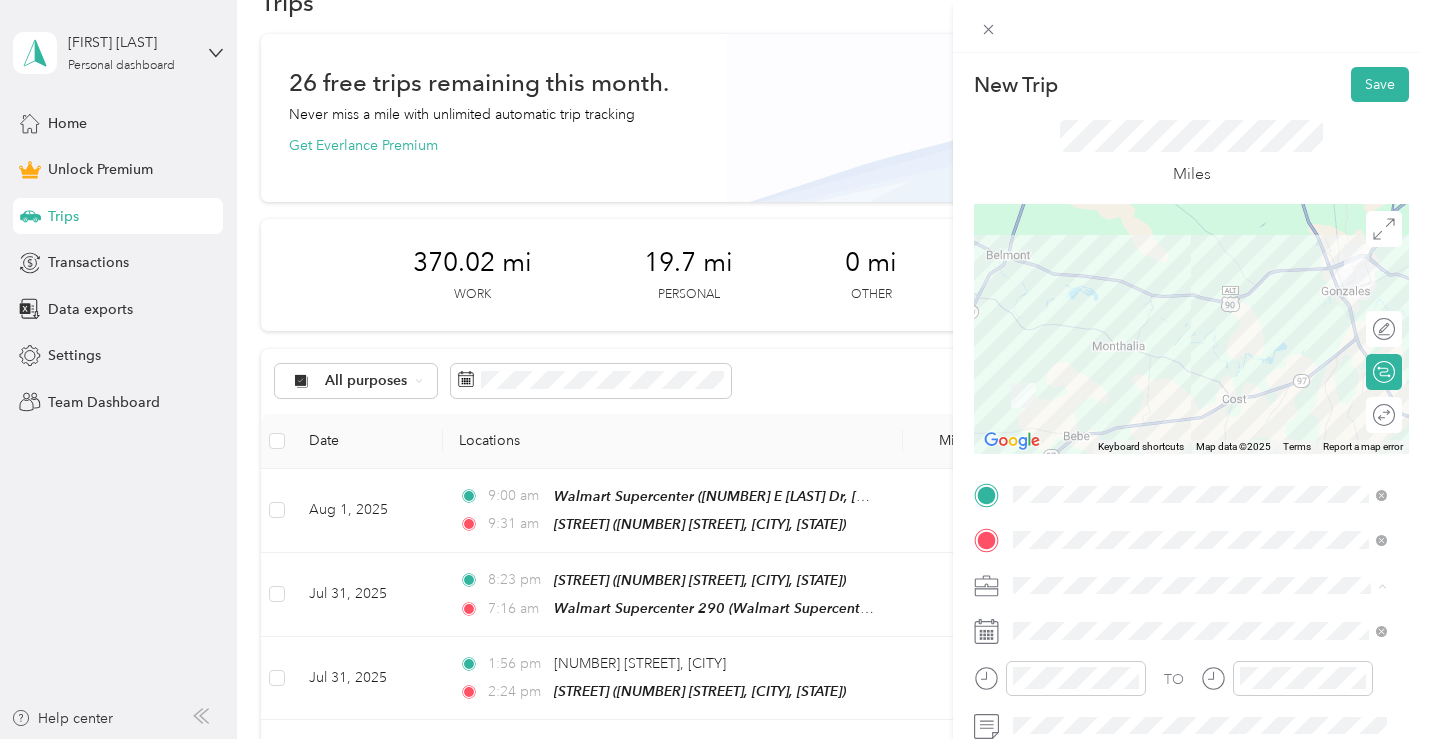 click on "Work" at bounding box center (1200, 340) 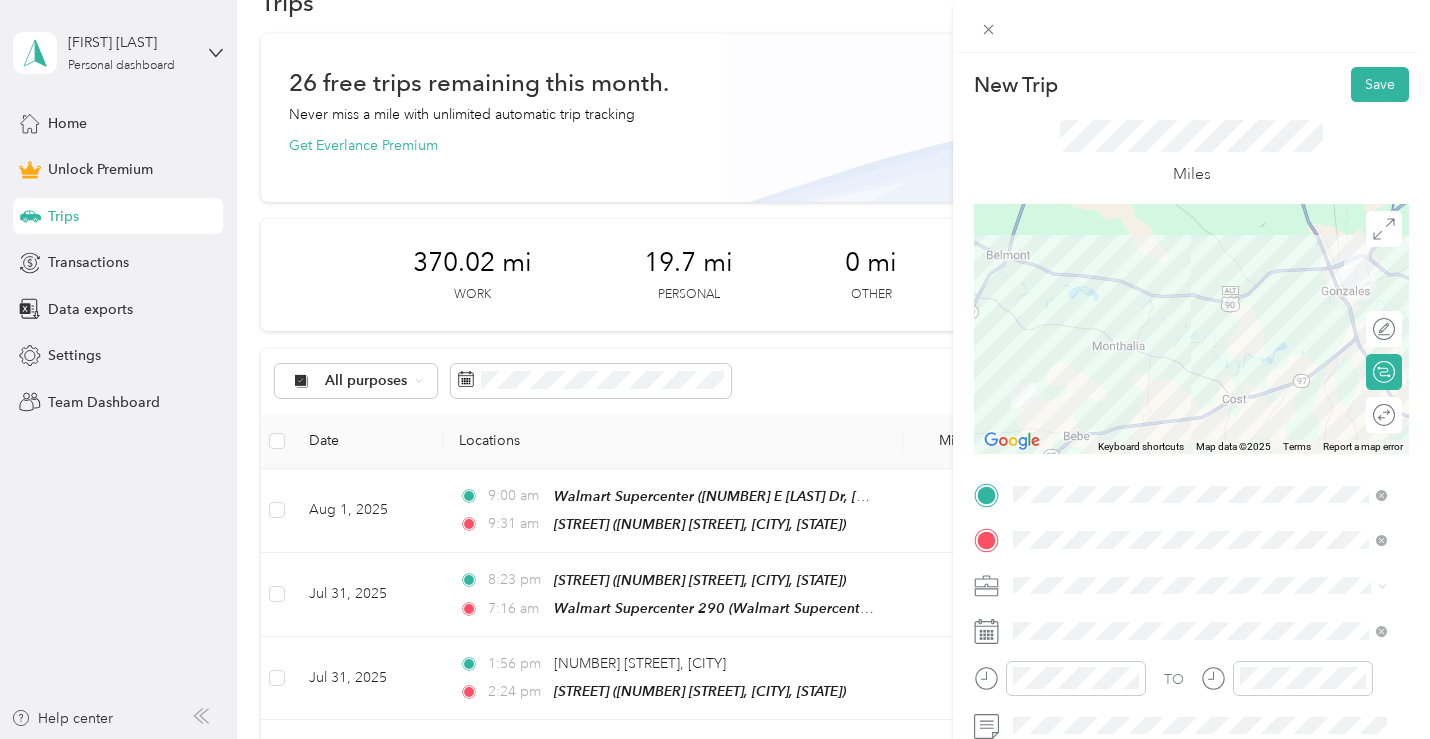 click 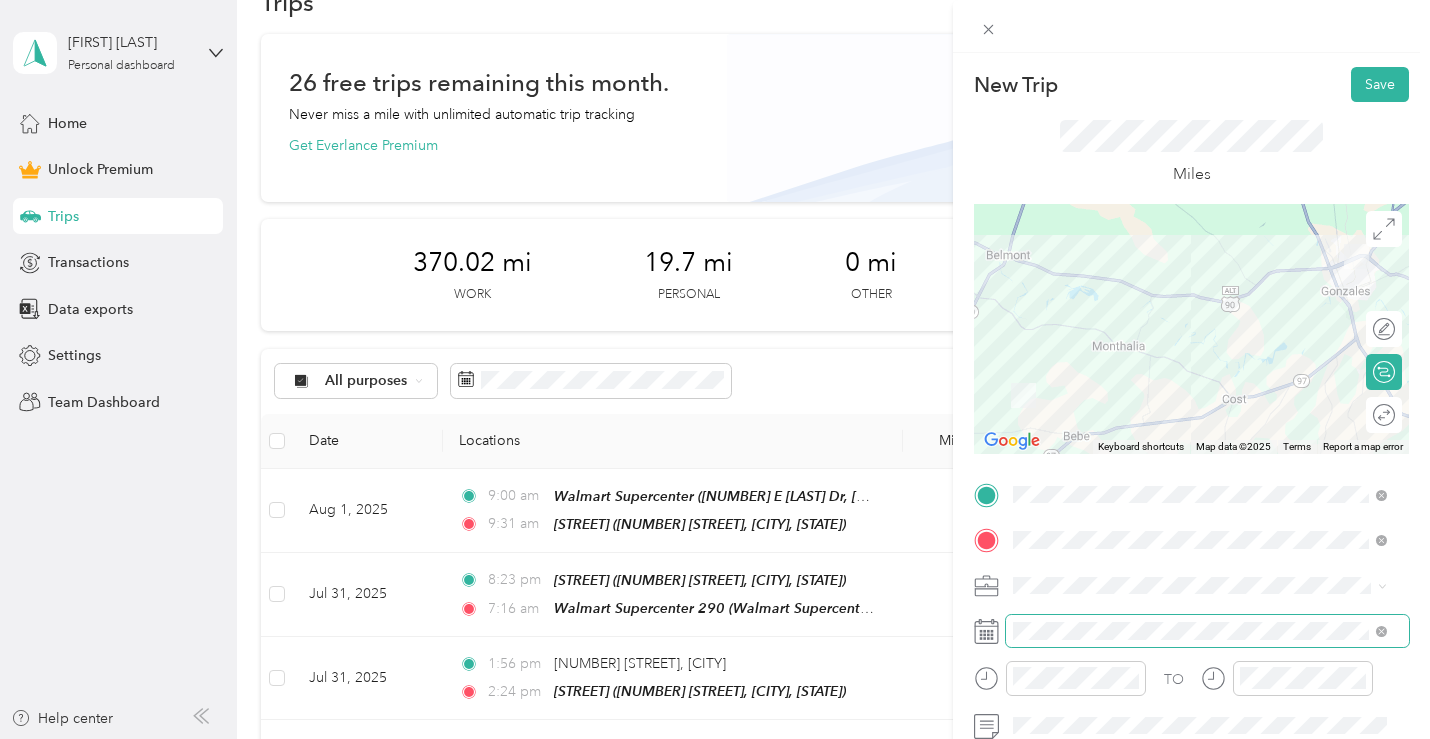 click at bounding box center (1207, 631) 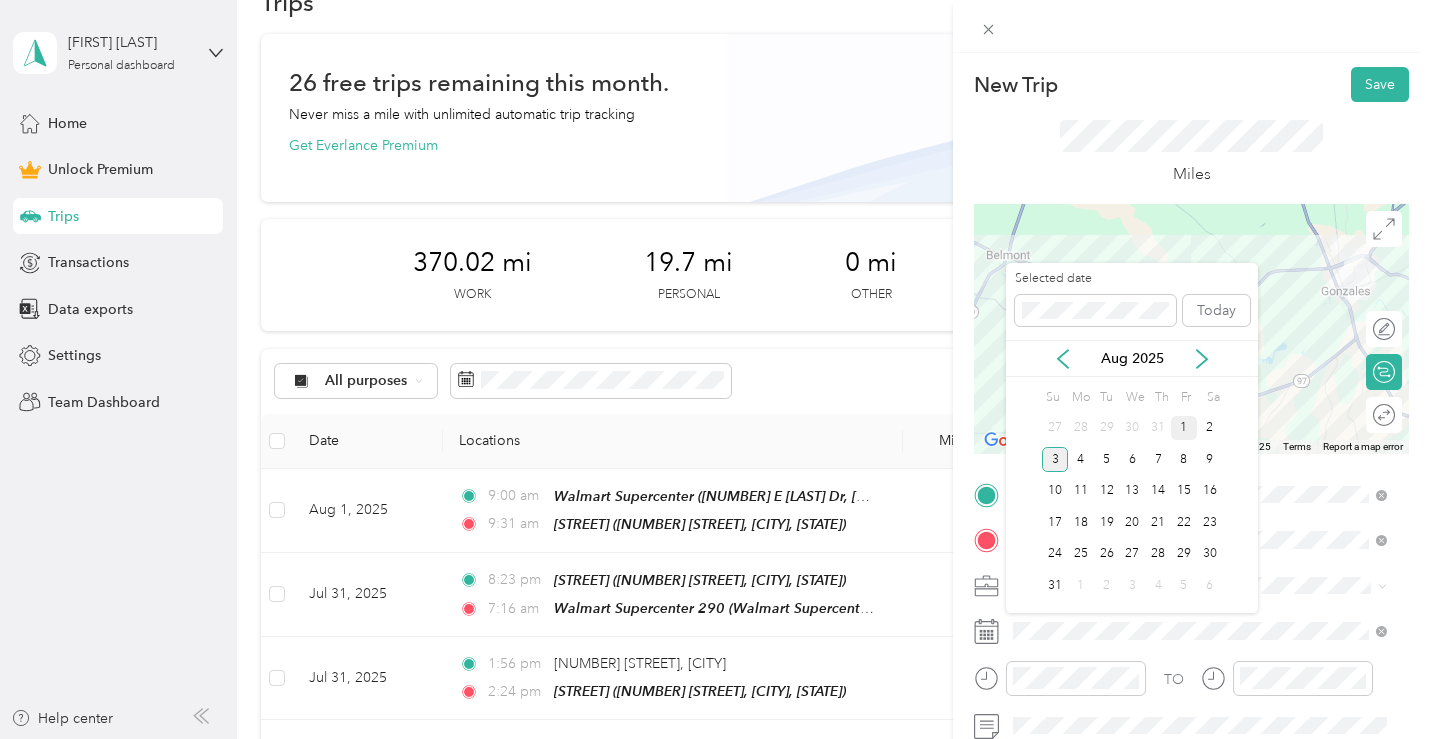 click on "1" at bounding box center [1184, 428] 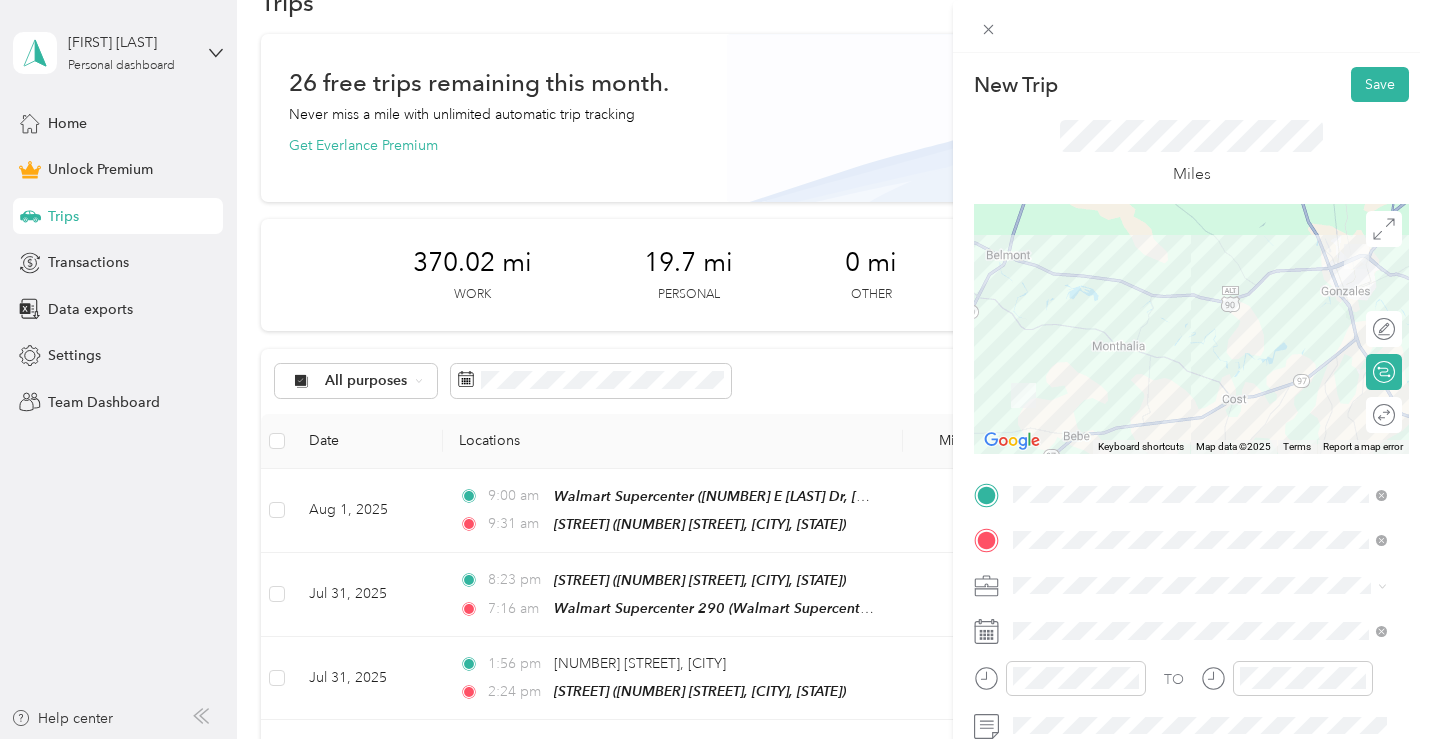 scroll, scrollTop: 200, scrollLeft: 0, axis: vertical 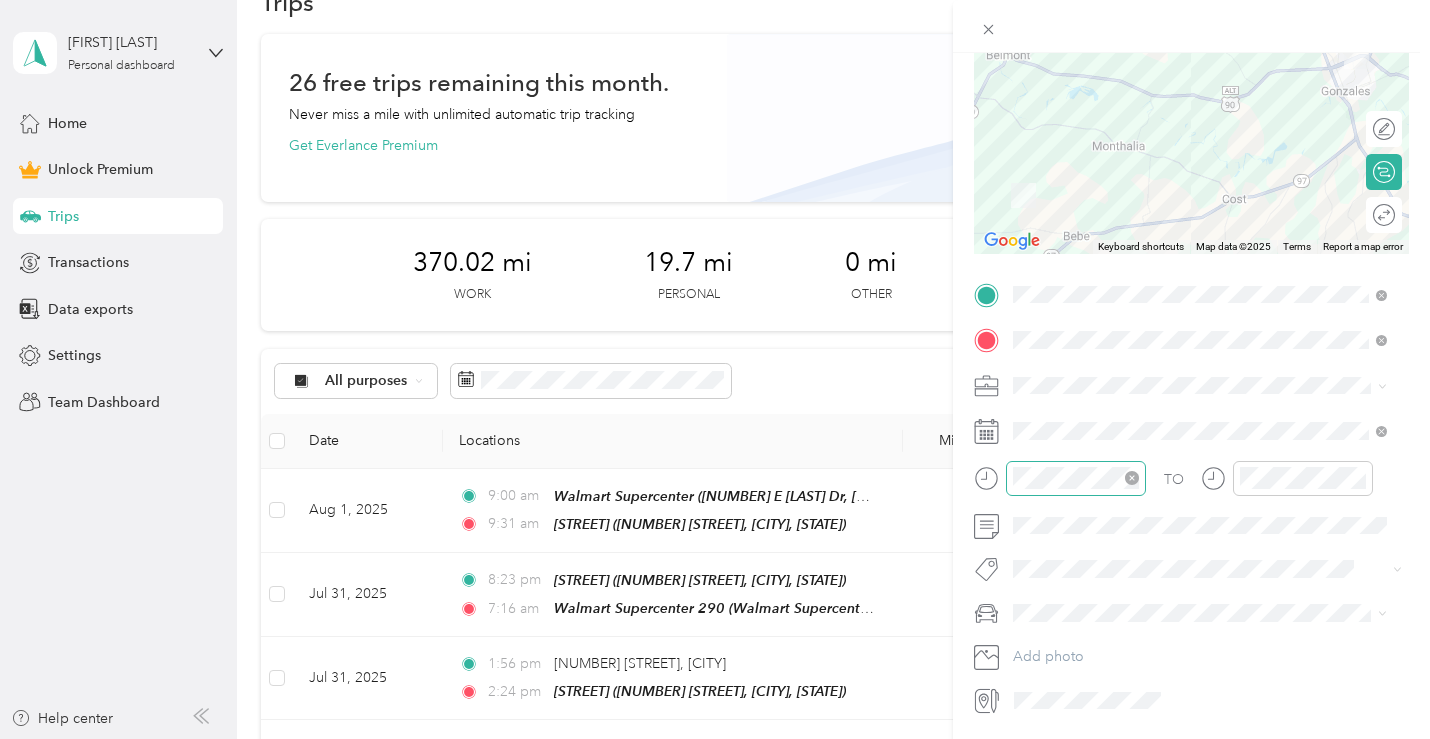 click 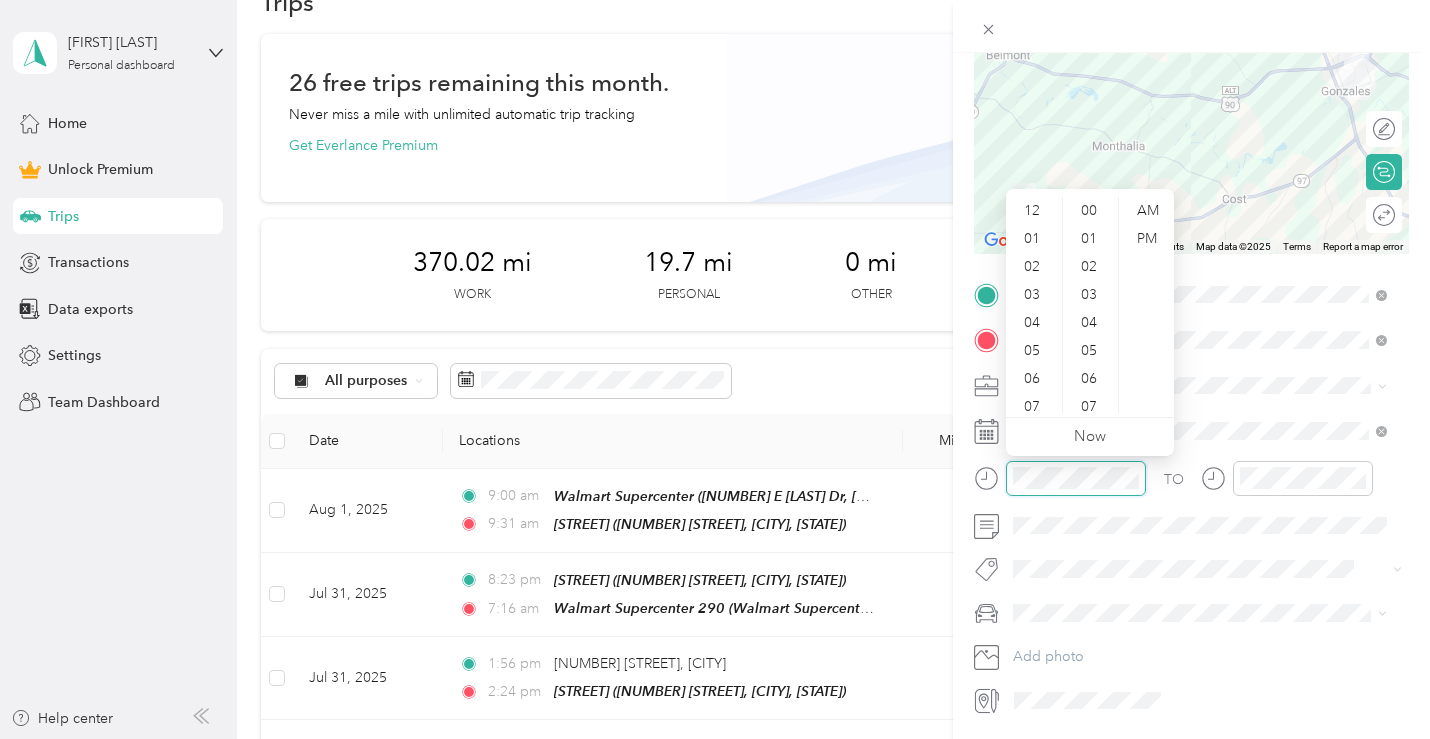scroll, scrollTop: 1400, scrollLeft: 0, axis: vertical 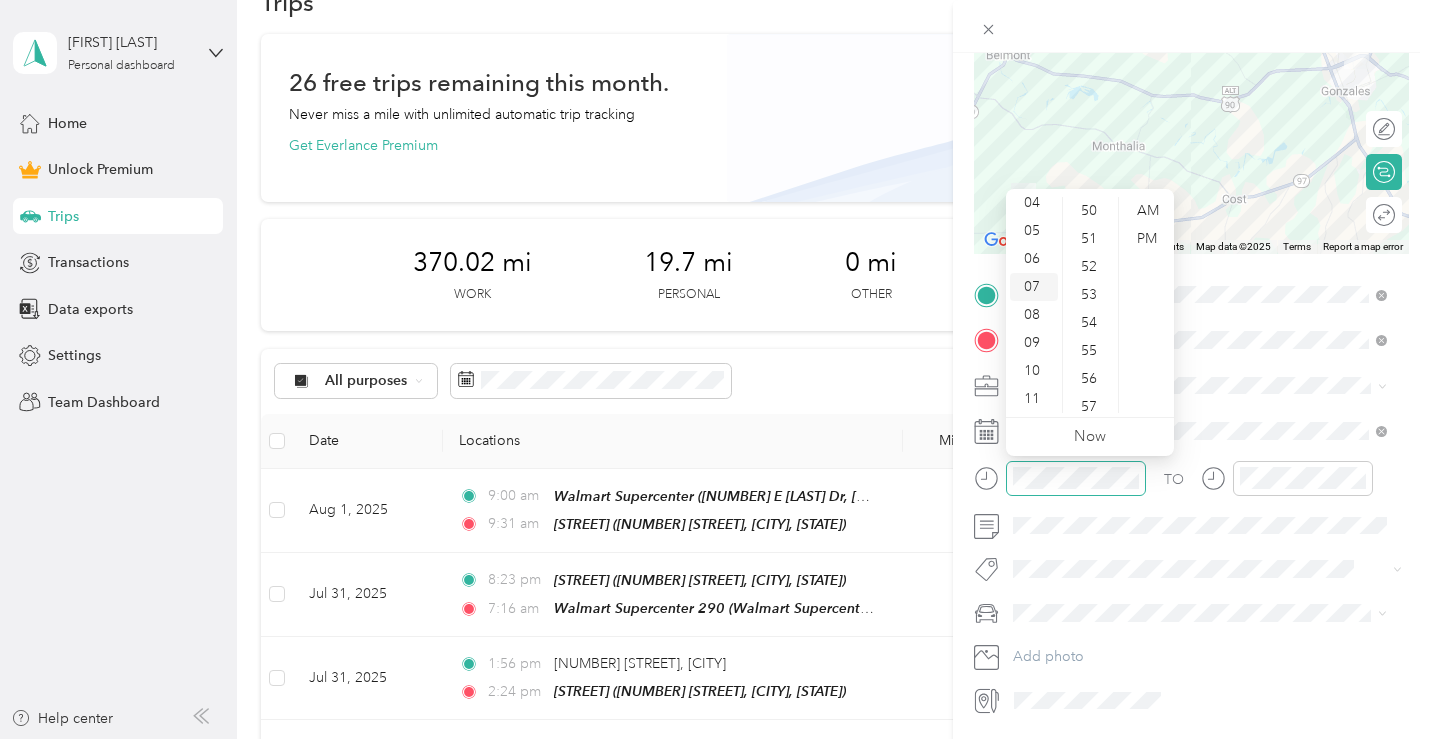 click on "07" at bounding box center (1034, 287) 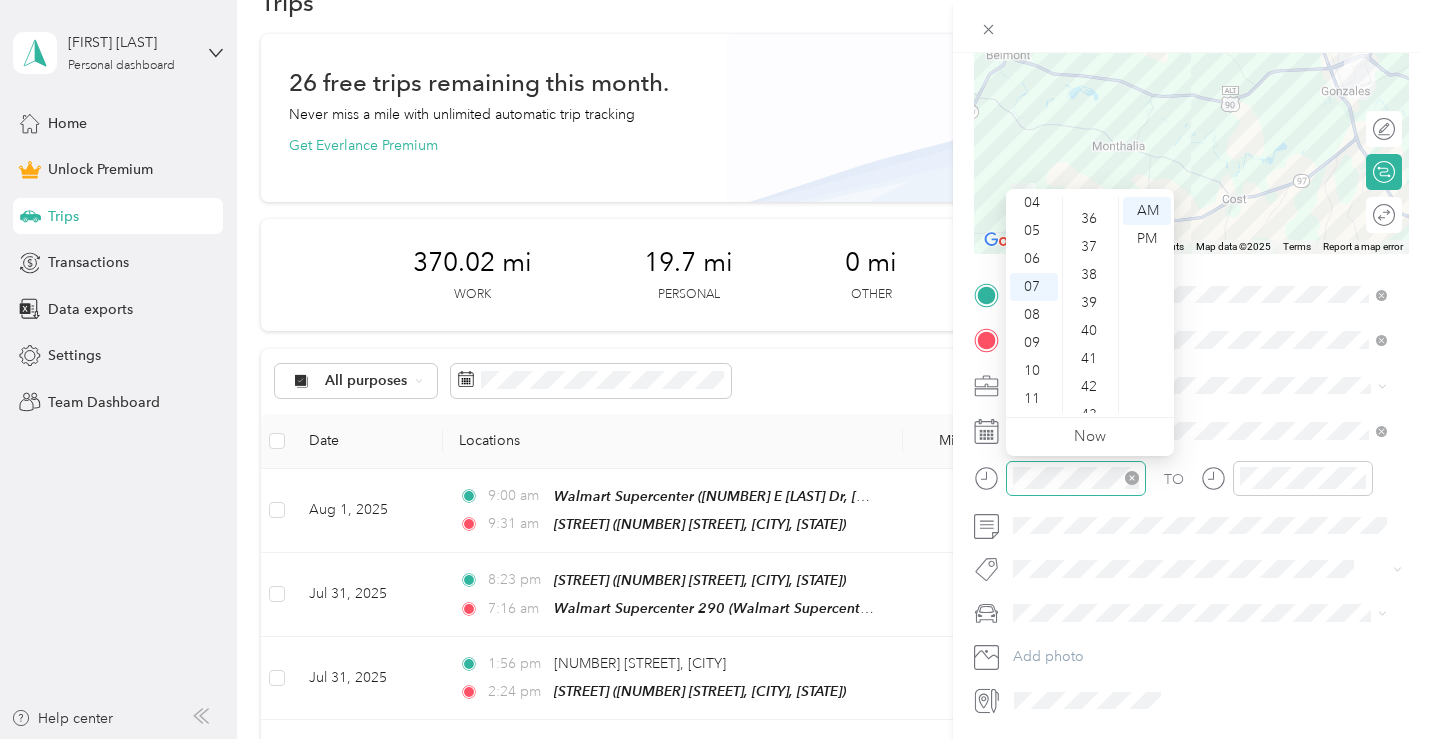 scroll, scrollTop: 900, scrollLeft: 0, axis: vertical 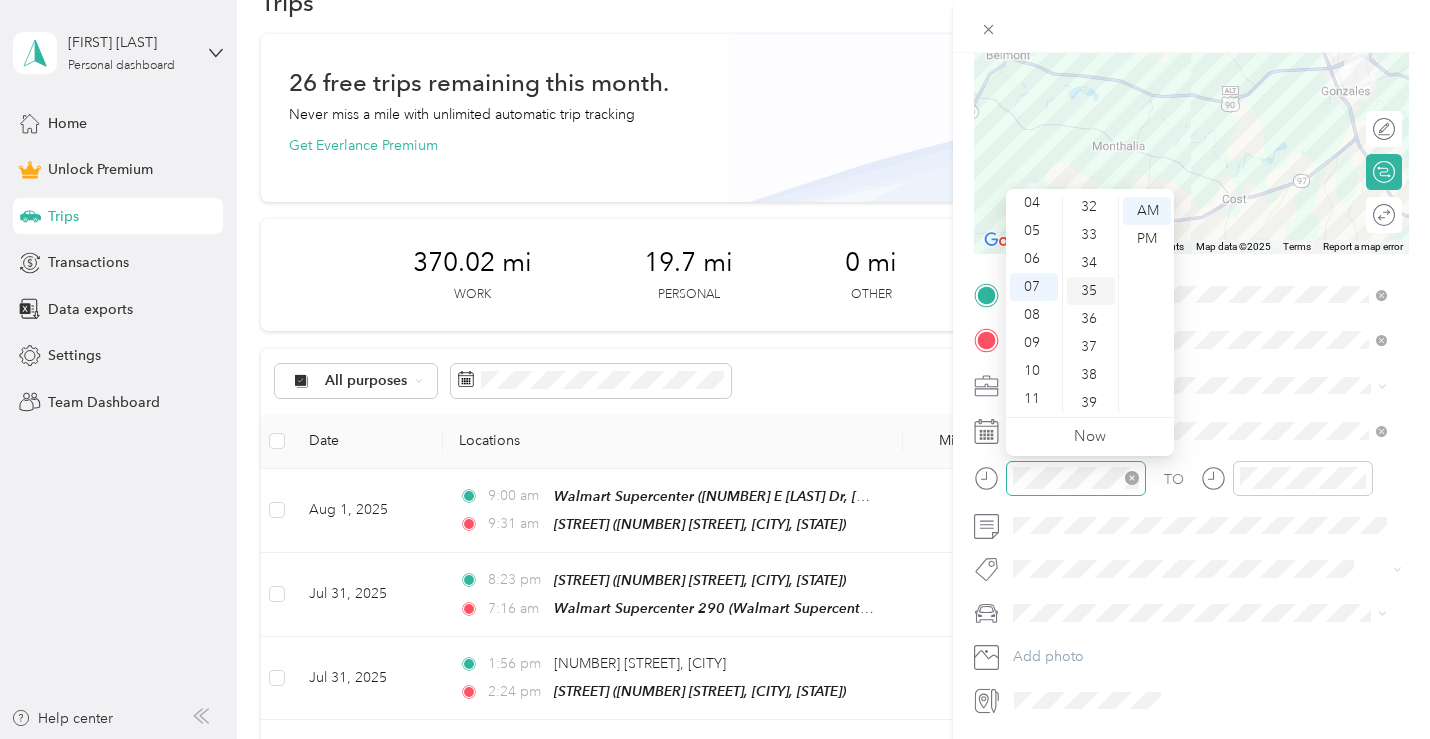 click on "35" at bounding box center [1091, 291] 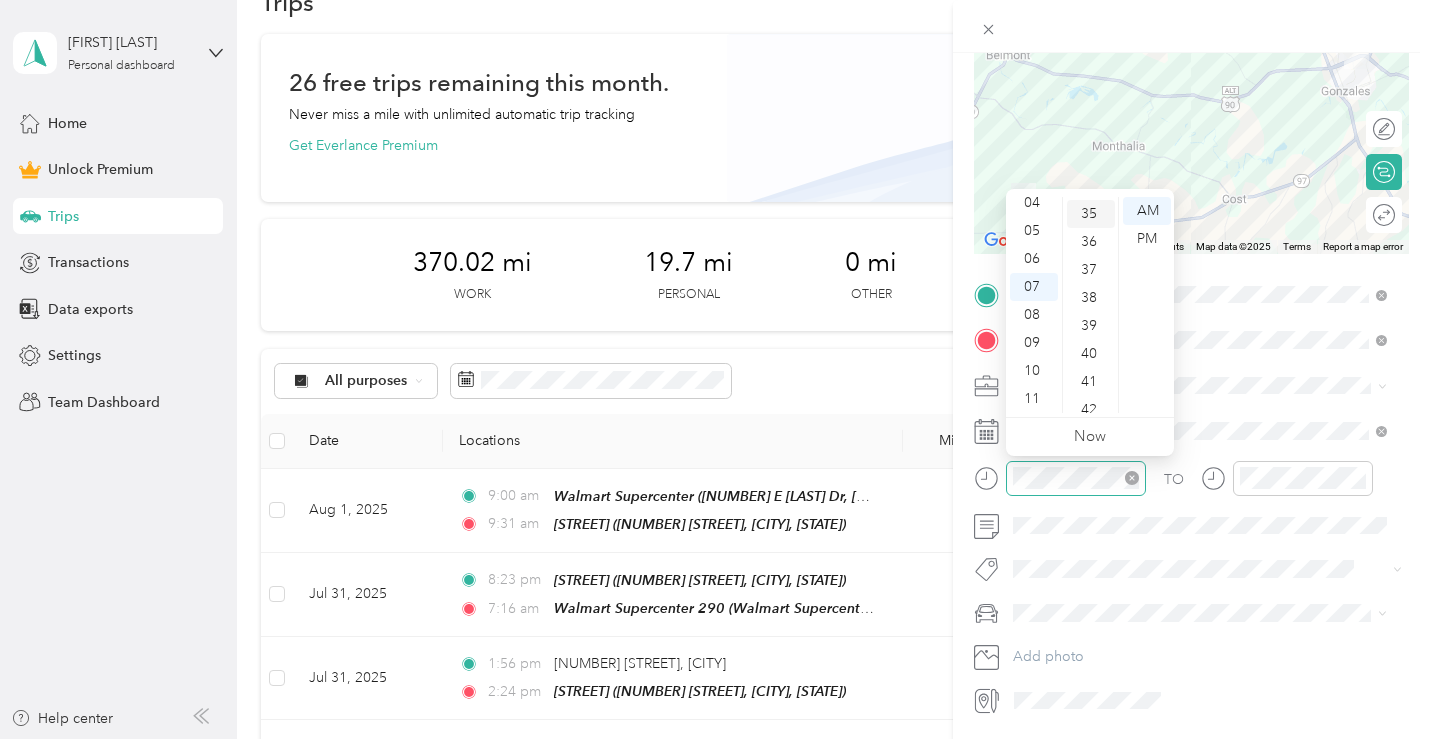 scroll, scrollTop: 980, scrollLeft: 0, axis: vertical 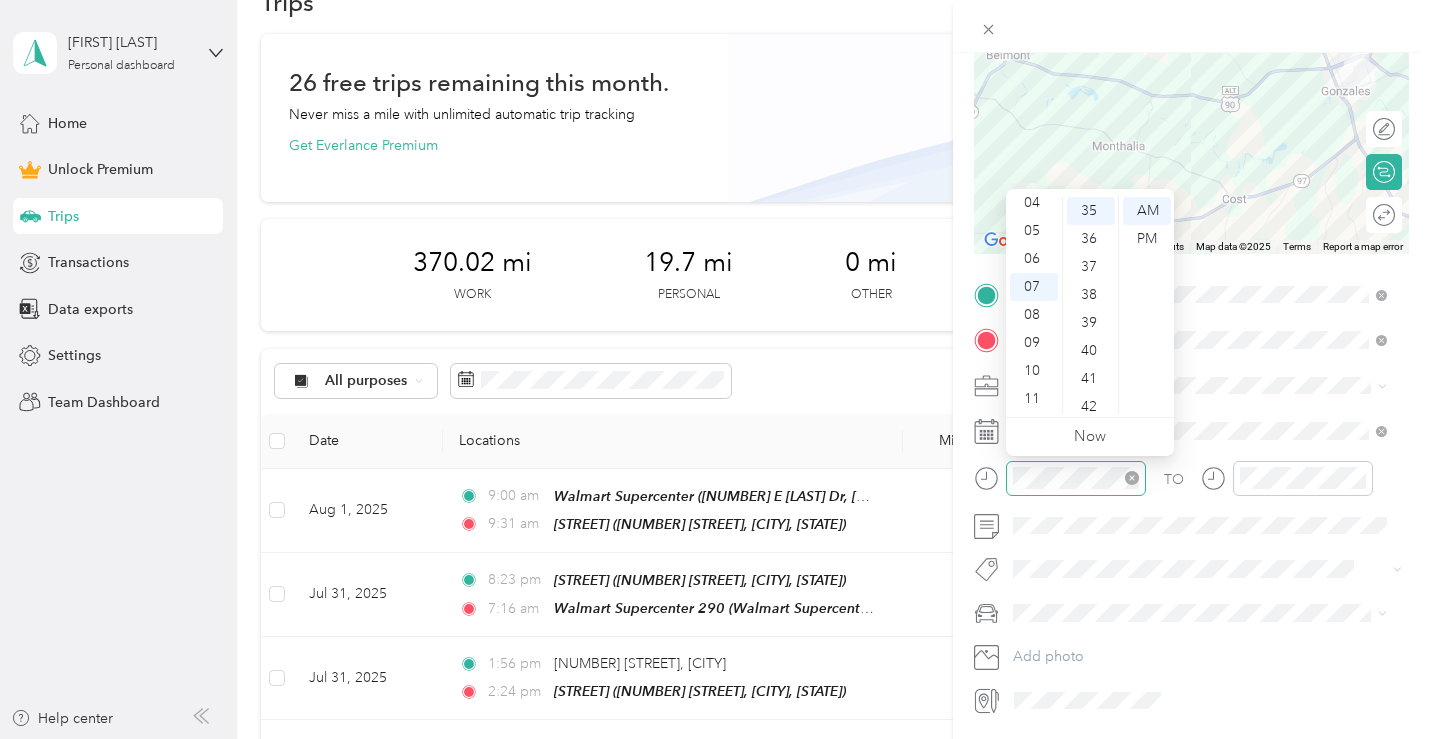 click at bounding box center [1207, 386] 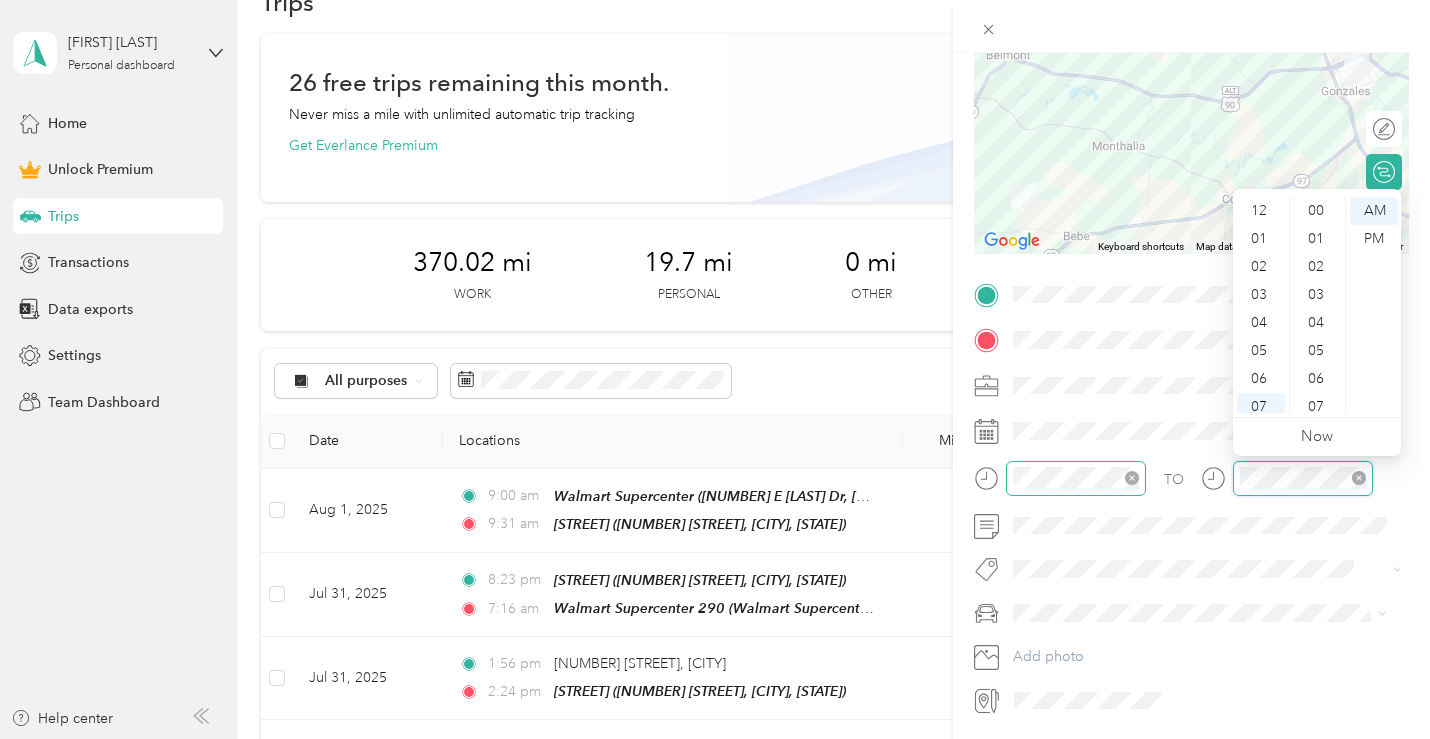 scroll, scrollTop: 1400, scrollLeft: 0, axis: vertical 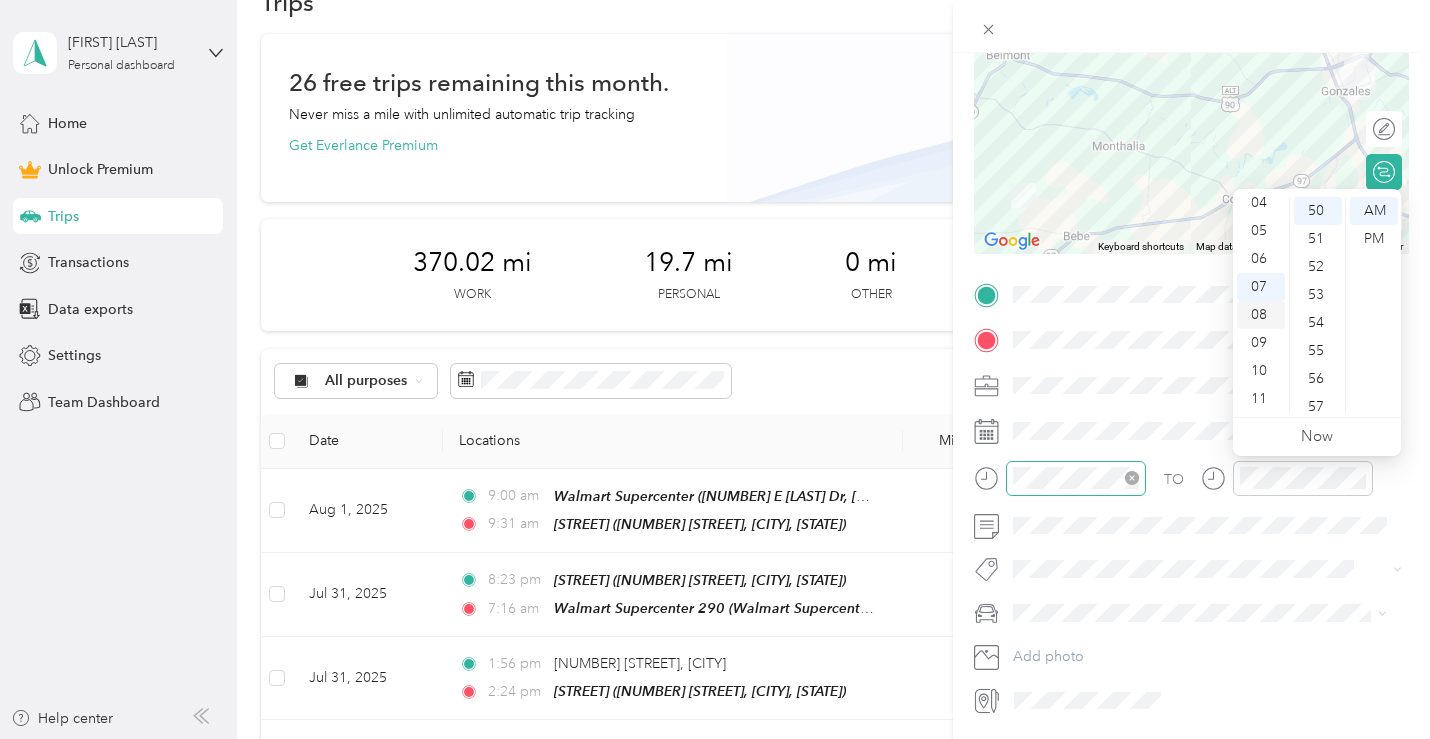 click on "08" at bounding box center [1261, 315] 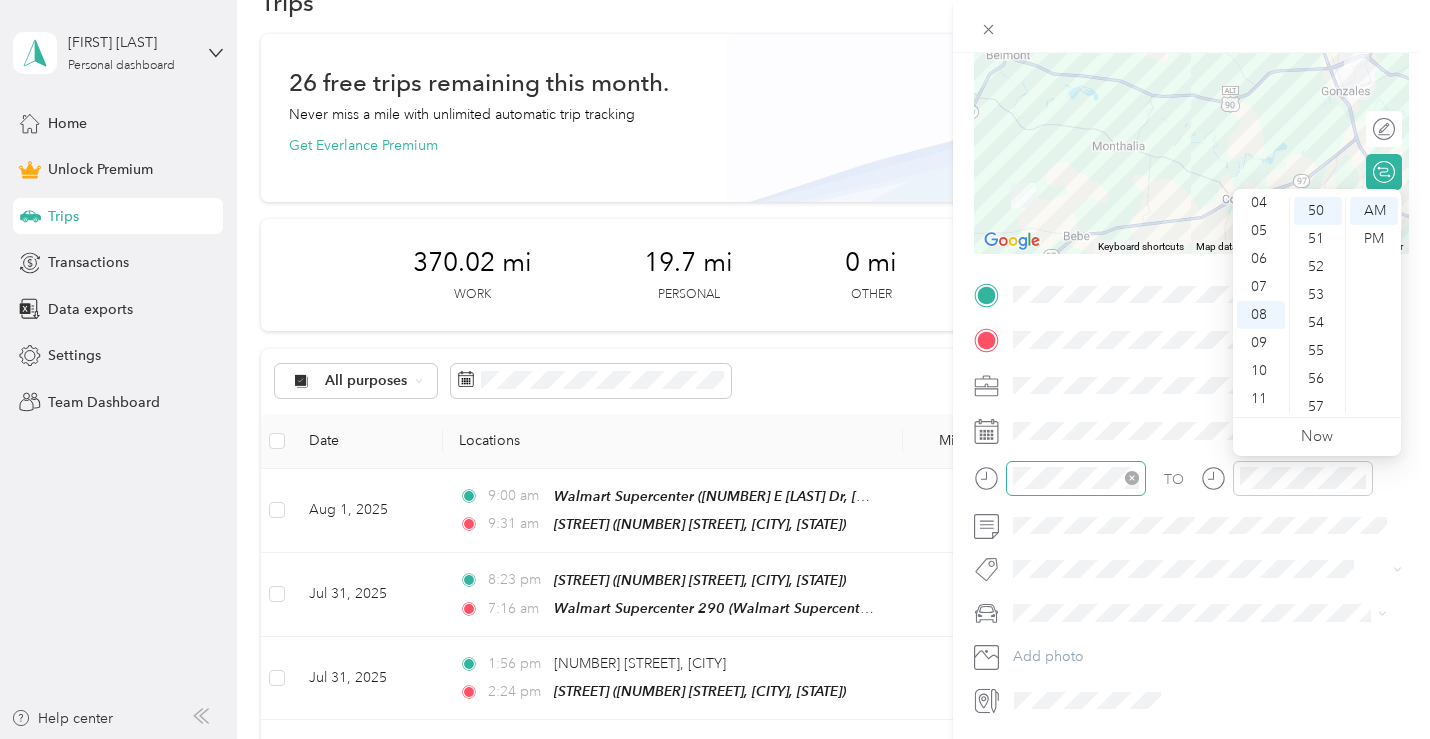 click on "TO Add photo" at bounding box center (1191, 498) 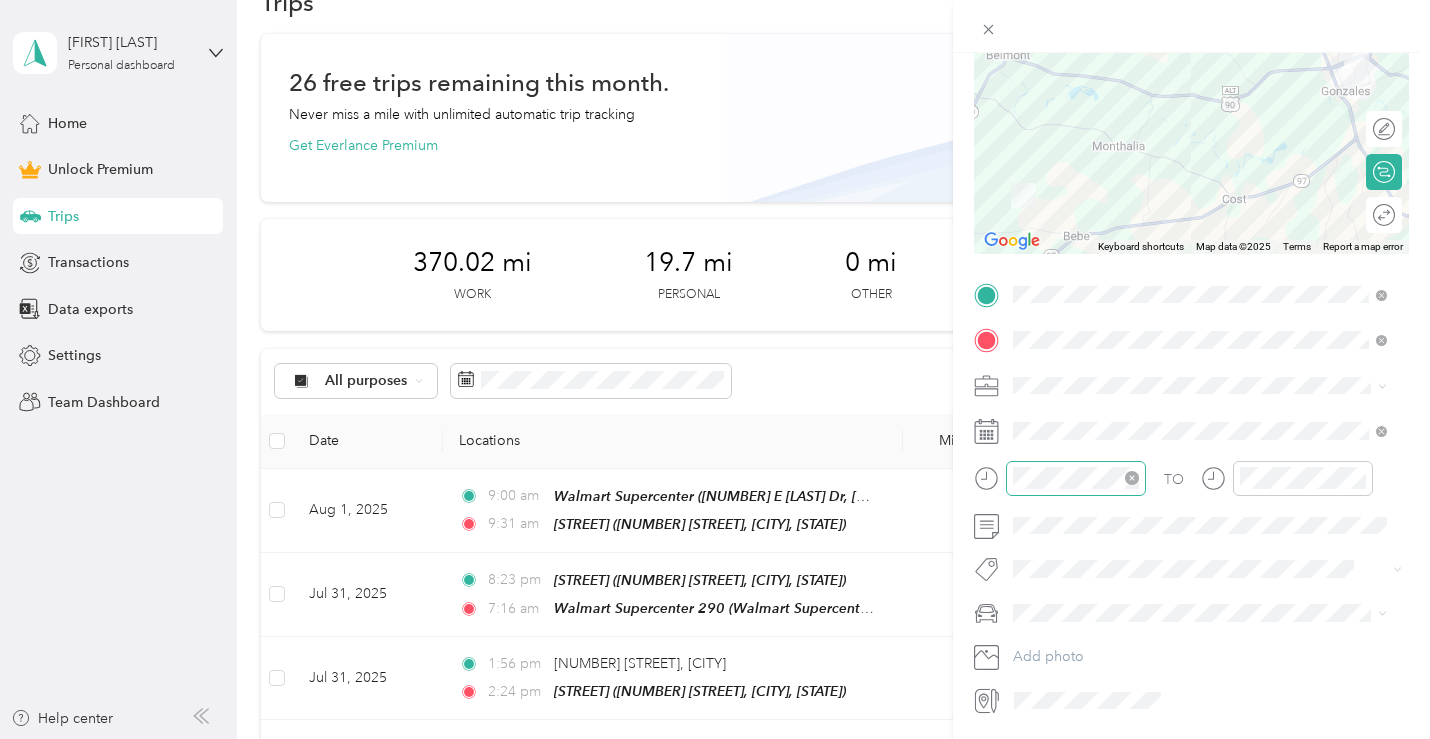 click at bounding box center (1076, 478) 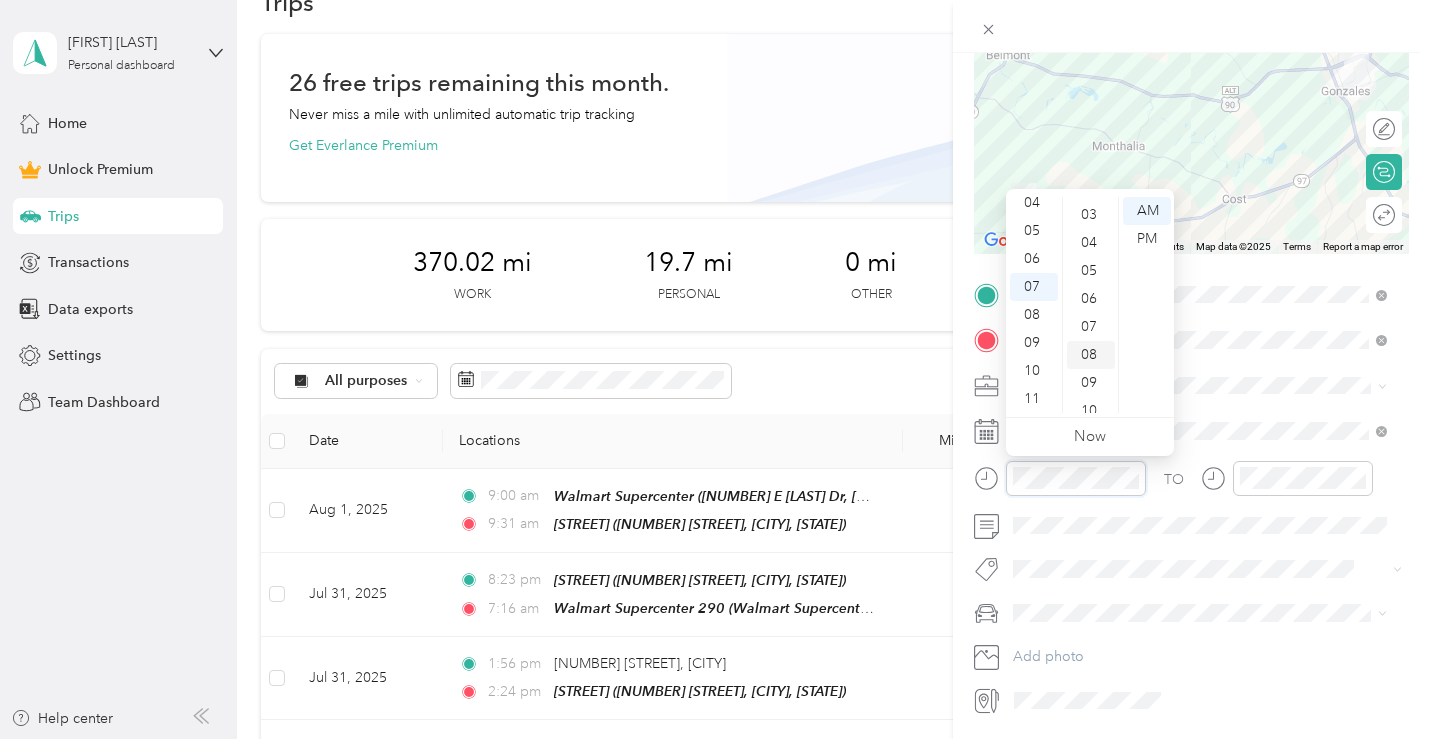 scroll, scrollTop: 180, scrollLeft: 0, axis: vertical 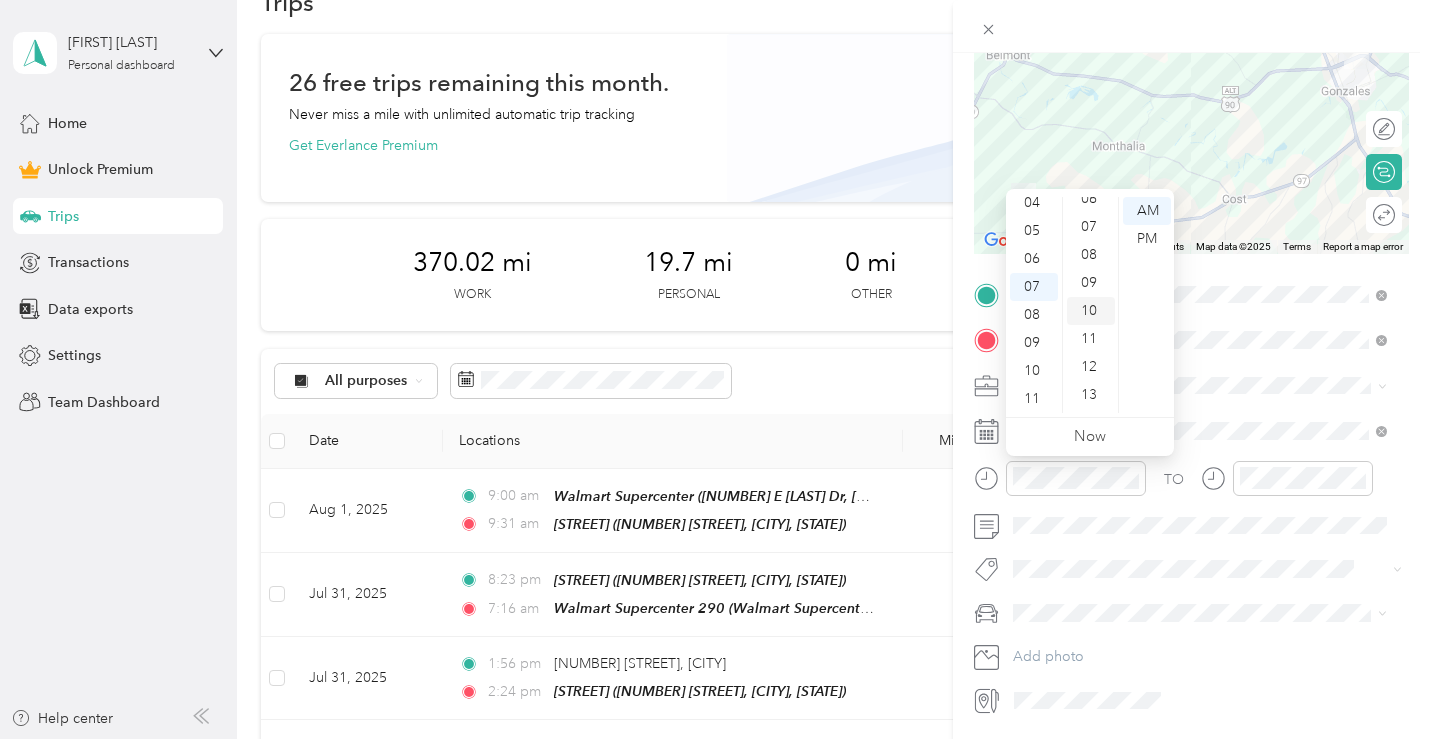 click on "10" at bounding box center (1091, 311) 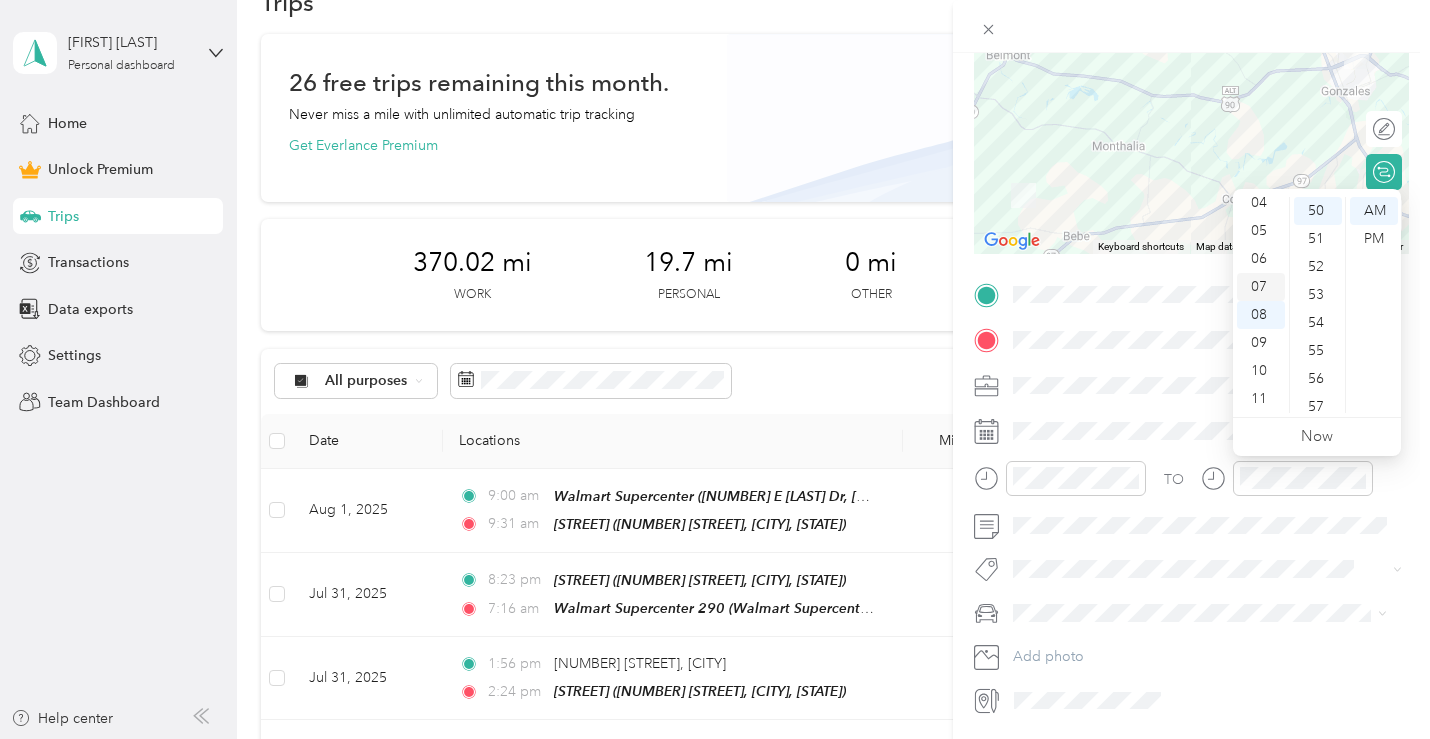 click on "07" at bounding box center [1261, 287] 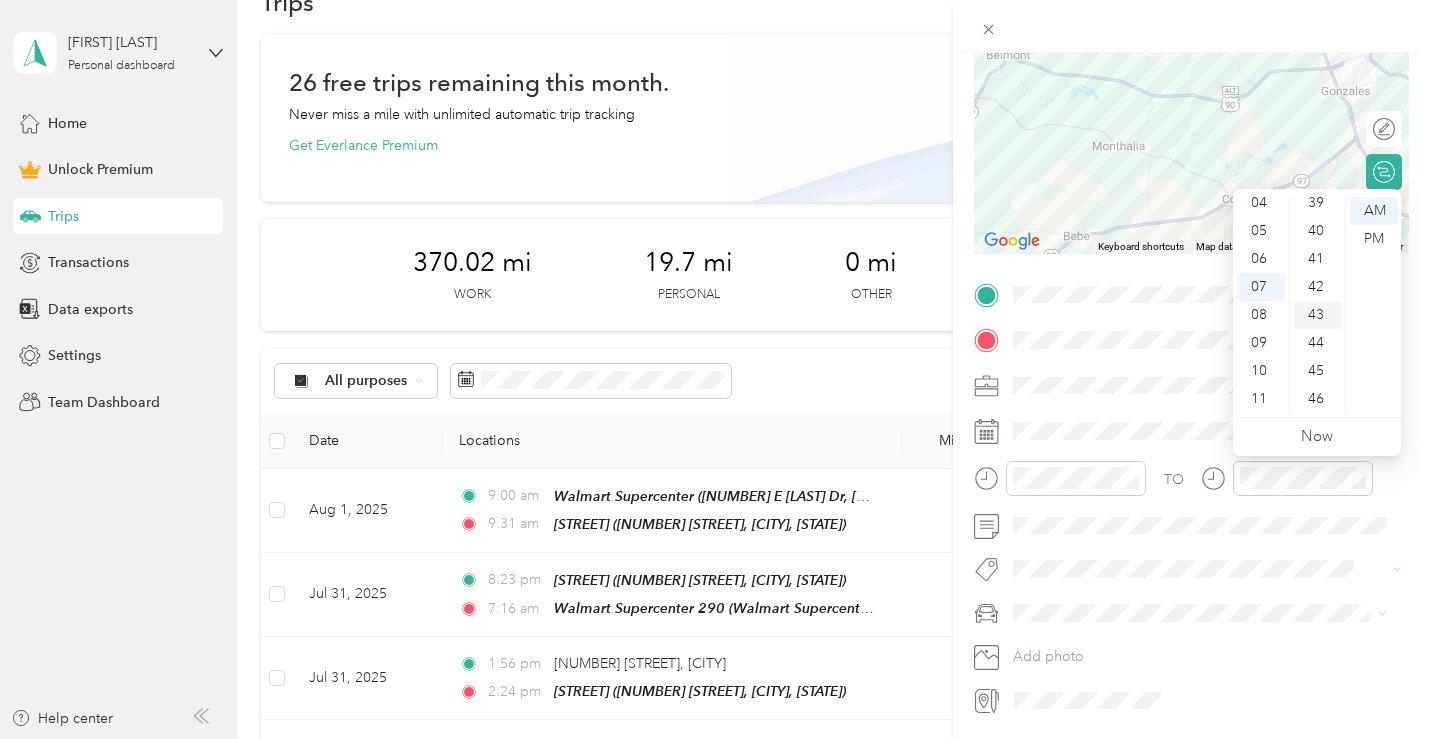 scroll, scrollTop: 1000, scrollLeft: 0, axis: vertical 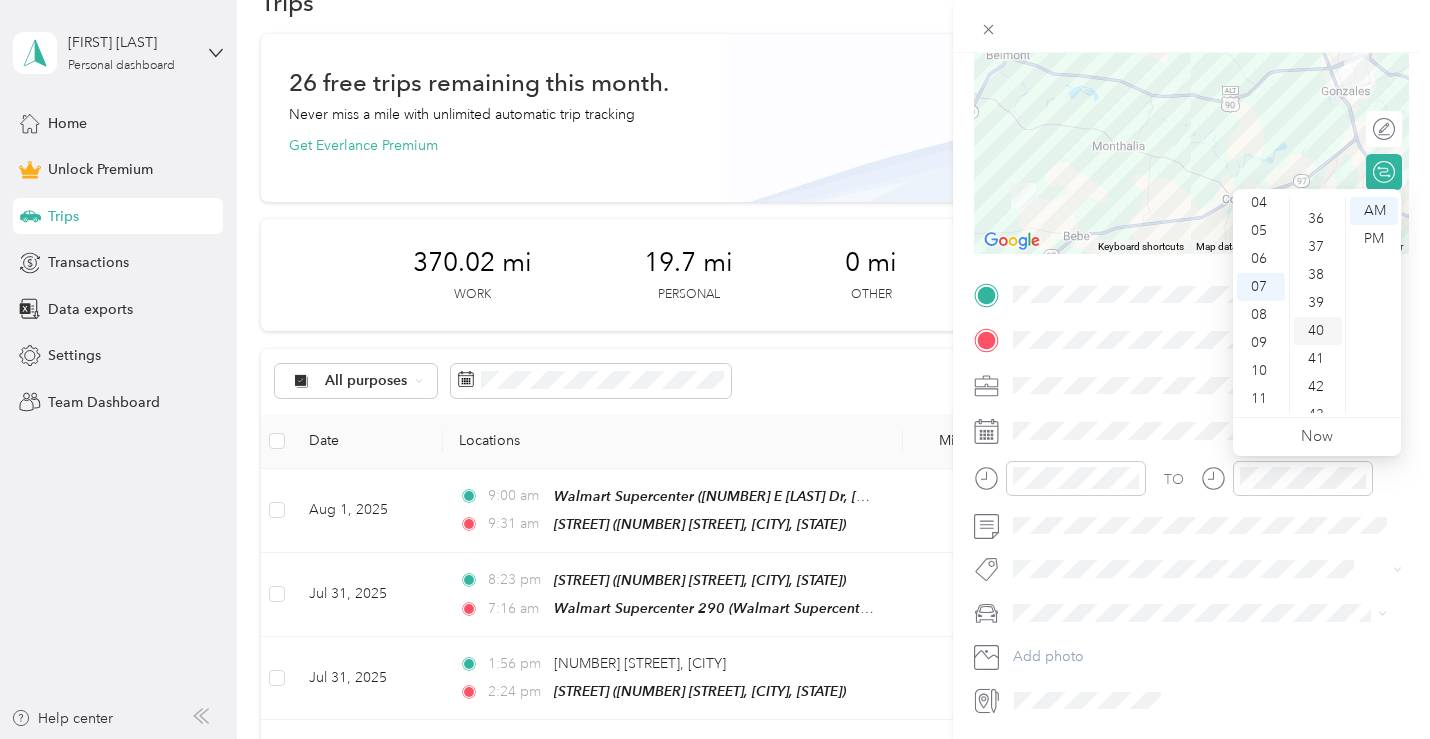 click on "40" at bounding box center [1318, 331] 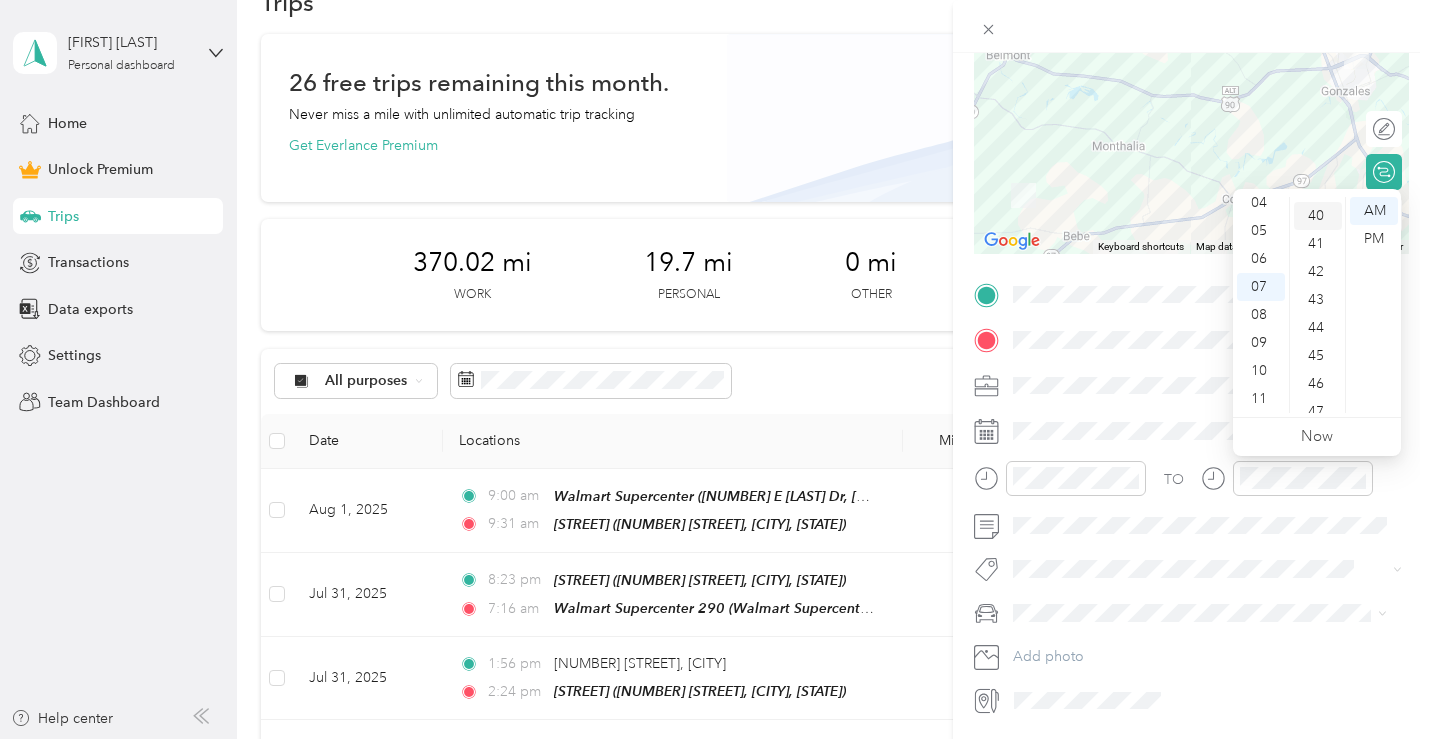 scroll, scrollTop: 1120, scrollLeft: 0, axis: vertical 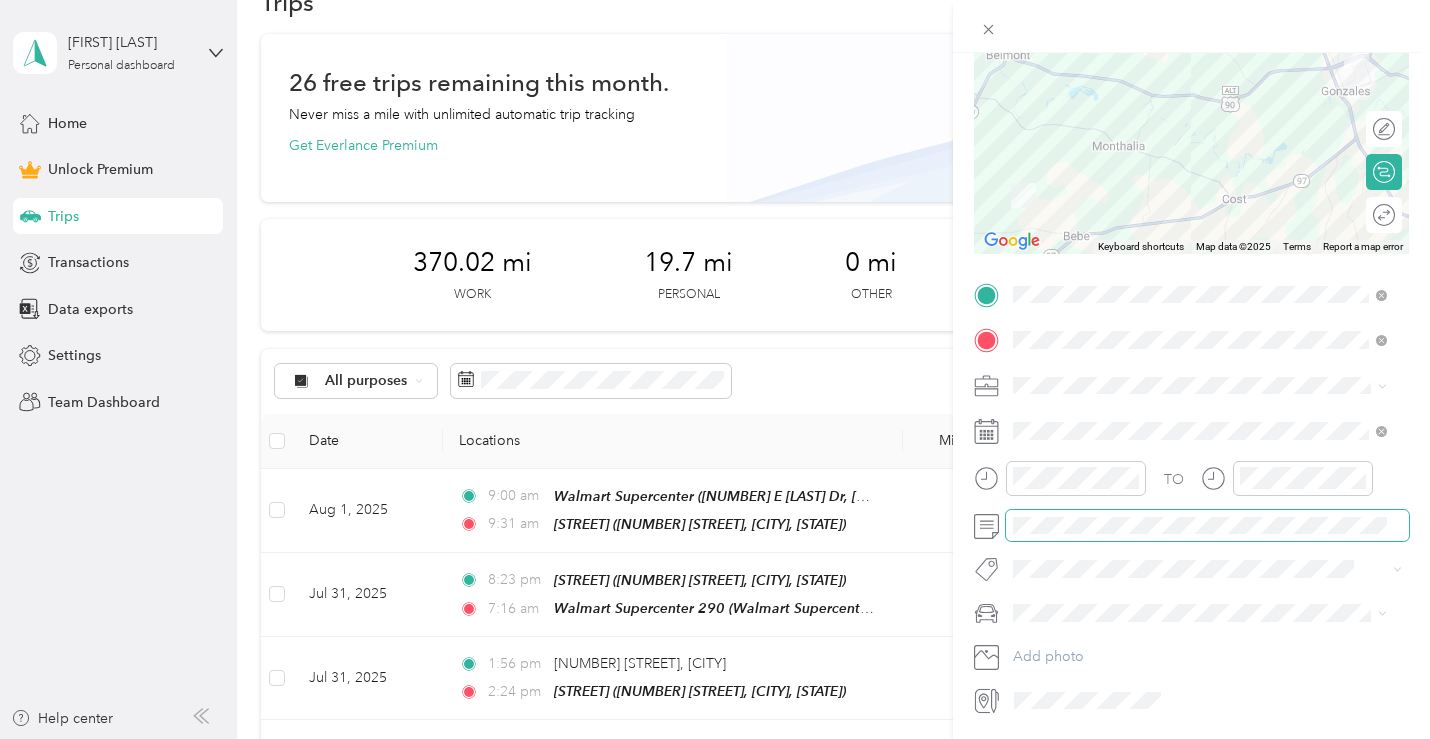 click on "TO Add photo" at bounding box center [1191, 498] 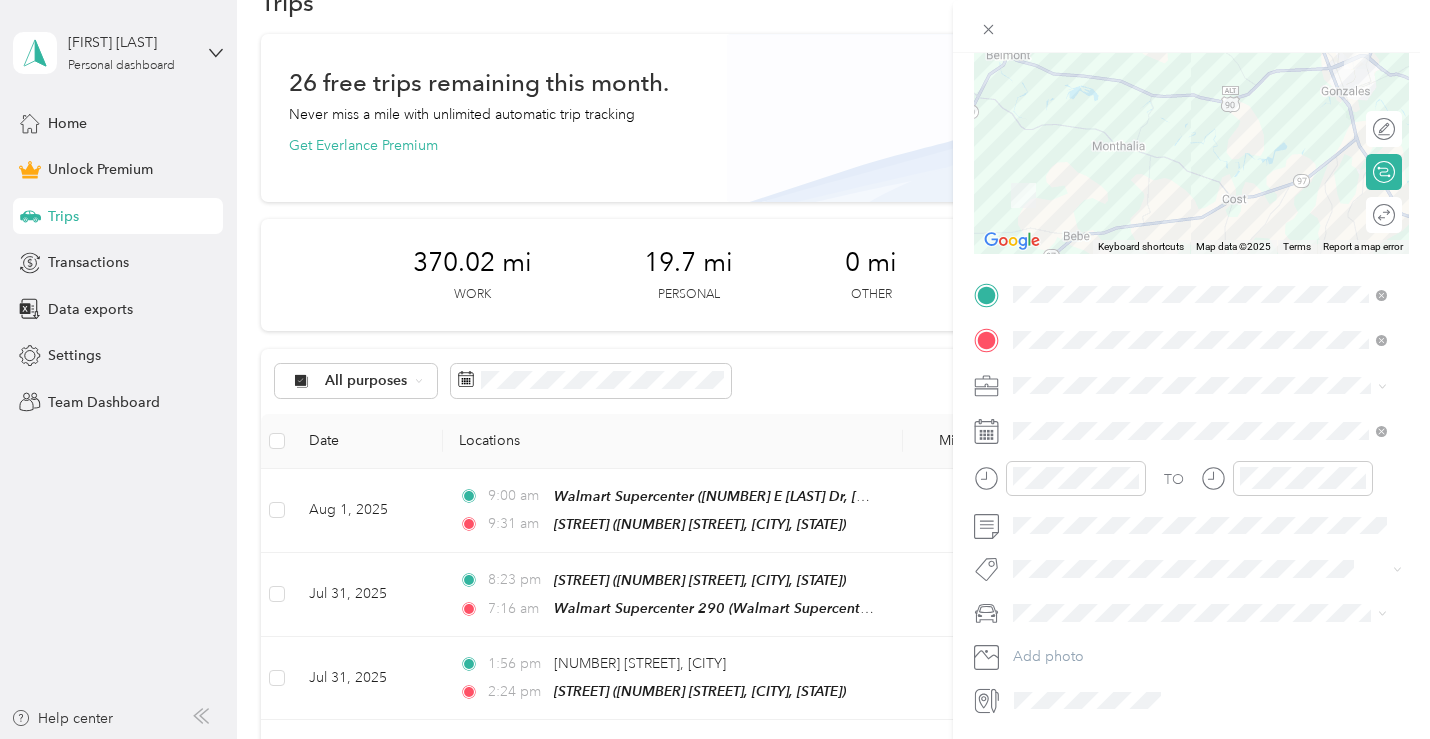 click on "TO Add photo" at bounding box center [1191, 498] 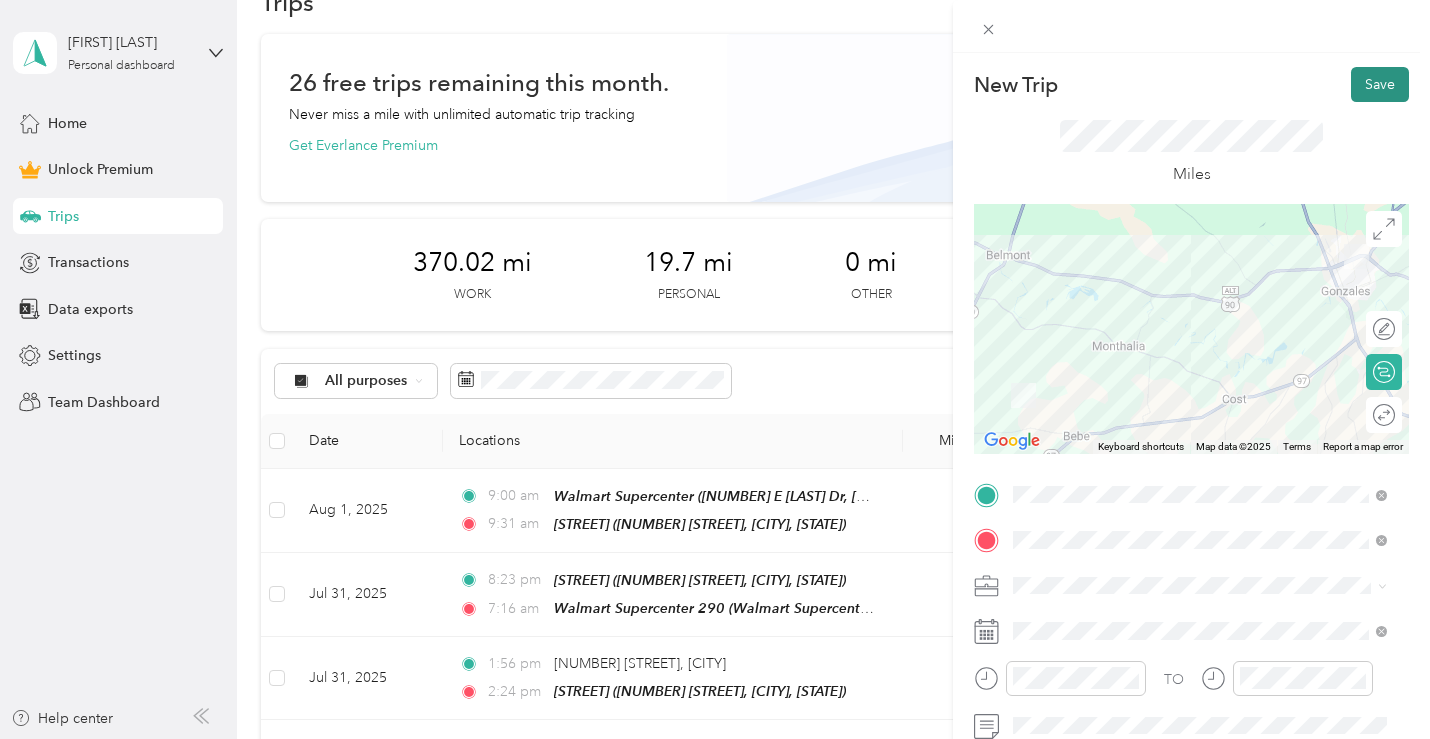 click on "Save" at bounding box center [1380, 84] 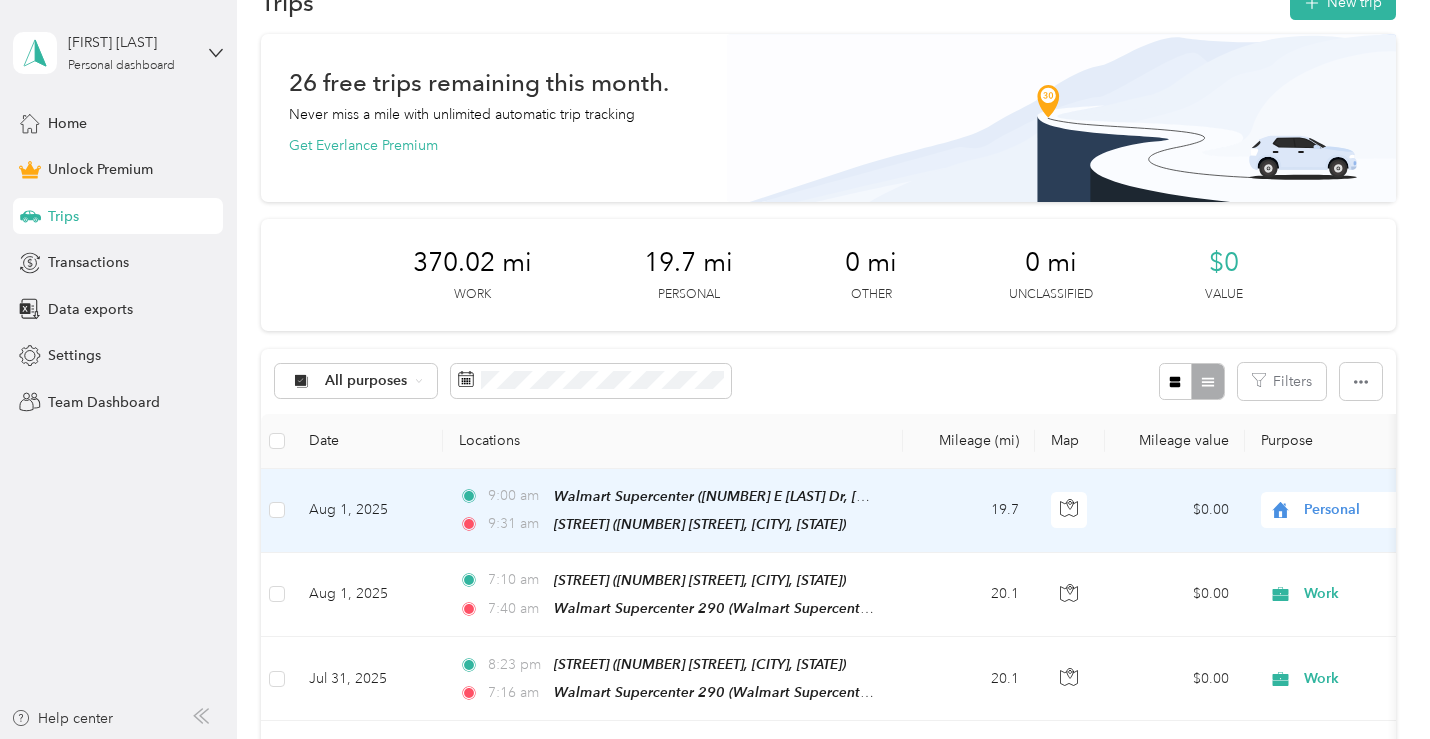 click on "Personal" at bounding box center [1395, 510] 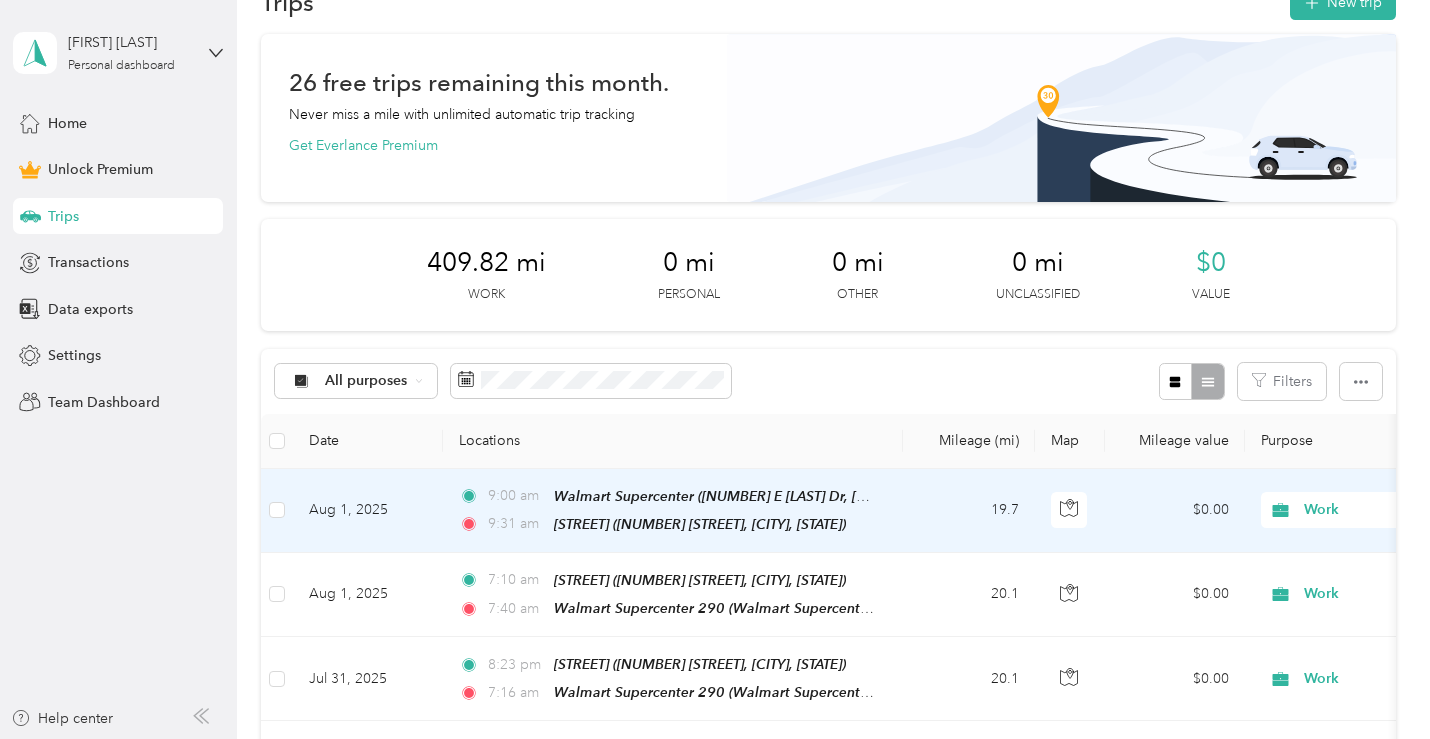 click on "All purposes Filters" at bounding box center [828, 381] 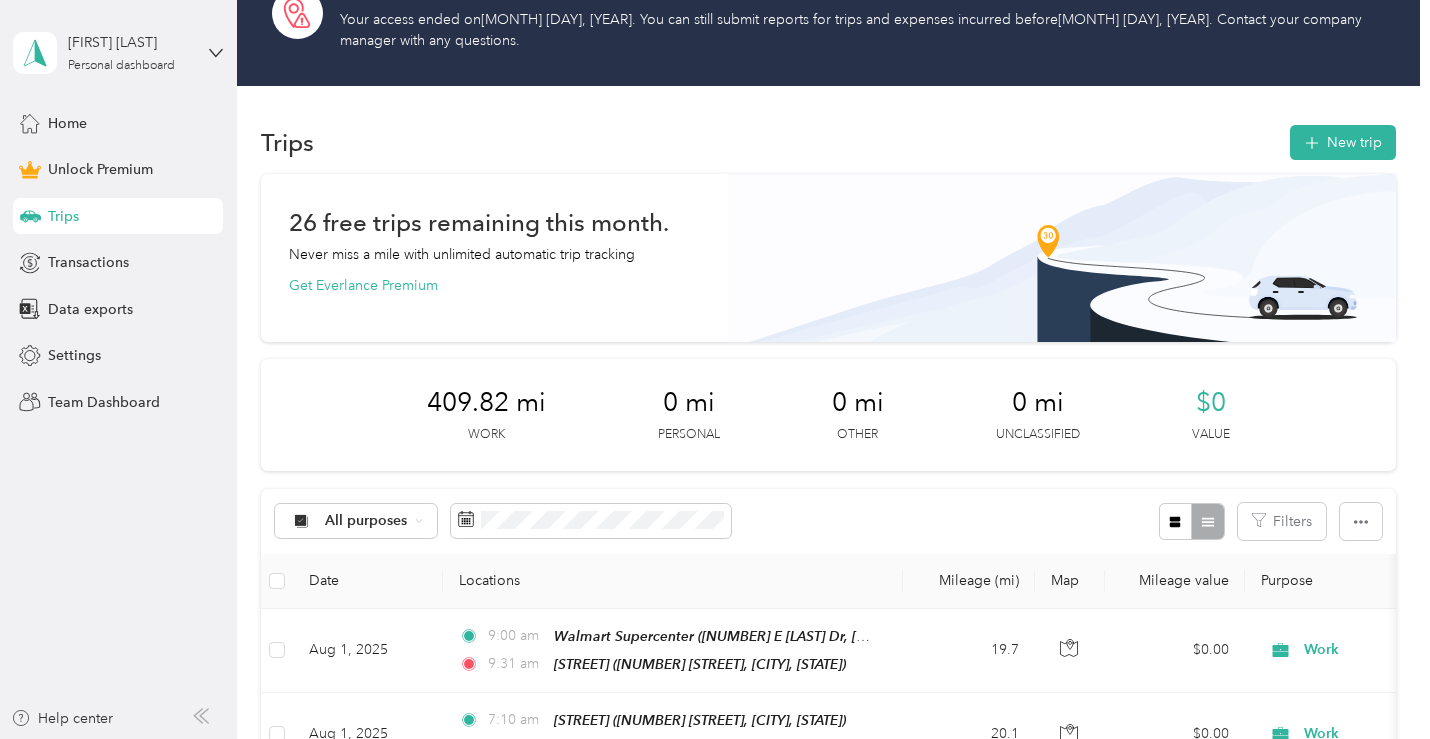 scroll, scrollTop: 0, scrollLeft: 0, axis: both 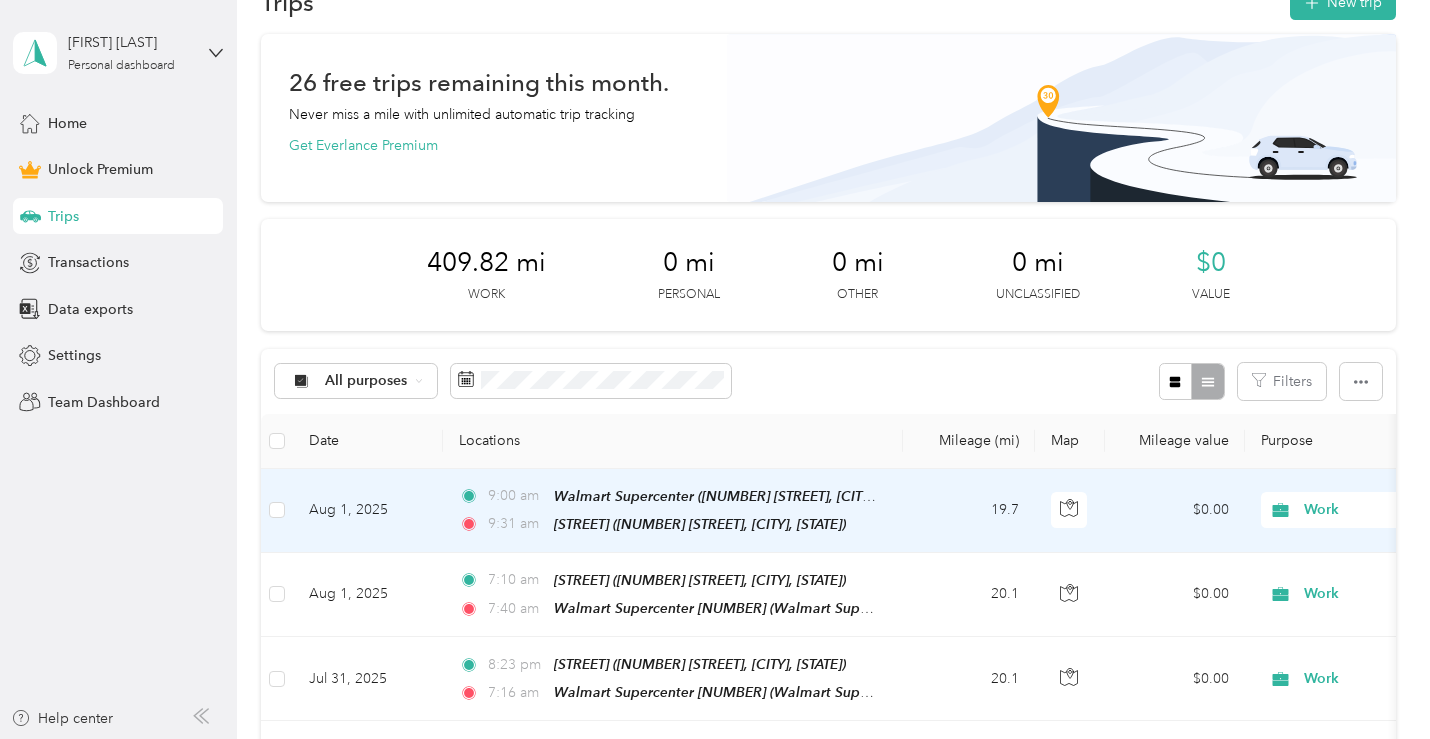 click on "Work" at bounding box center [1395, 510] 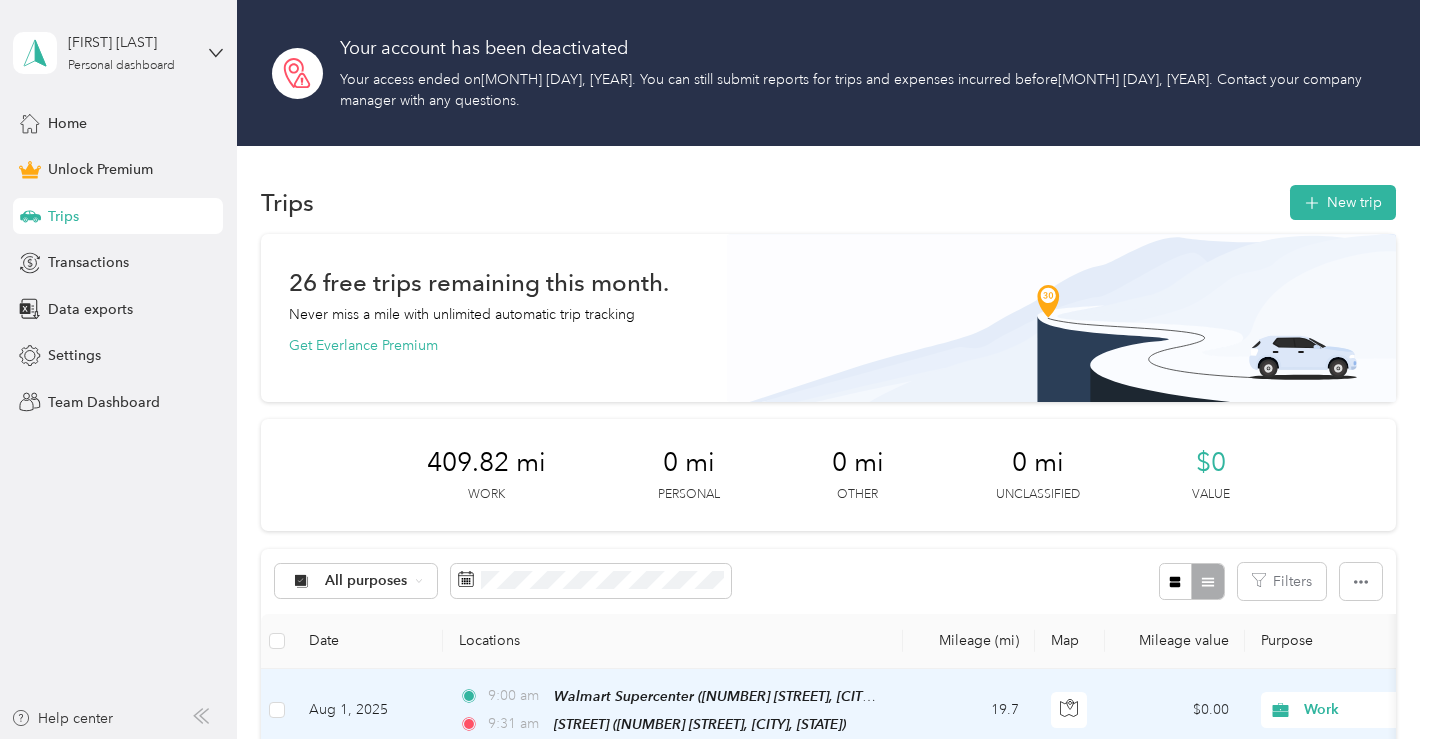 click on "[FIRST] [LAST] Personal dashboard" at bounding box center [118, 53] 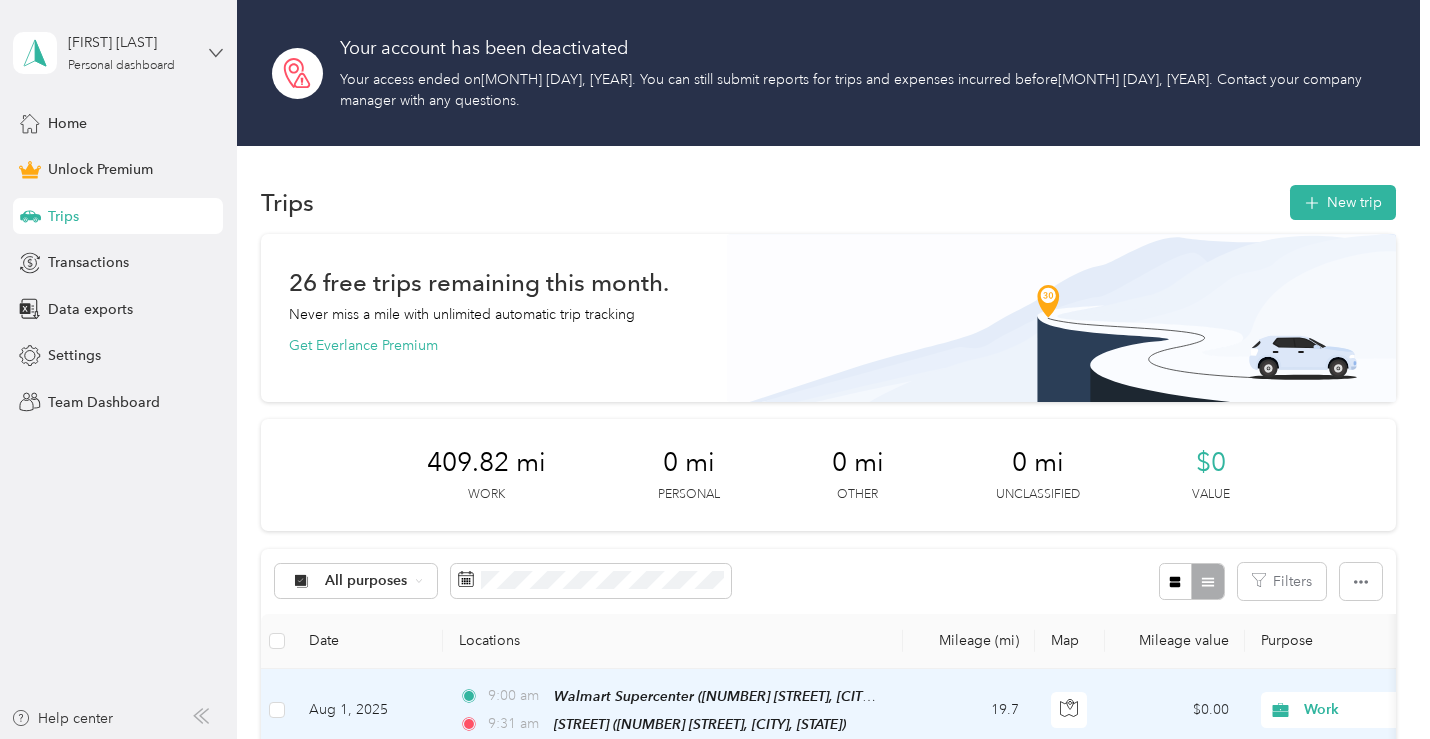 click 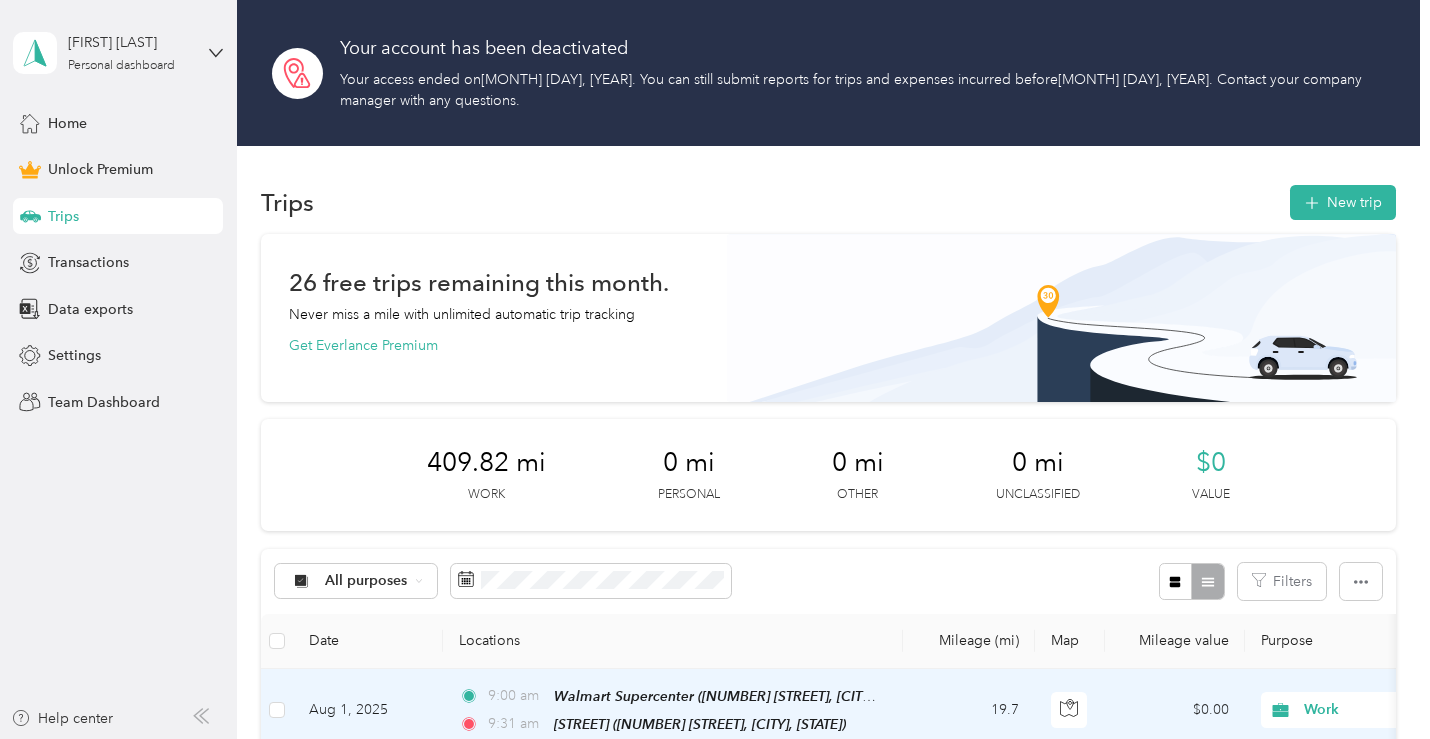 click on "Log out" at bounding box center [166, 153] 